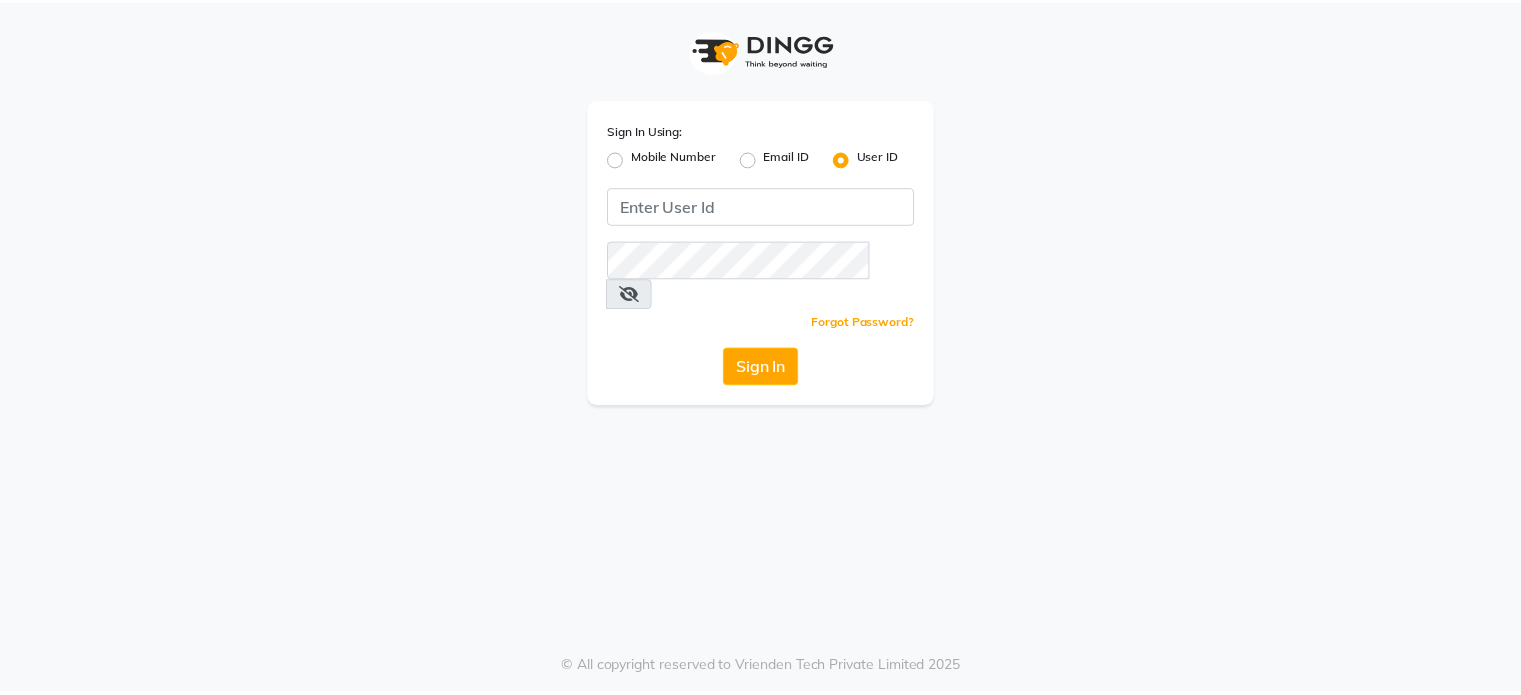 scroll, scrollTop: 0, scrollLeft: 0, axis: both 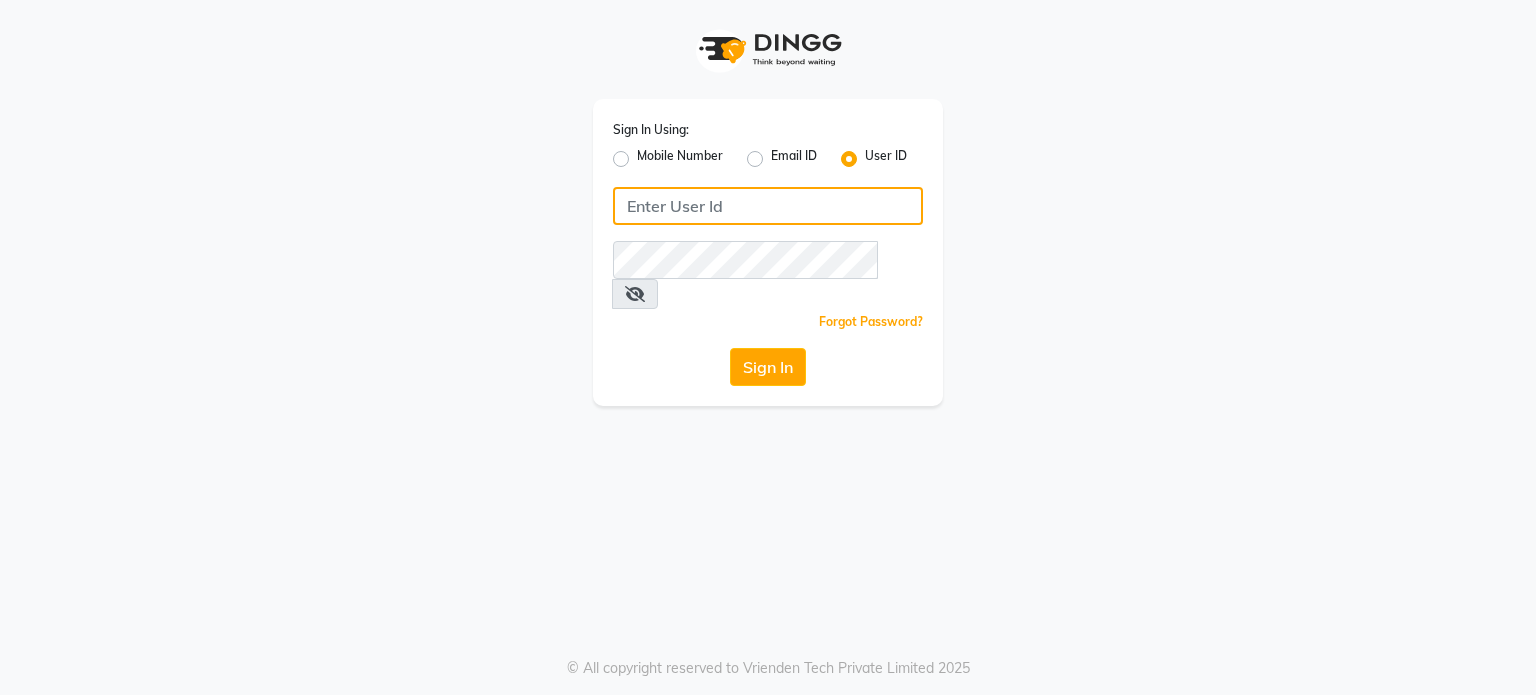 type on "thehimalayanspa" 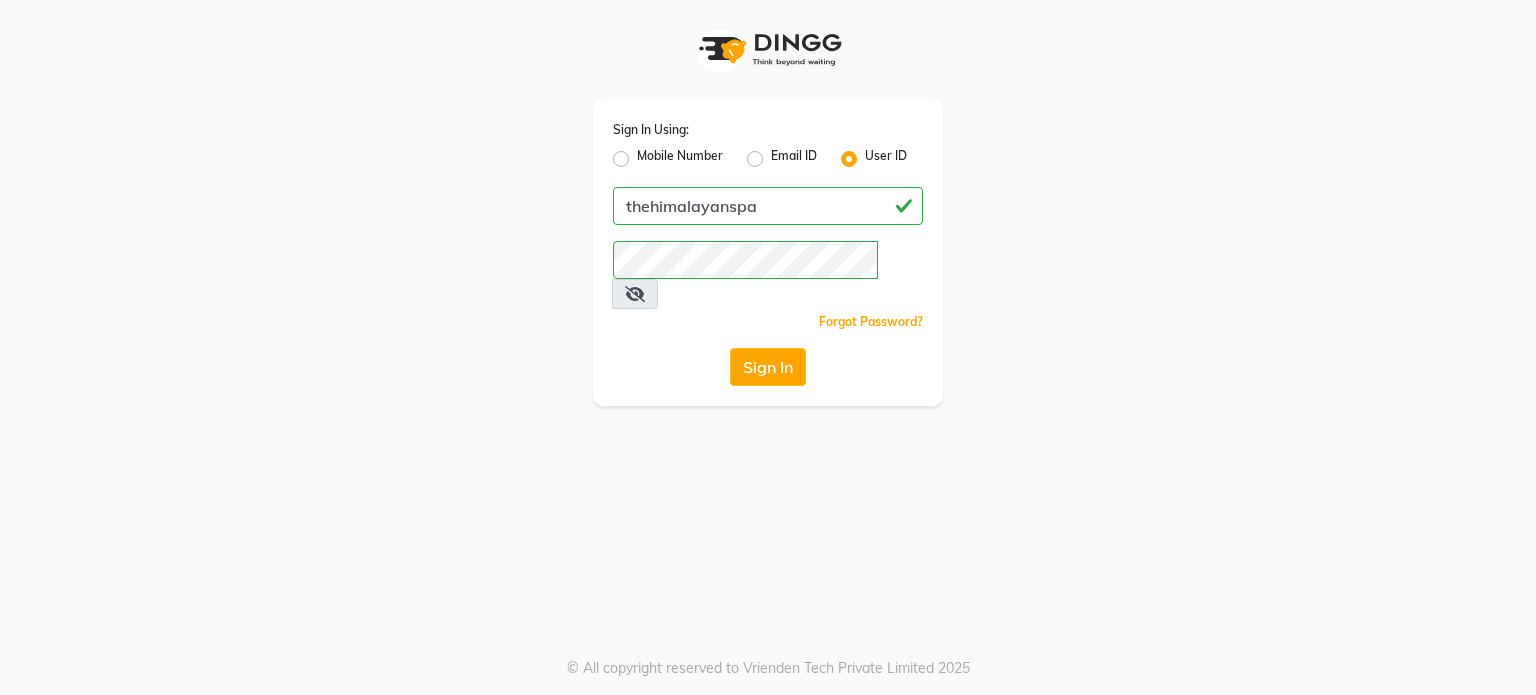 click at bounding box center [635, 294] 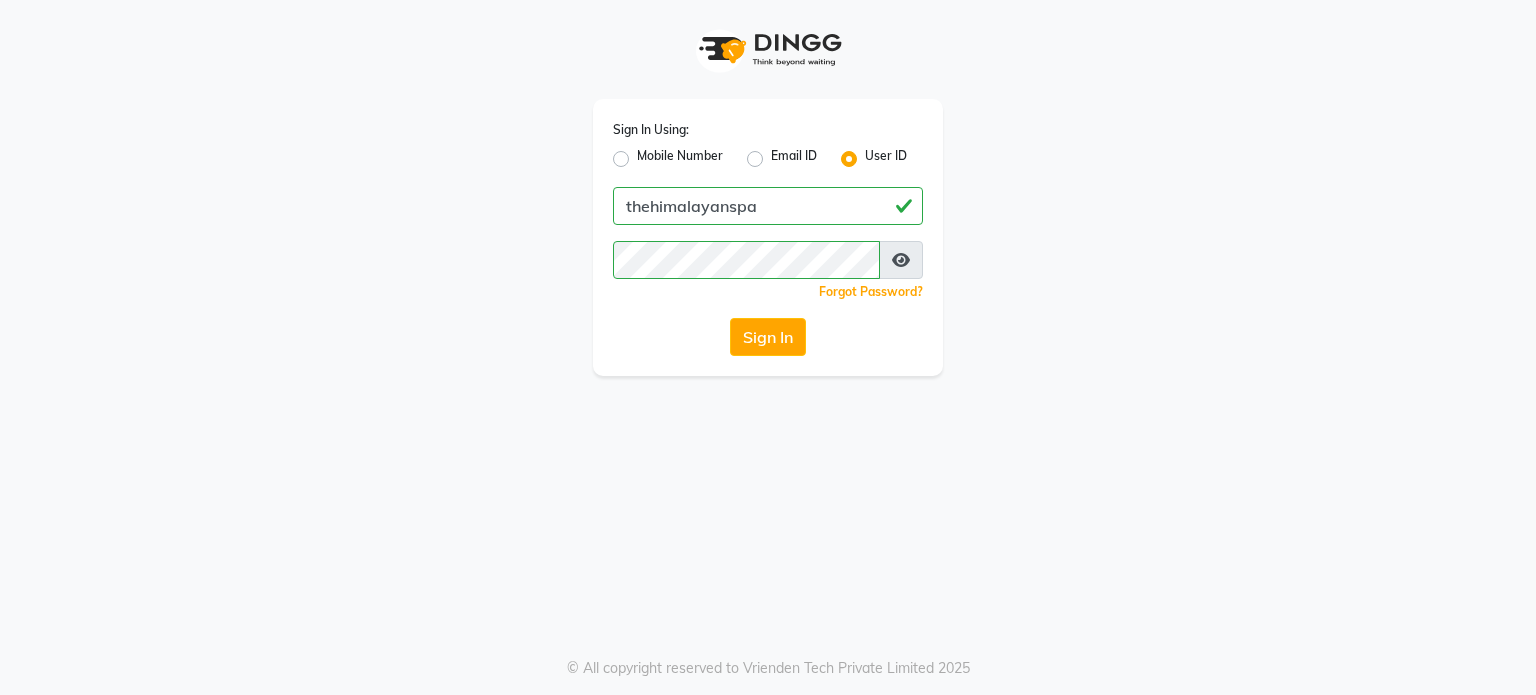 click at bounding box center (901, 260) 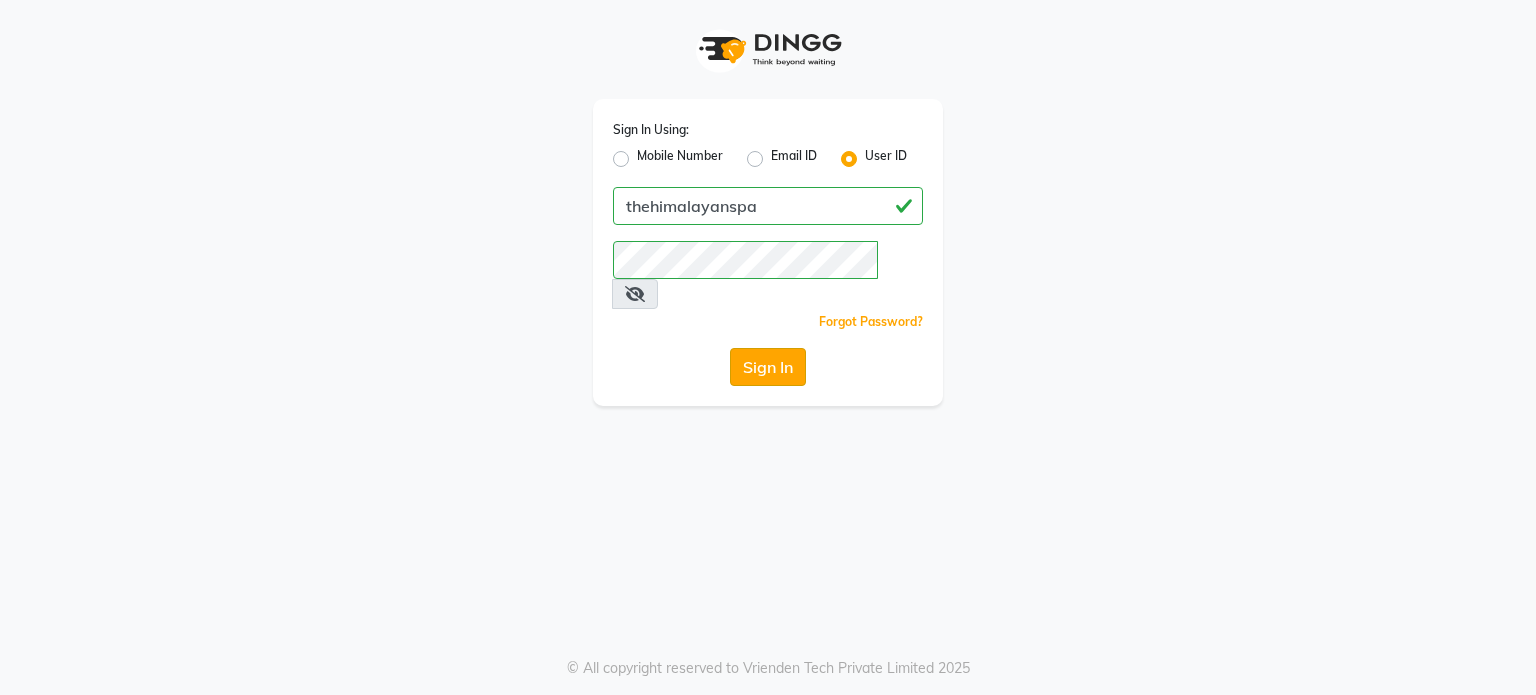 click on "Sign In" 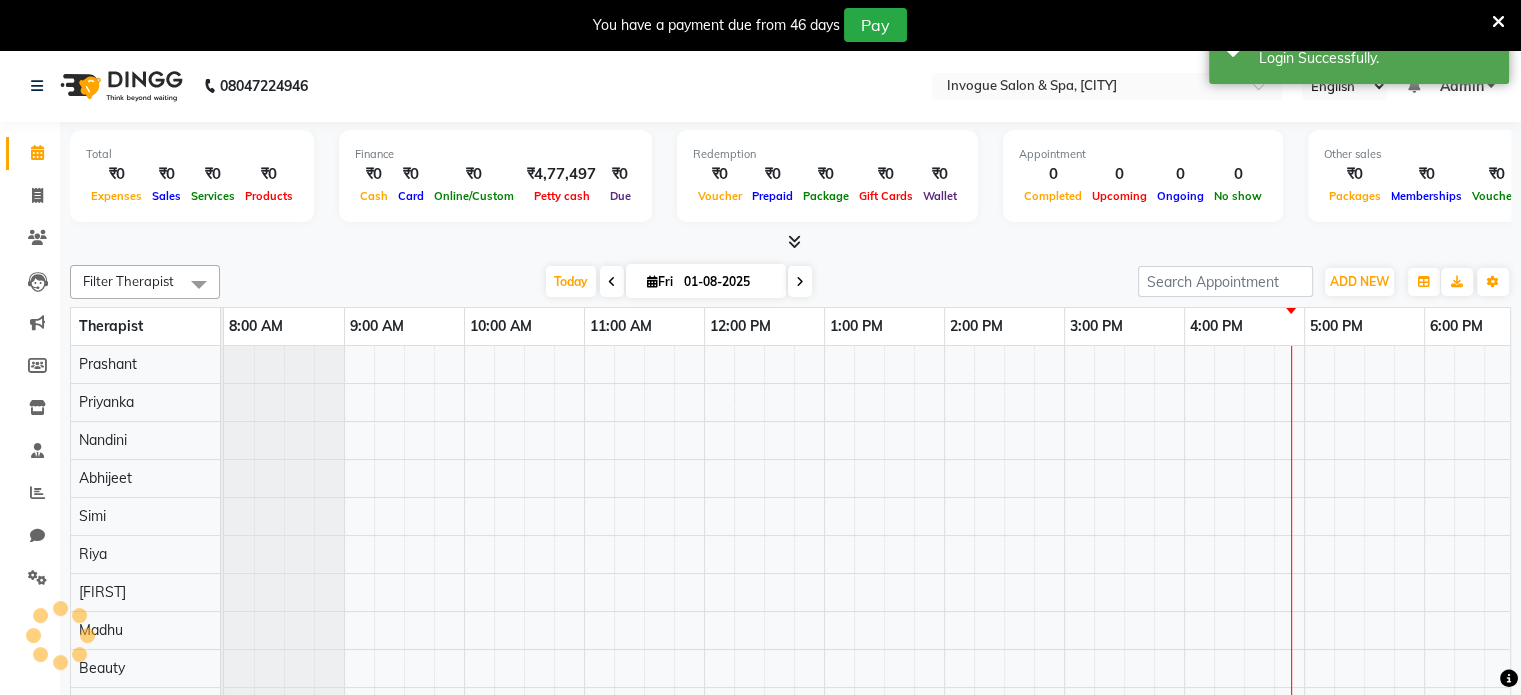 select on "en" 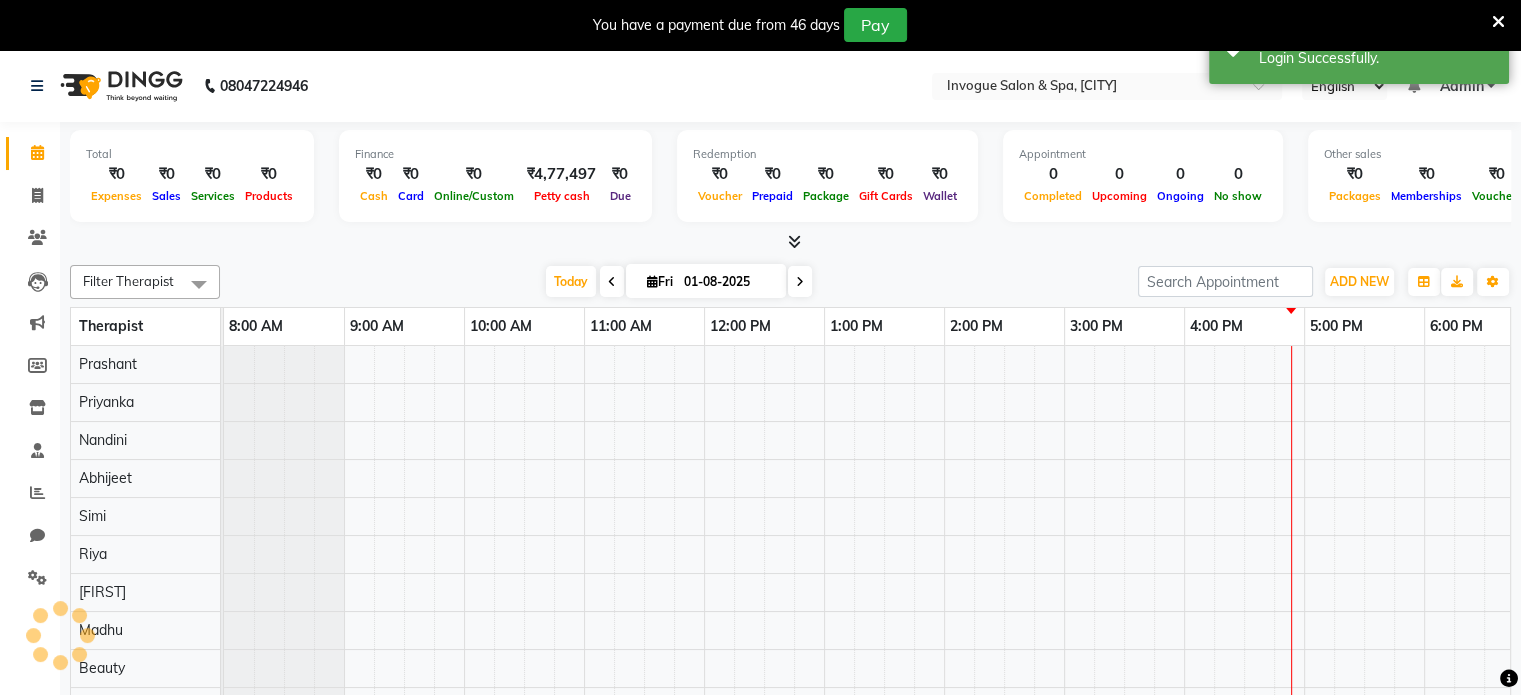 scroll, scrollTop: 0, scrollLeft: 273, axis: horizontal 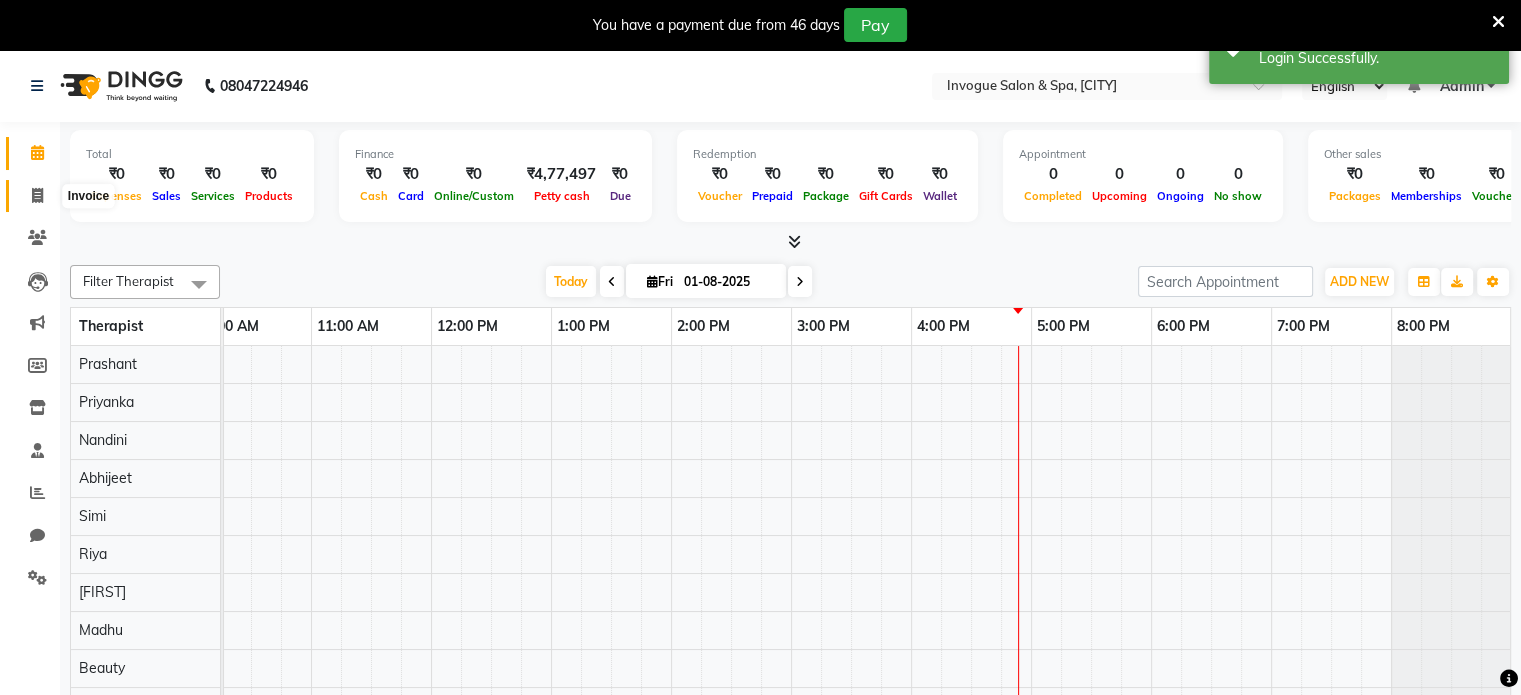 click 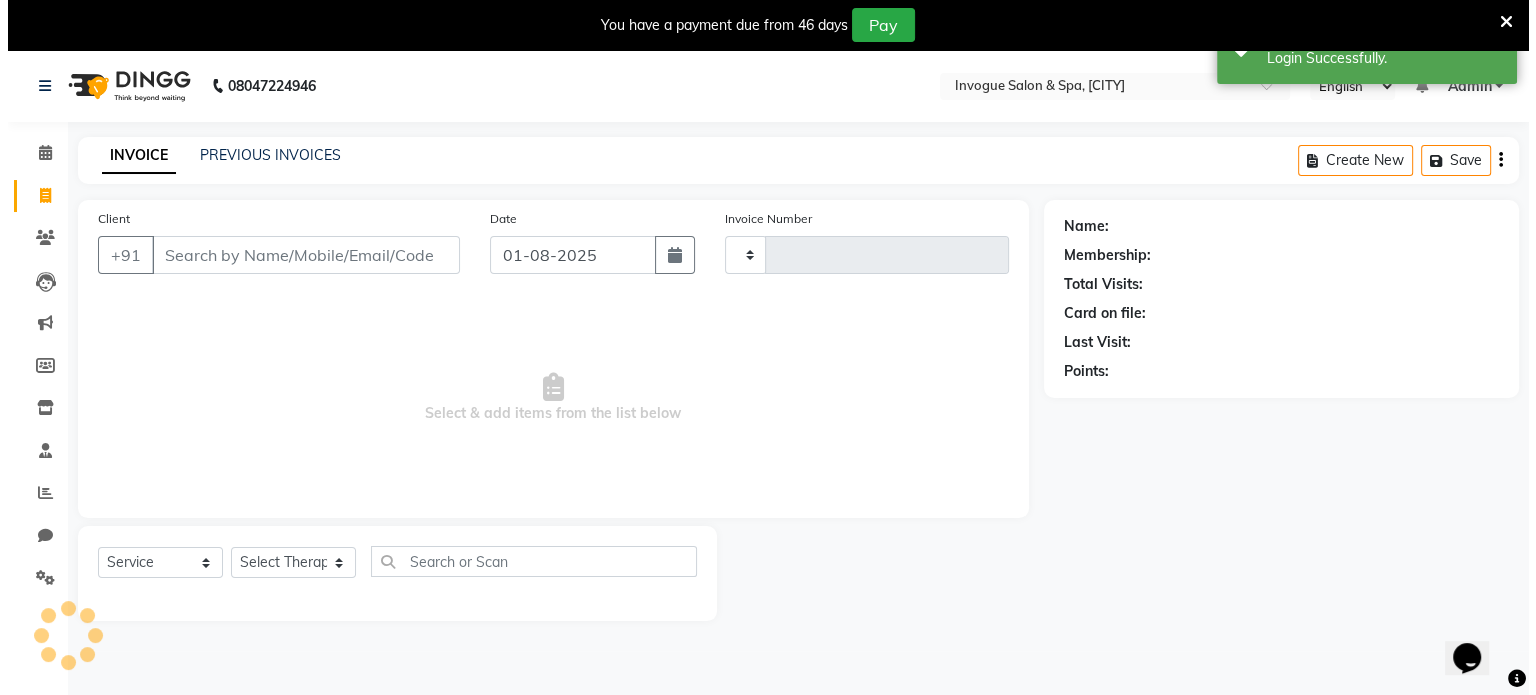 scroll, scrollTop: 0, scrollLeft: 0, axis: both 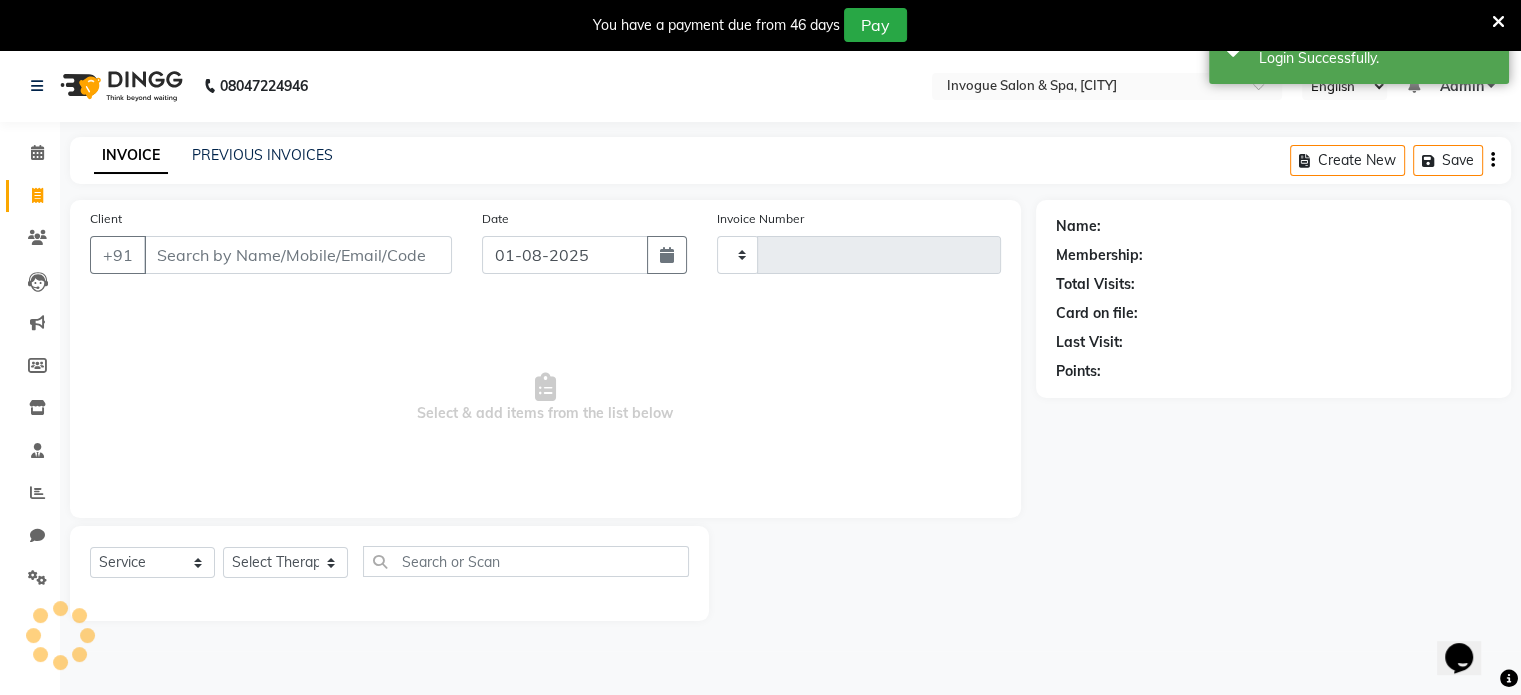 type on "0387" 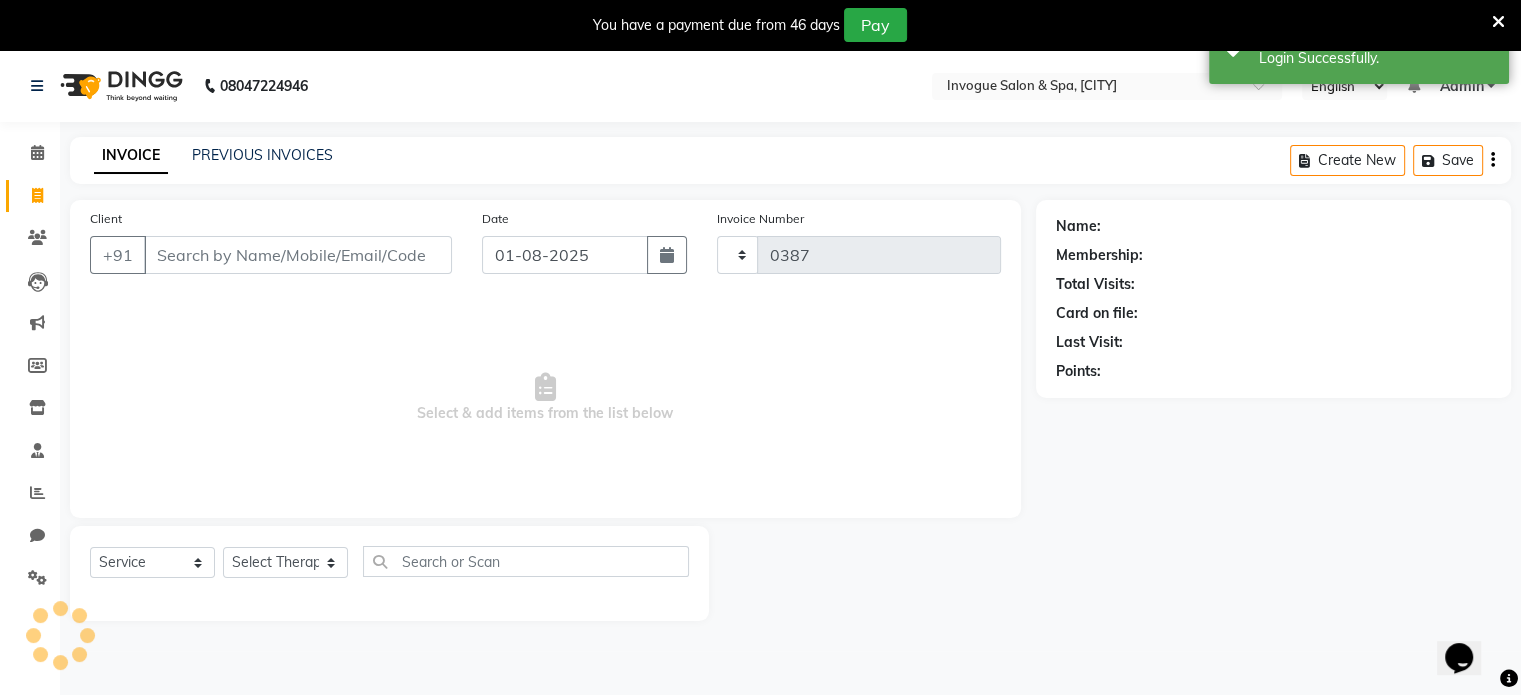 select on "8086" 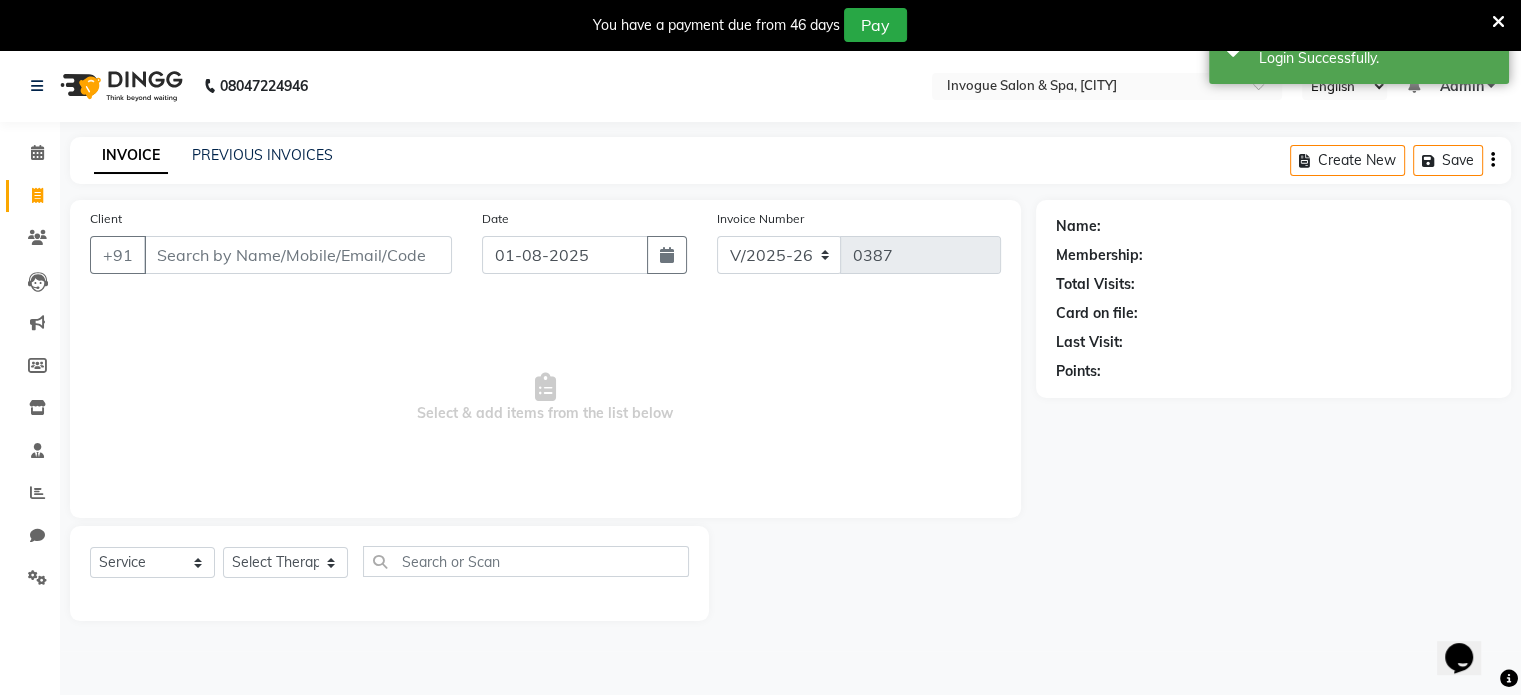 click on "Client" at bounding box center (298, 255) 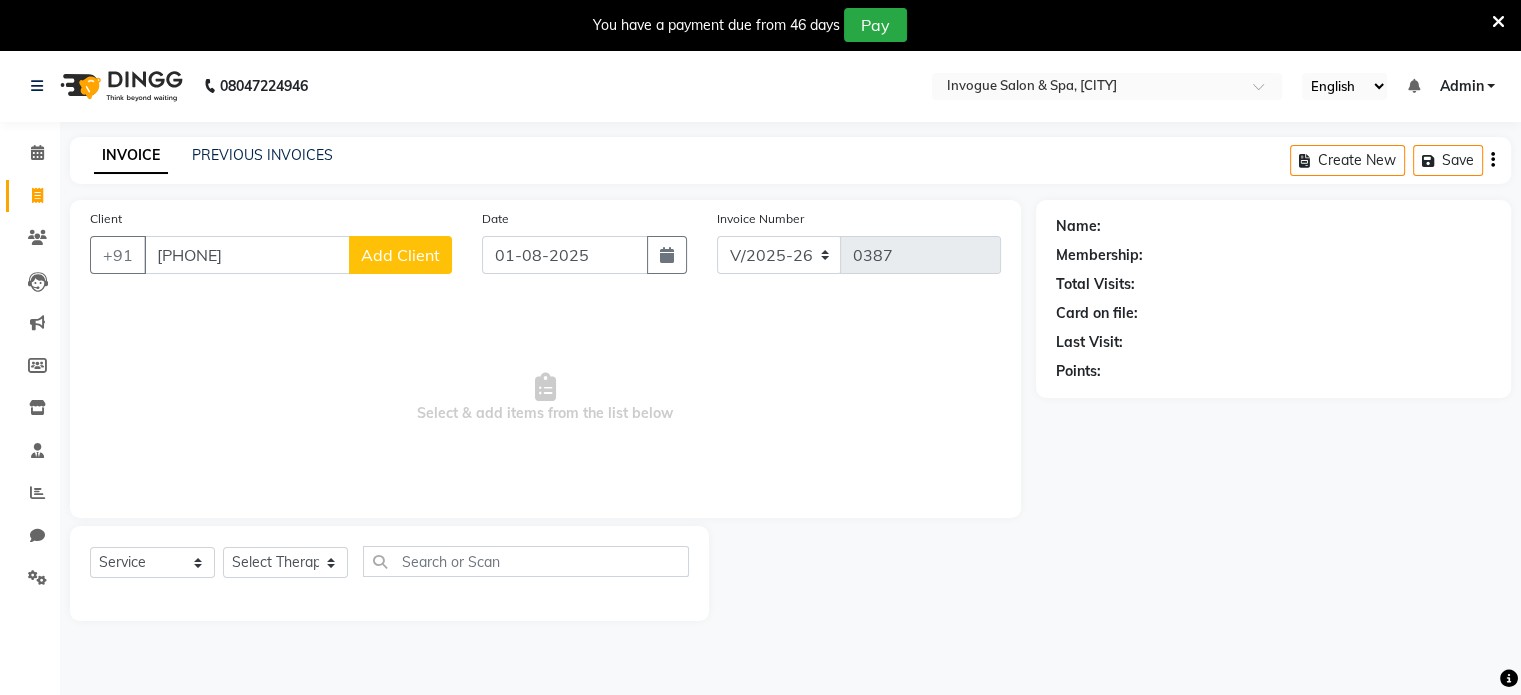 type on "[PHONE]" 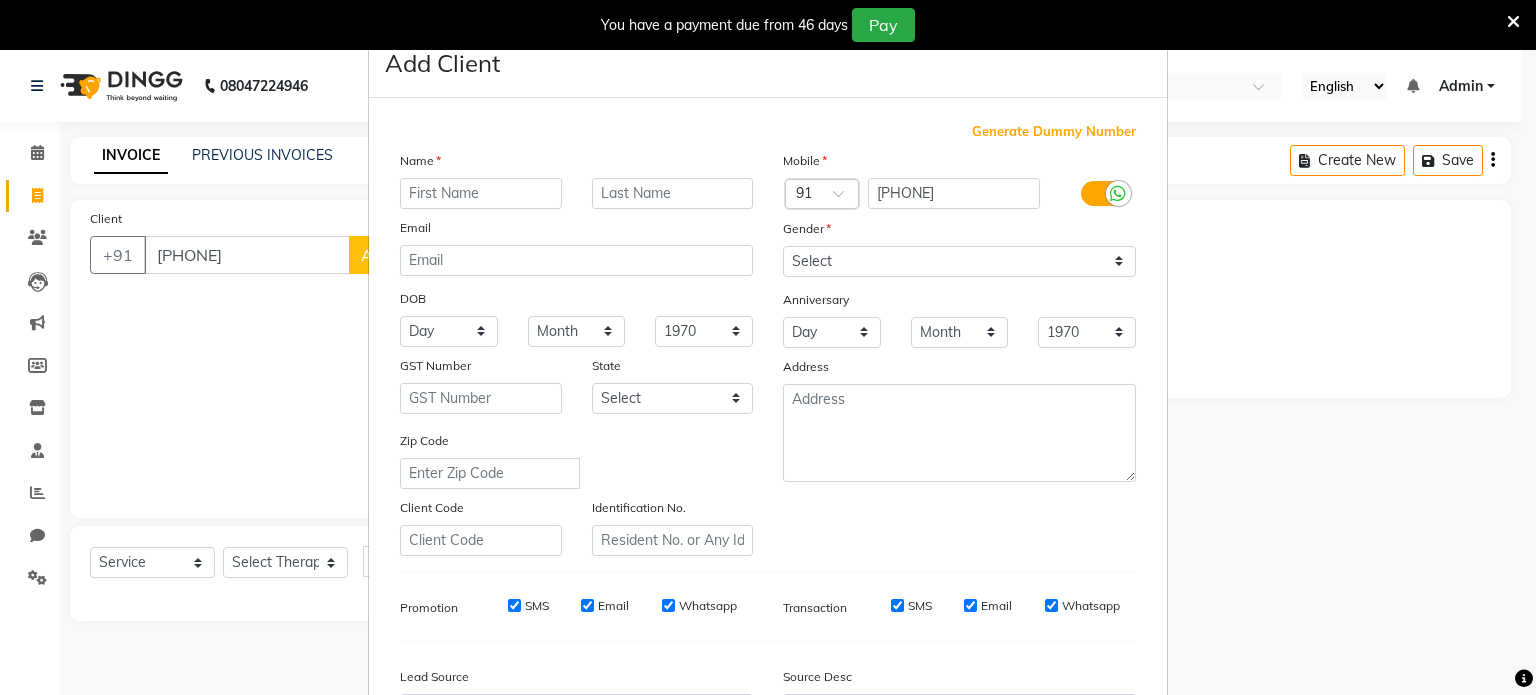 click at bounding box center [481, 193] 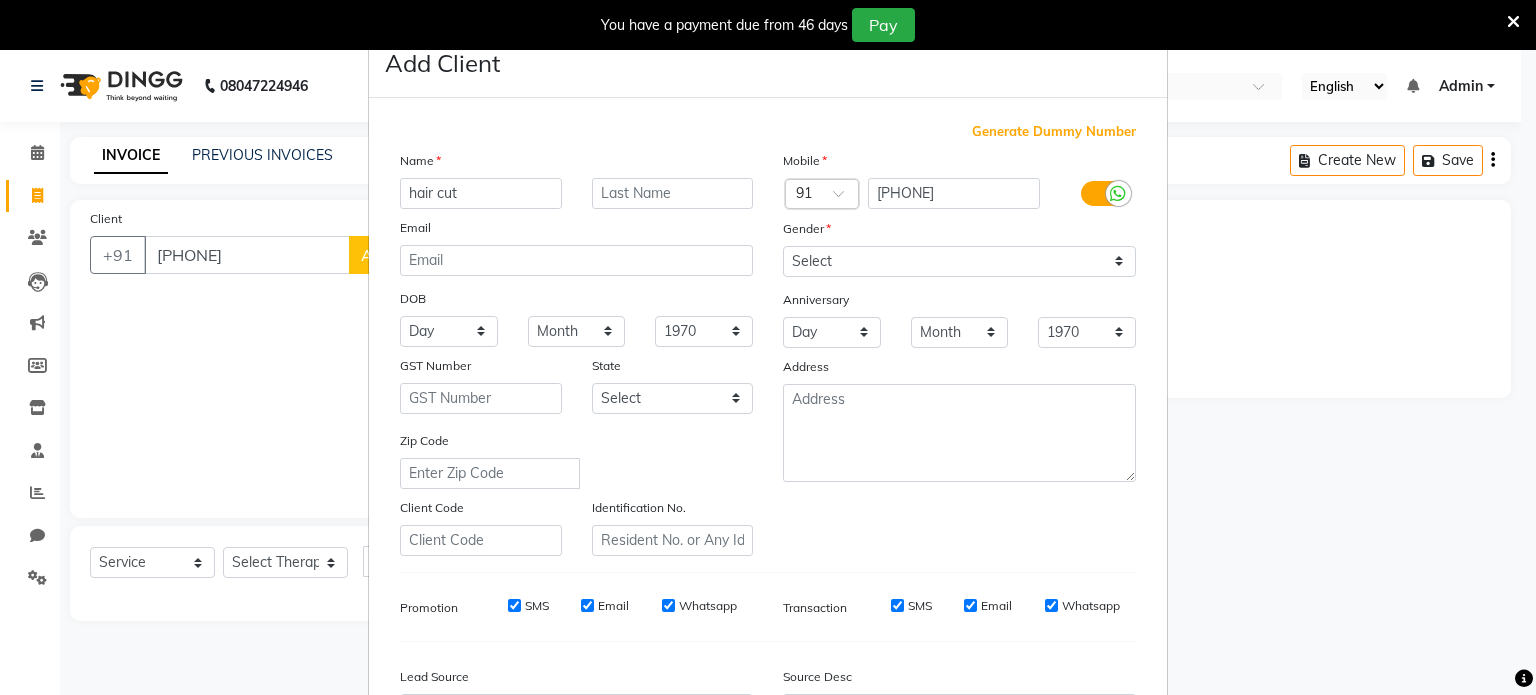 type on "hair cut" 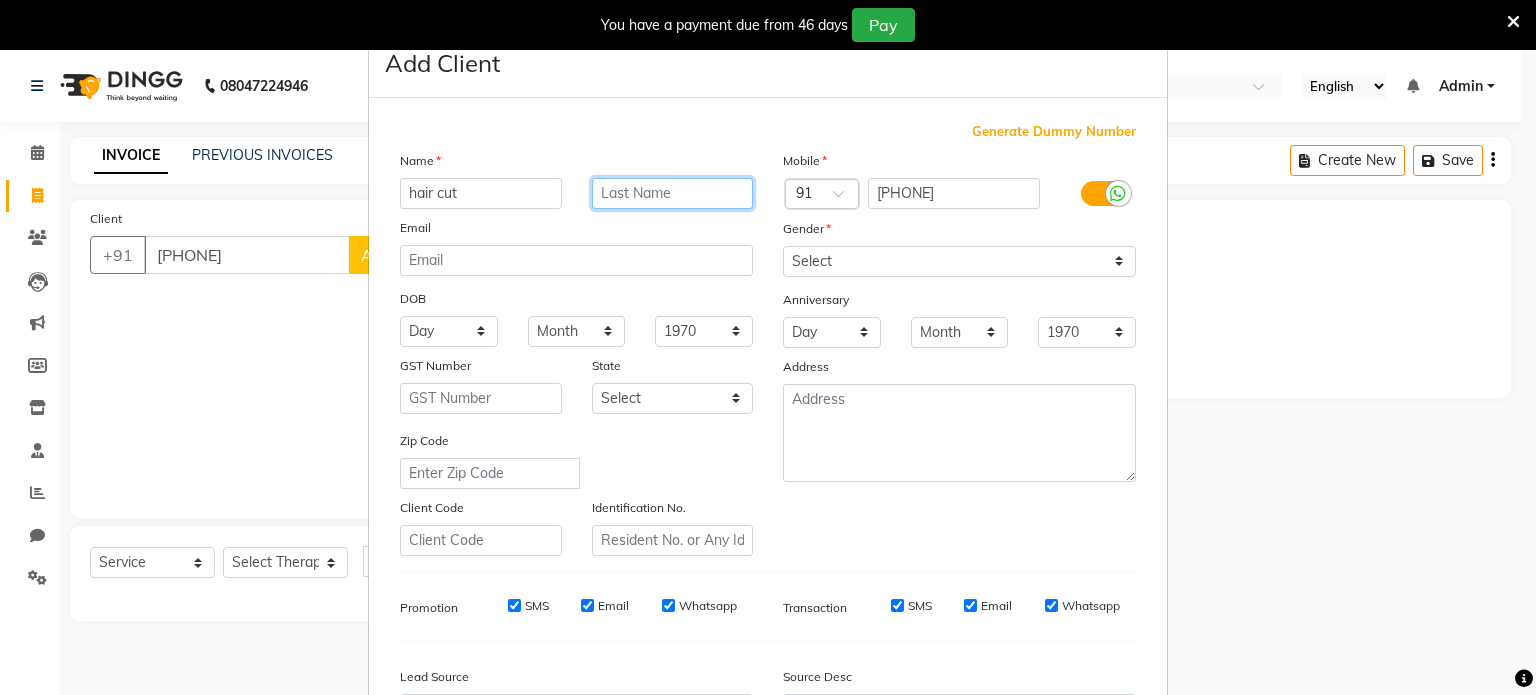 click at bounding box center [673, 193] 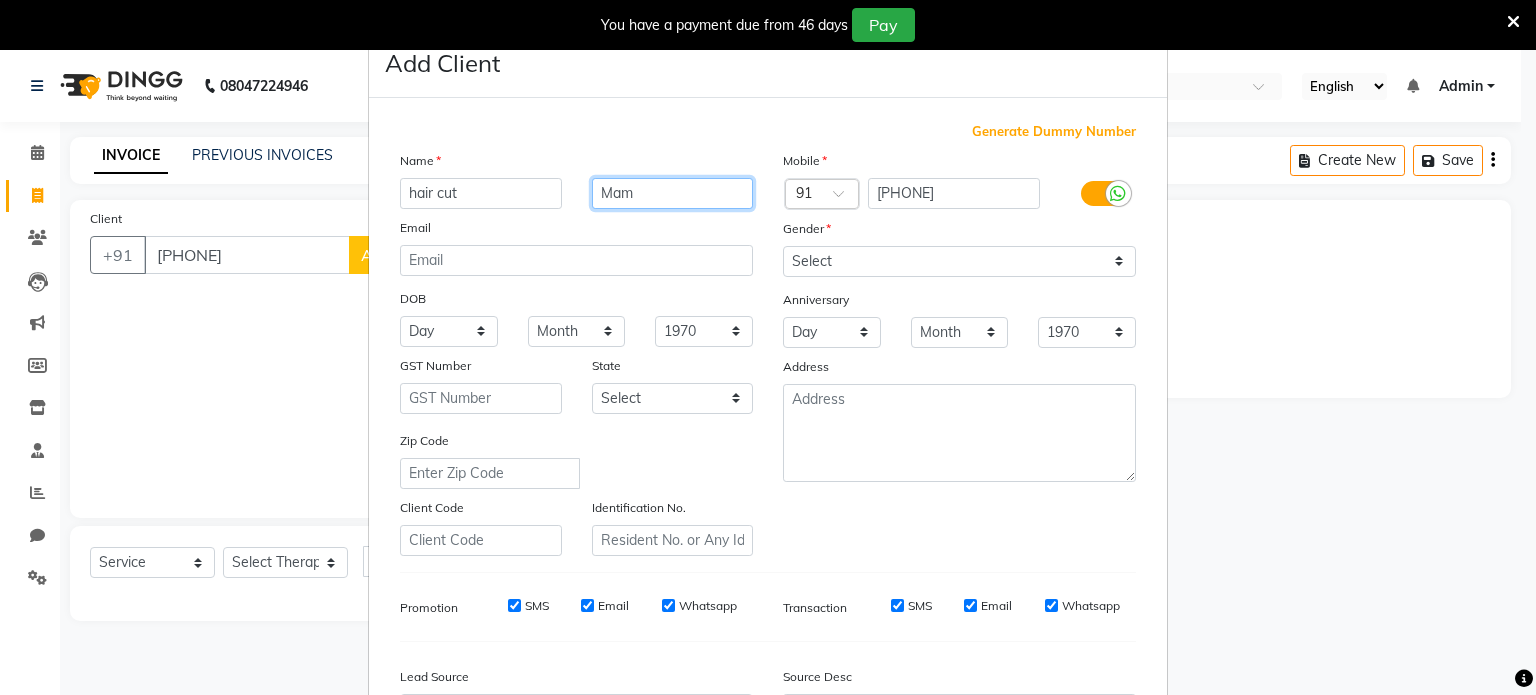 type on "Mam" 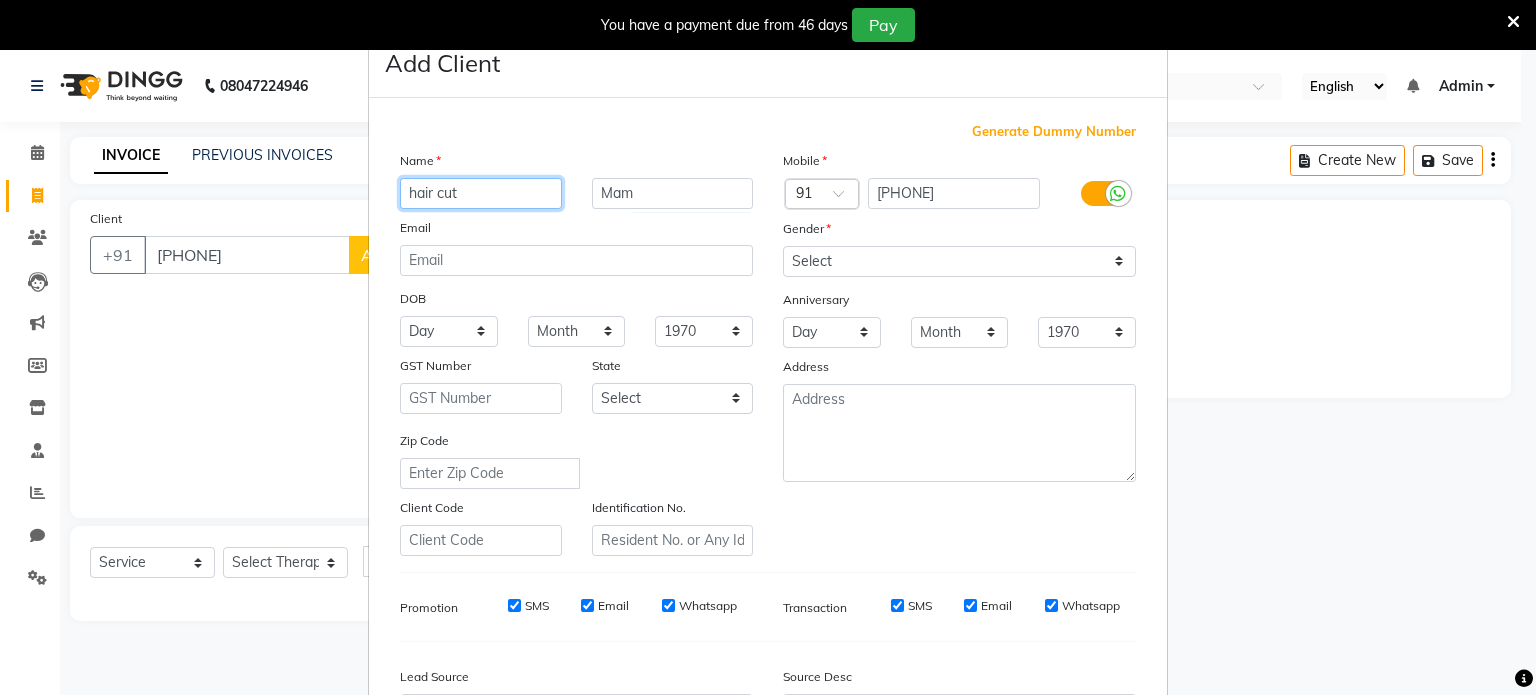 click on "hair cut" at bounding box center (481, 193) 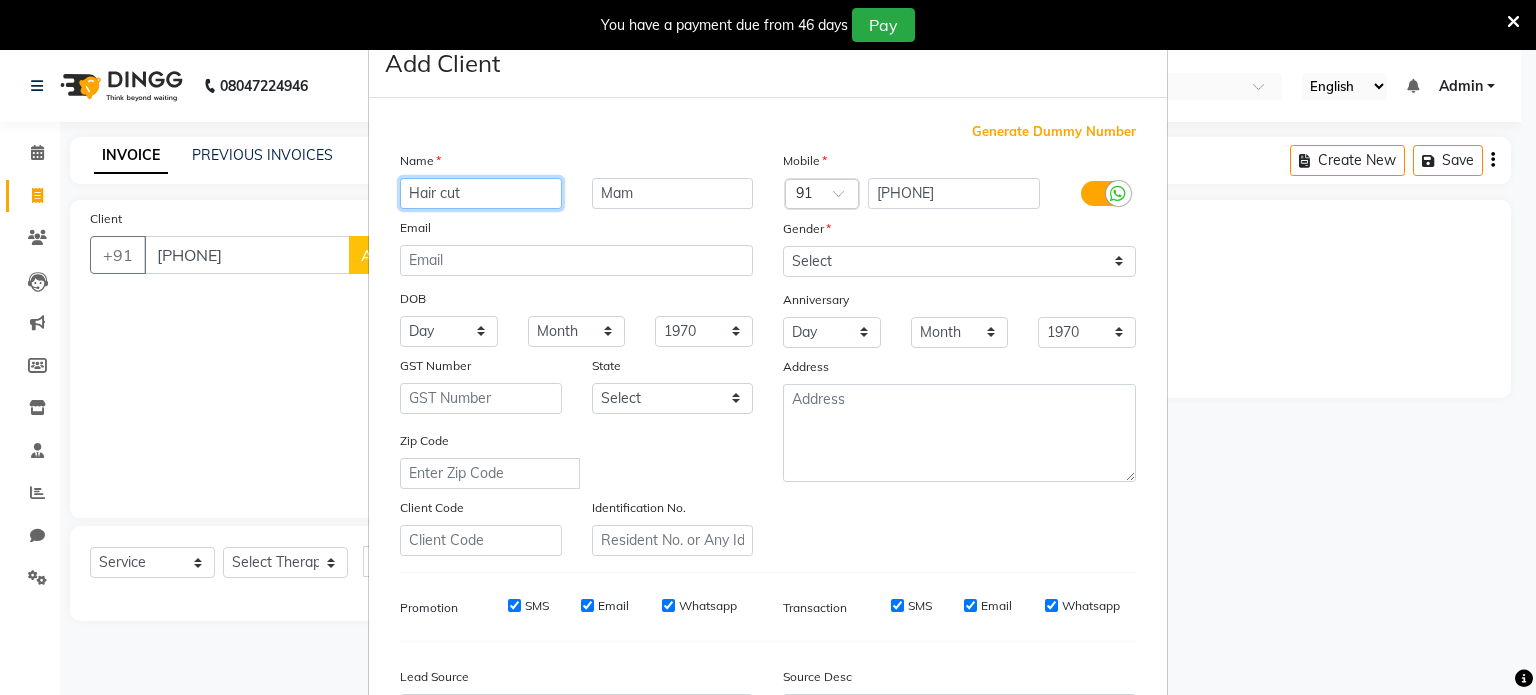 type on "Hair cut" 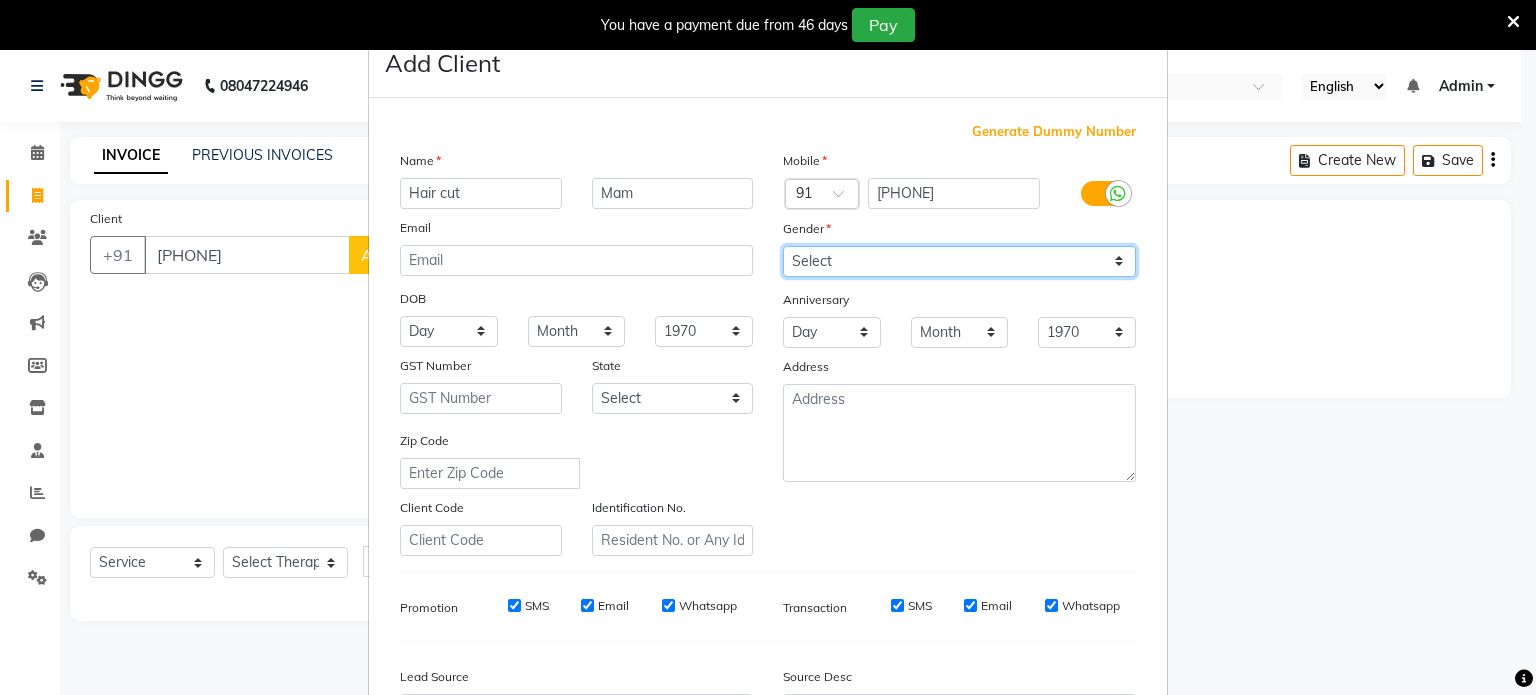 click on "Select Male Female Other Prefer Not To Say" at bounding box center (959, 261) 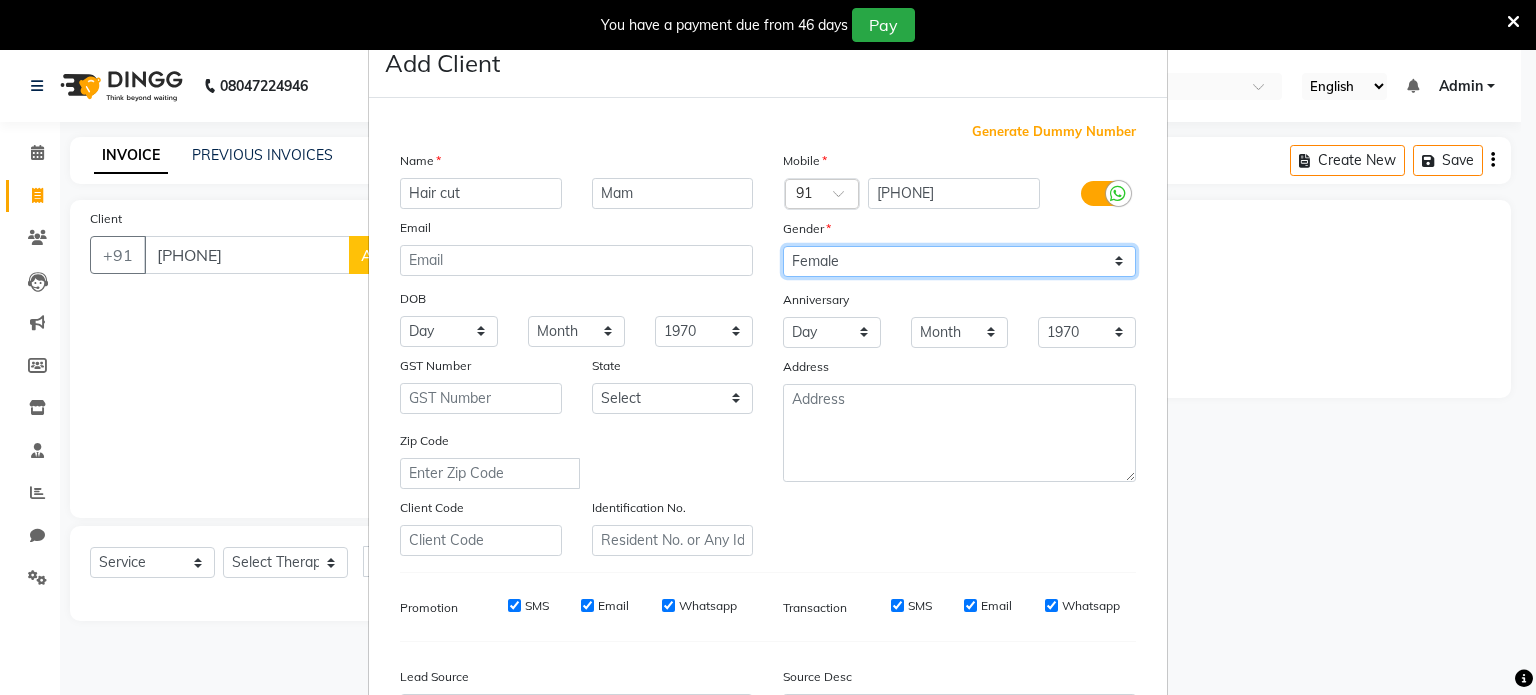click on "Select Male Female Other Prefer Not To Say" at bounding box center [959, 261] 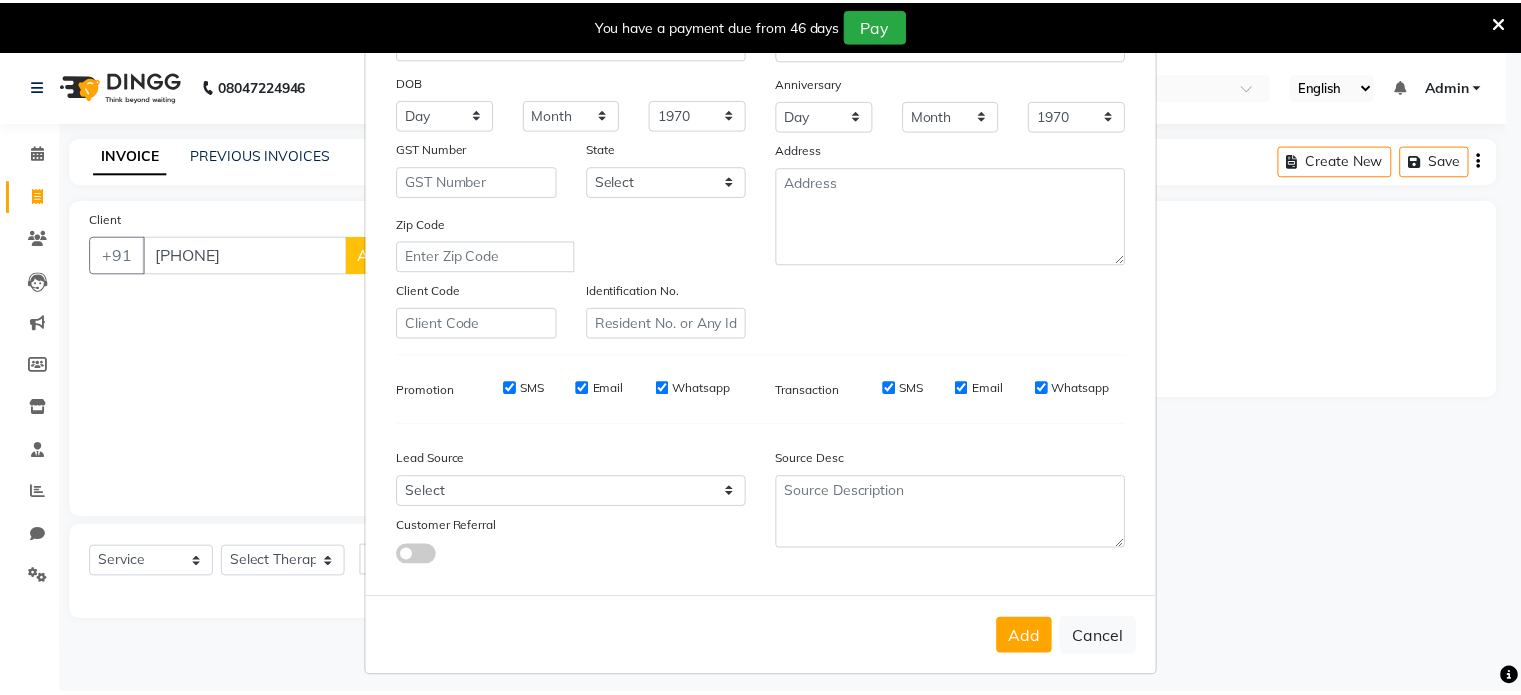 scroll, scrollTop: 237, scrollLeft: 0, axis: vertical 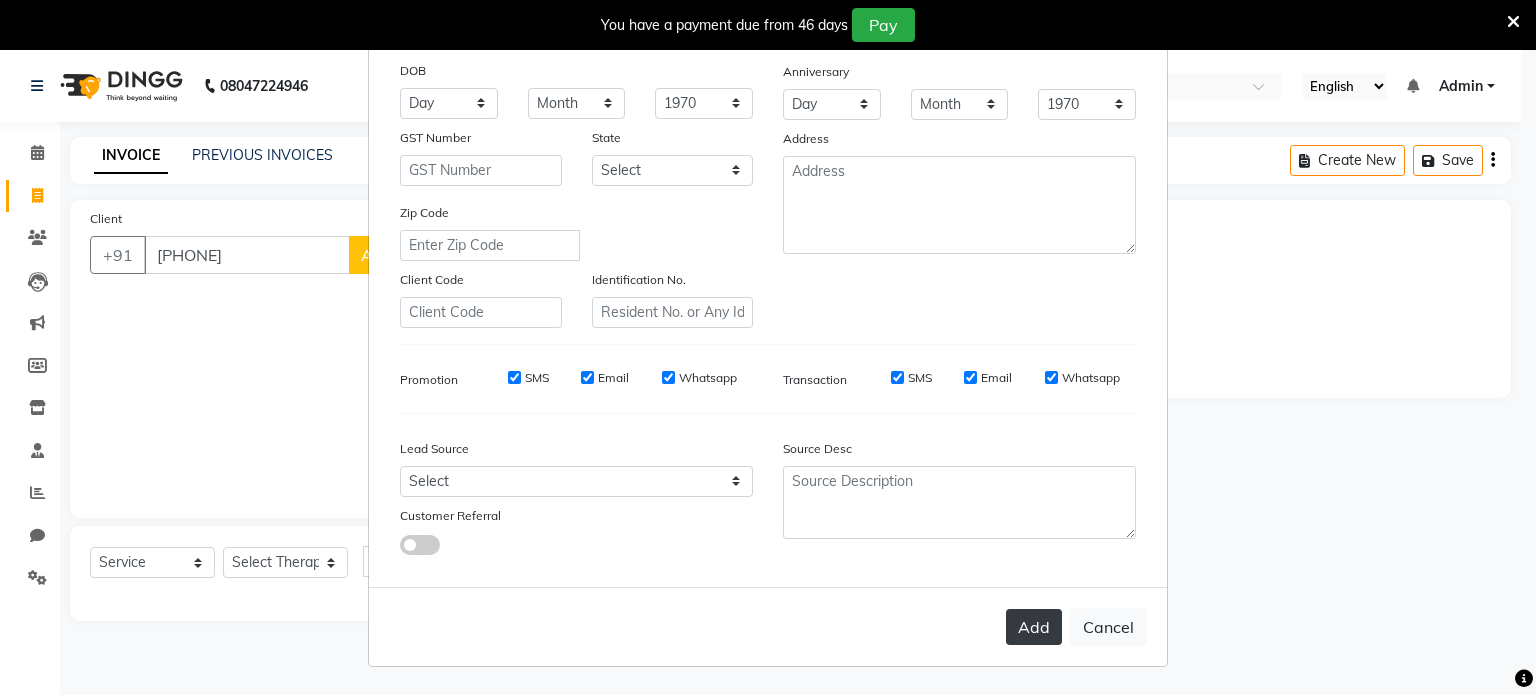 click on "Add" at bounding box center (1034, 627) 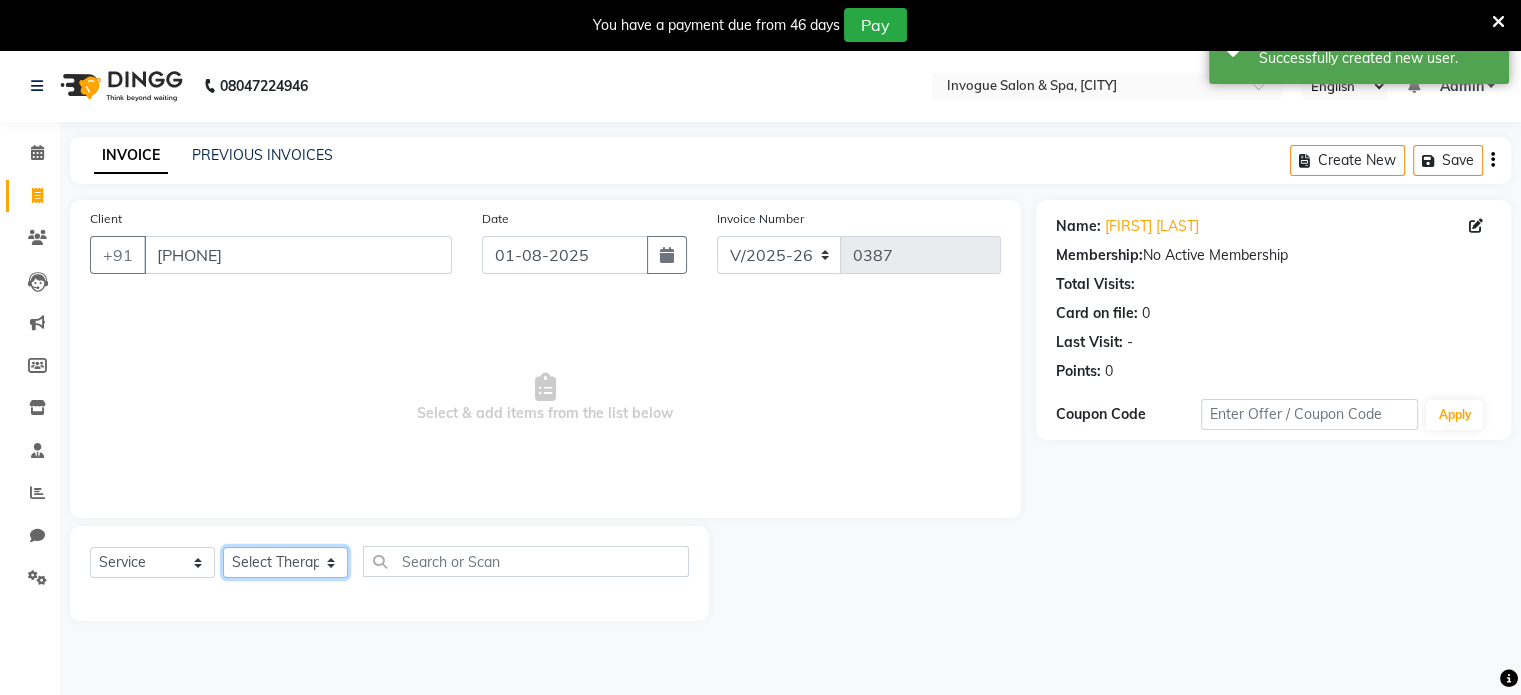 click on "Select Therapist Abhijeet Ayesha Beauty Madhu Nandini Prashant Priyanka Riya [FIRST] ( Spa Therapist ) Simi" 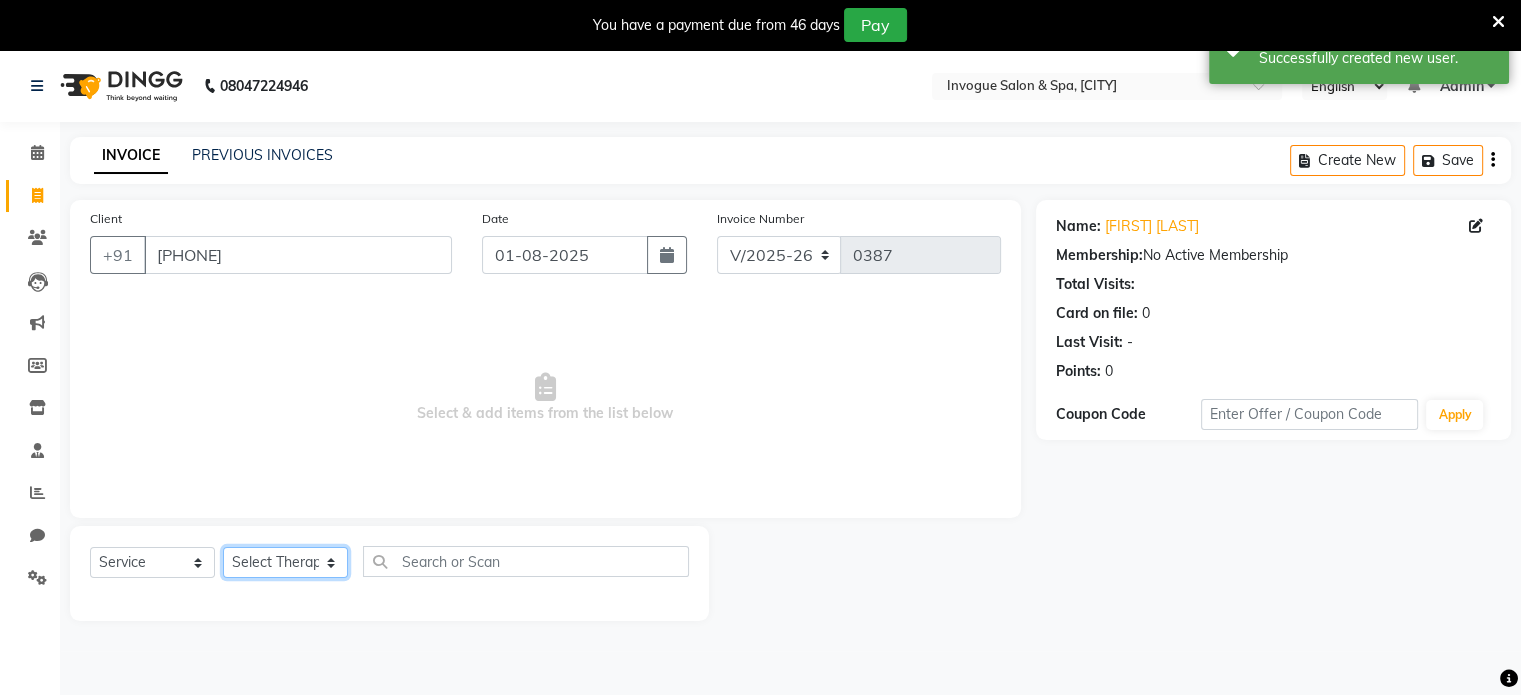 select on "74997" 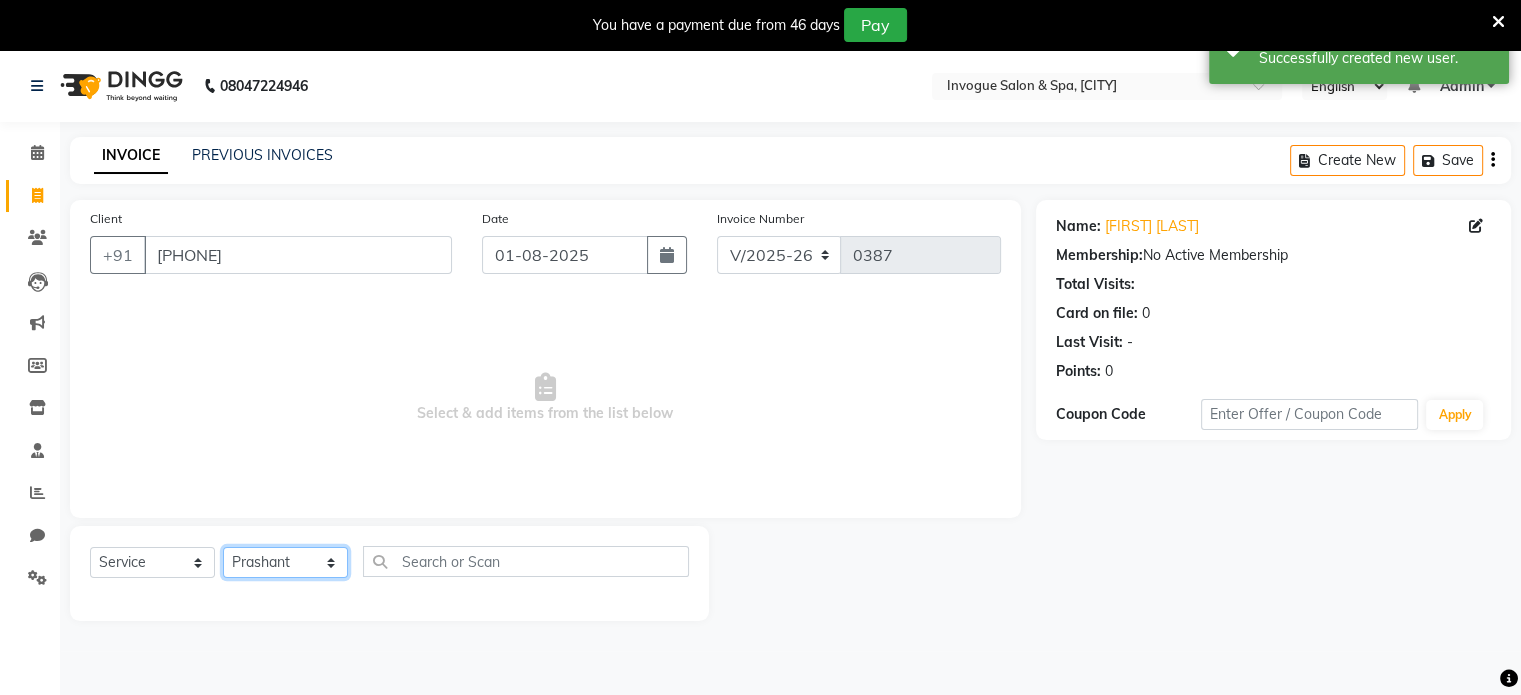 click on "Select Therapist Abhijeet Ayesha Beauty Madhu Nandini Prashant Priyanka Riya [FIRST] ( Spa Therapist ) Simi" 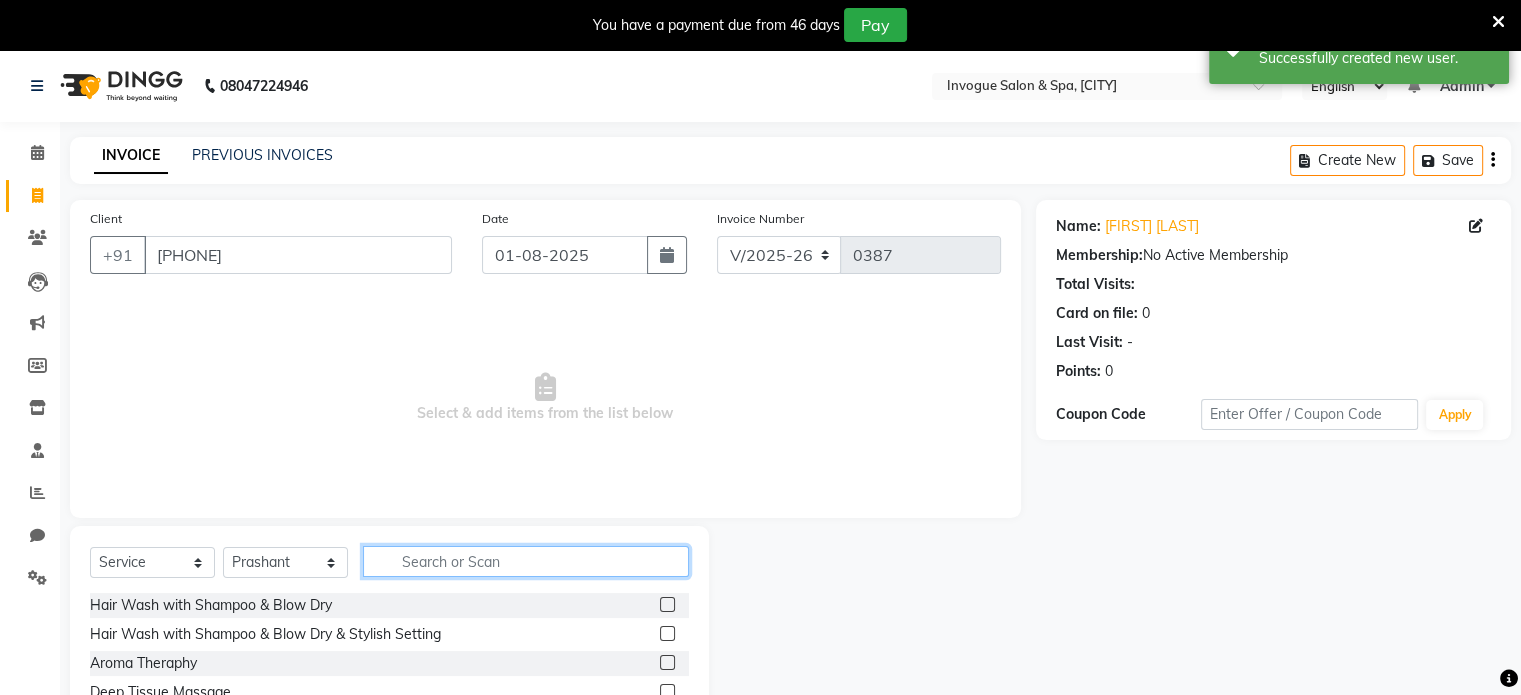 click 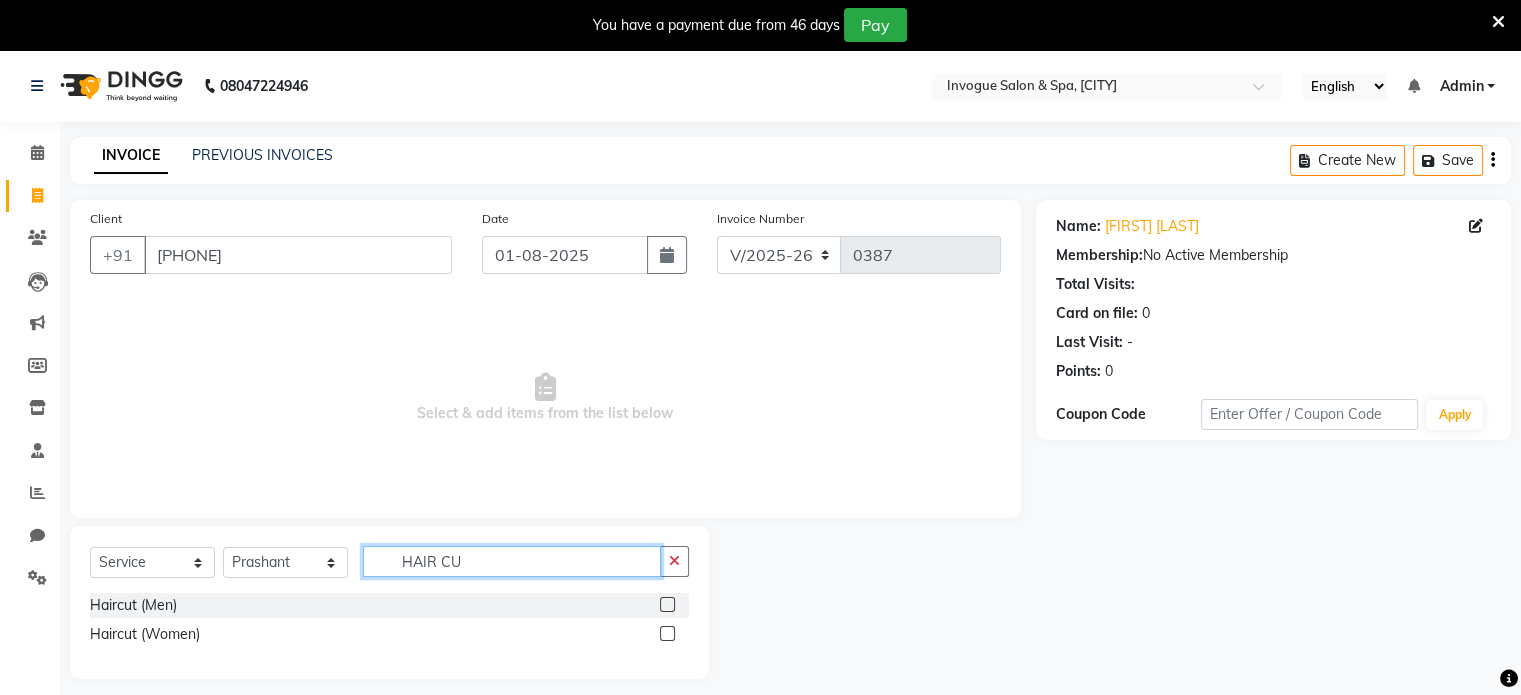 type on "HAIR CU" 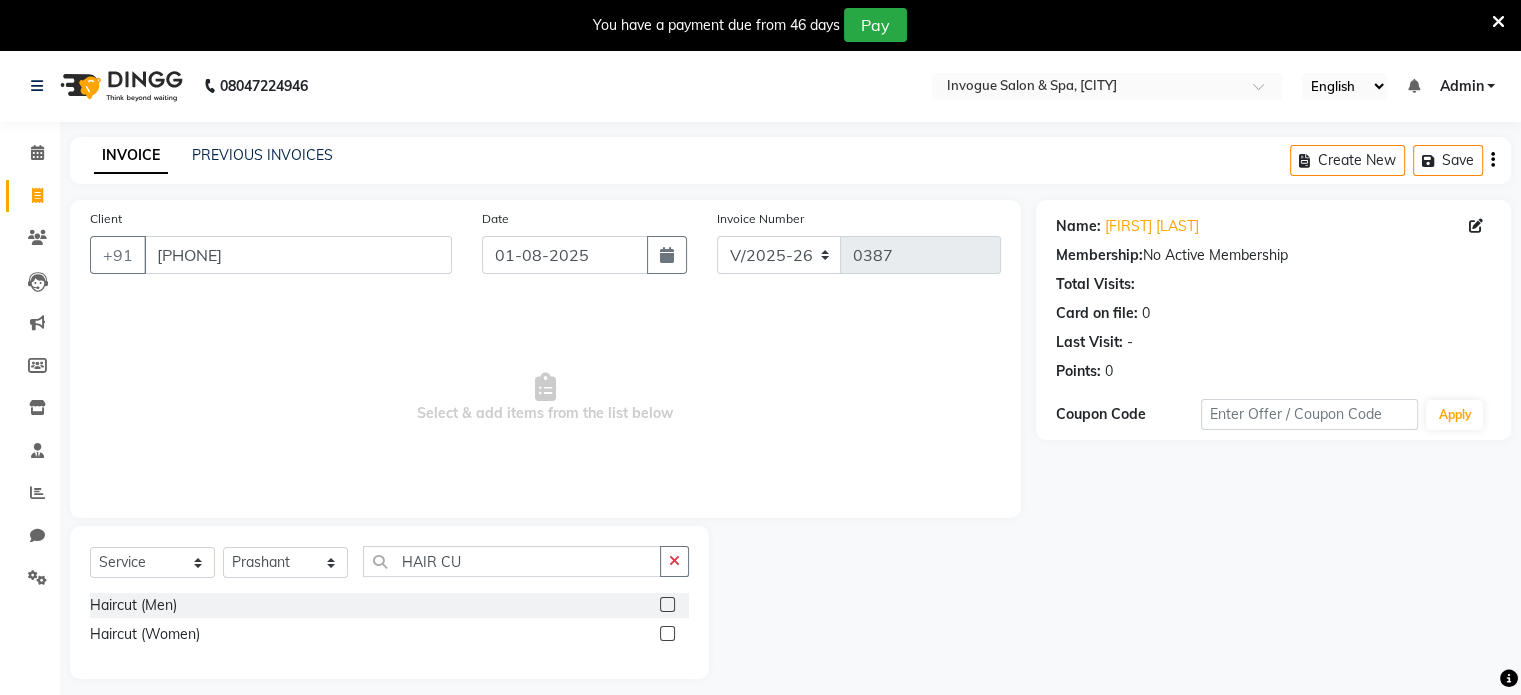 click 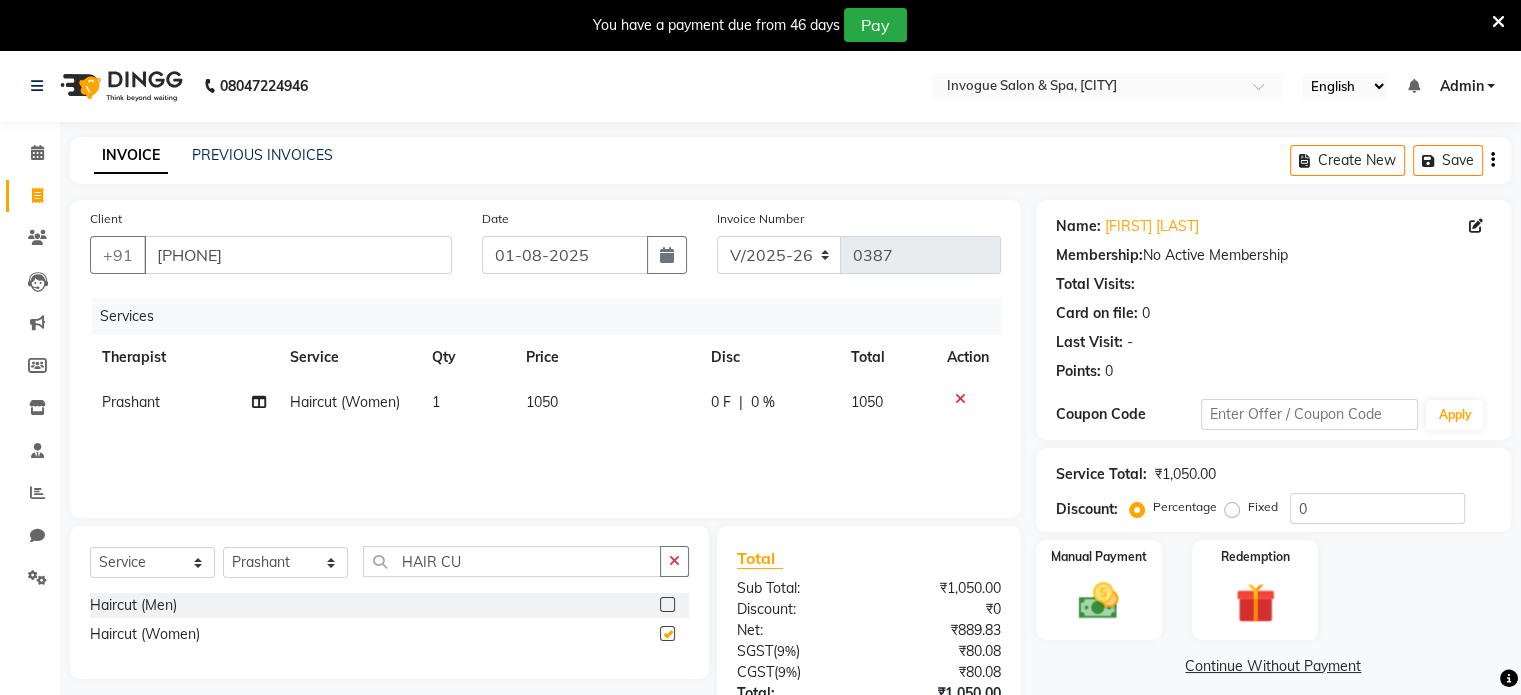 checkbox on "false" 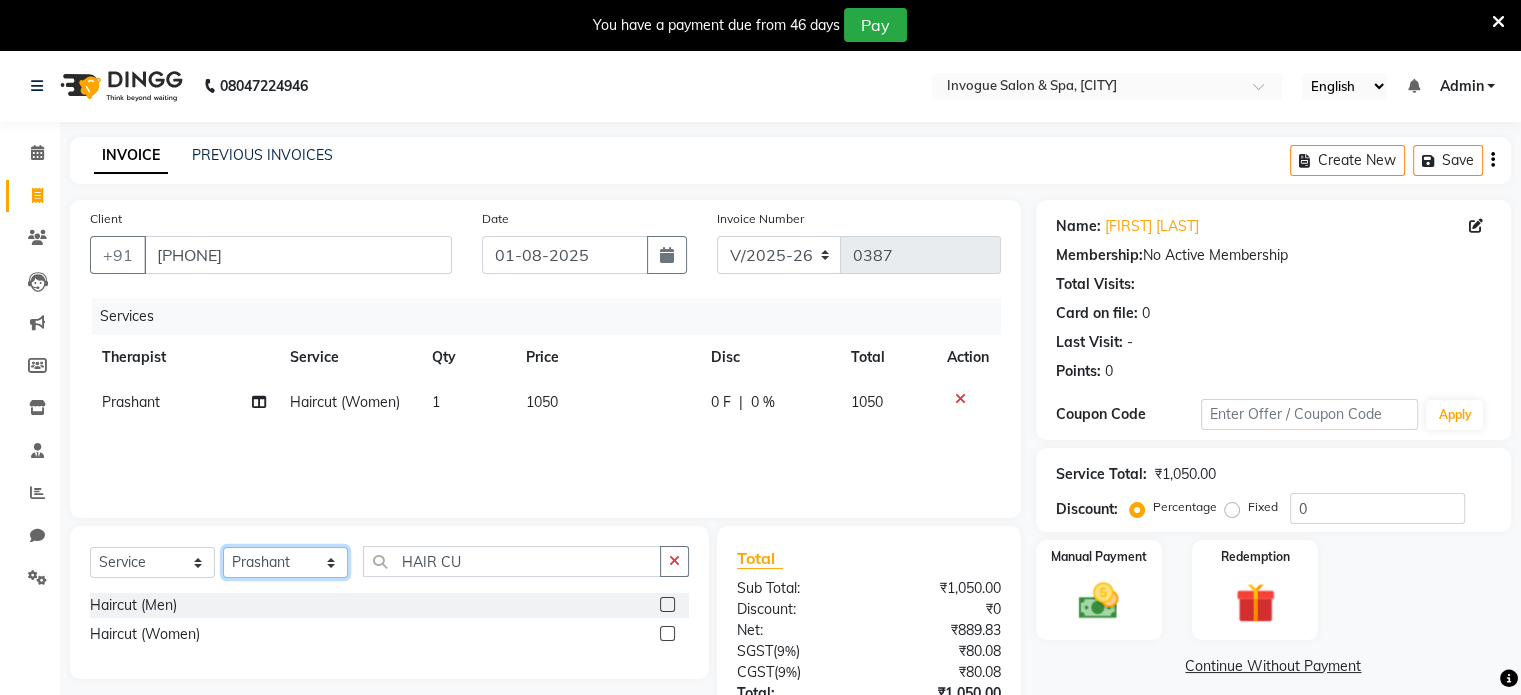 click on "Select Therapist Abhijeet Ayesha Beauty Madhu Nandini Prashant Priyanka Riya [FIRST] ( Spa Therapist ) Simi" 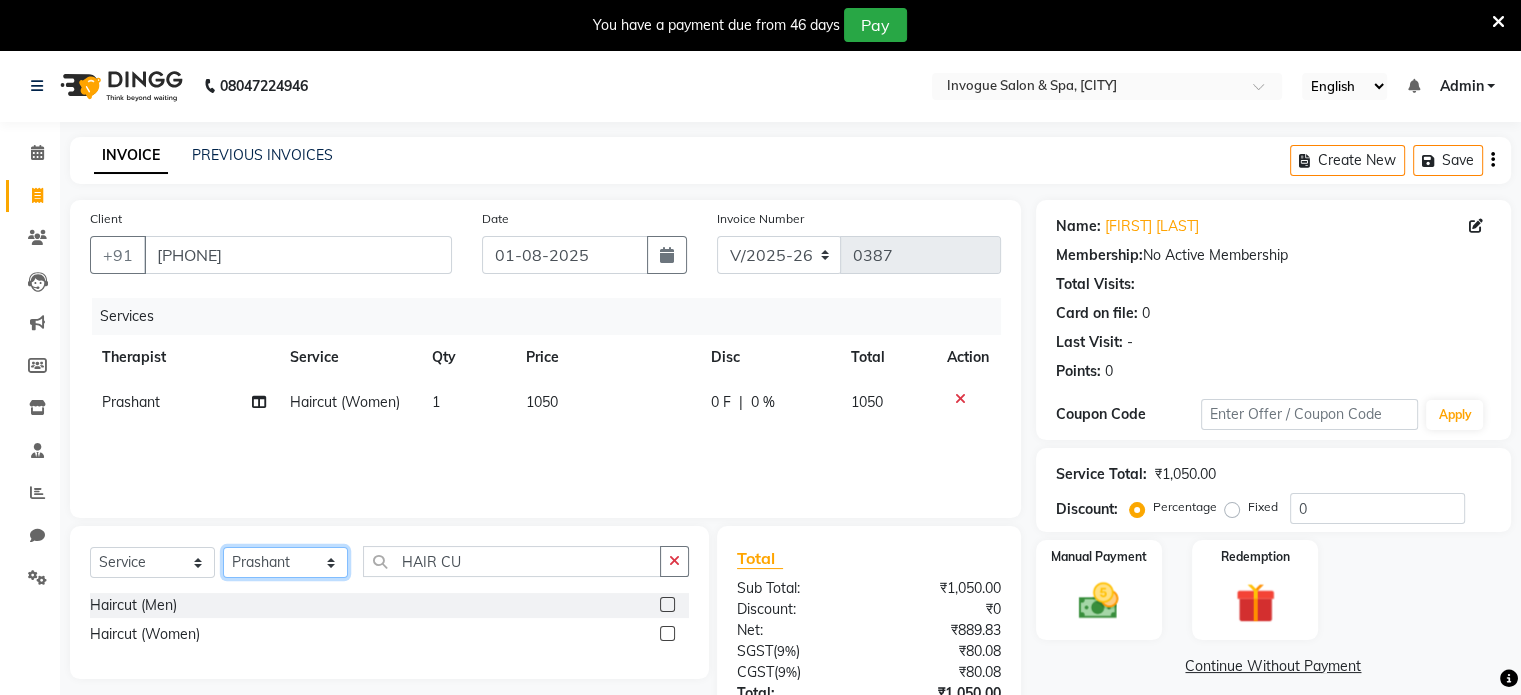 select on "74999" 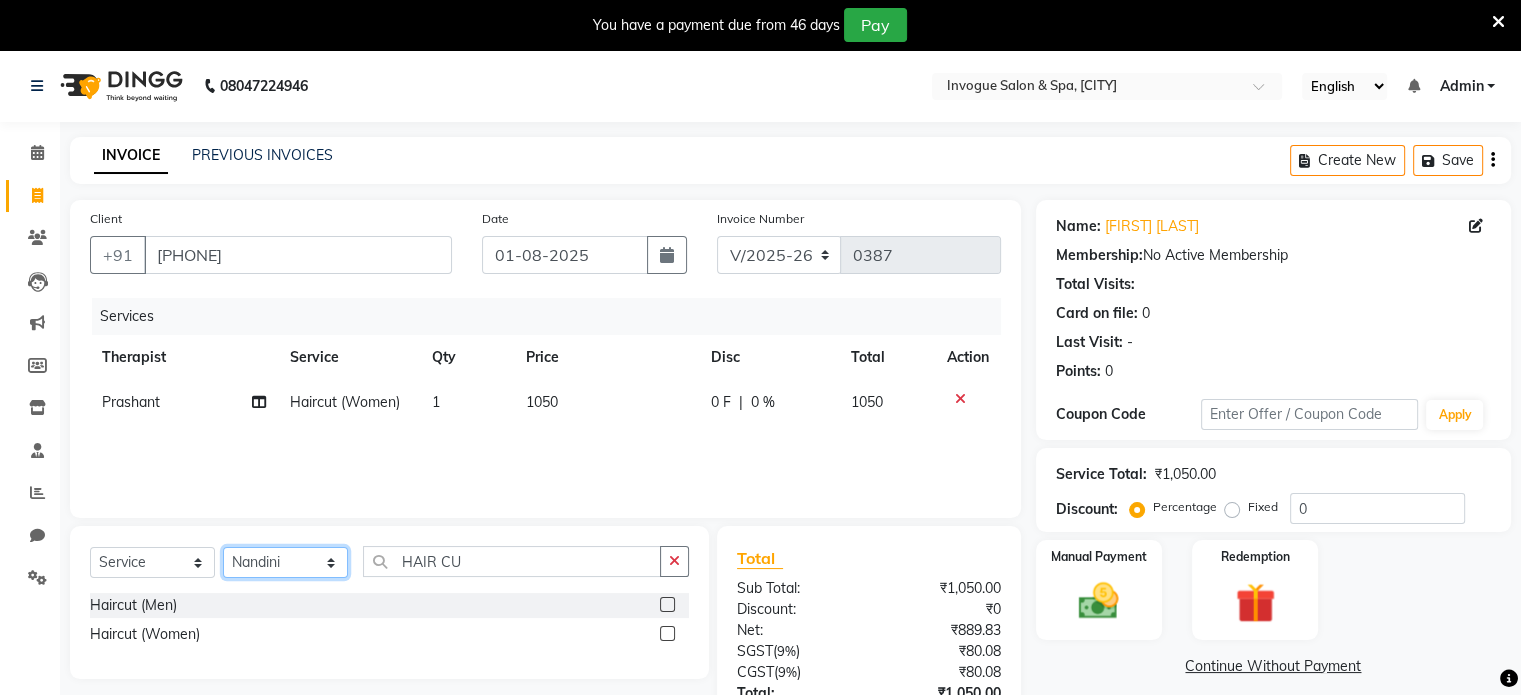 click on "Select Therapist Abhijeet Ayesha Beauty Madhu Nandini Prashant Priyanka Riya [FIRST] ( Spa Therapist ) Simi" 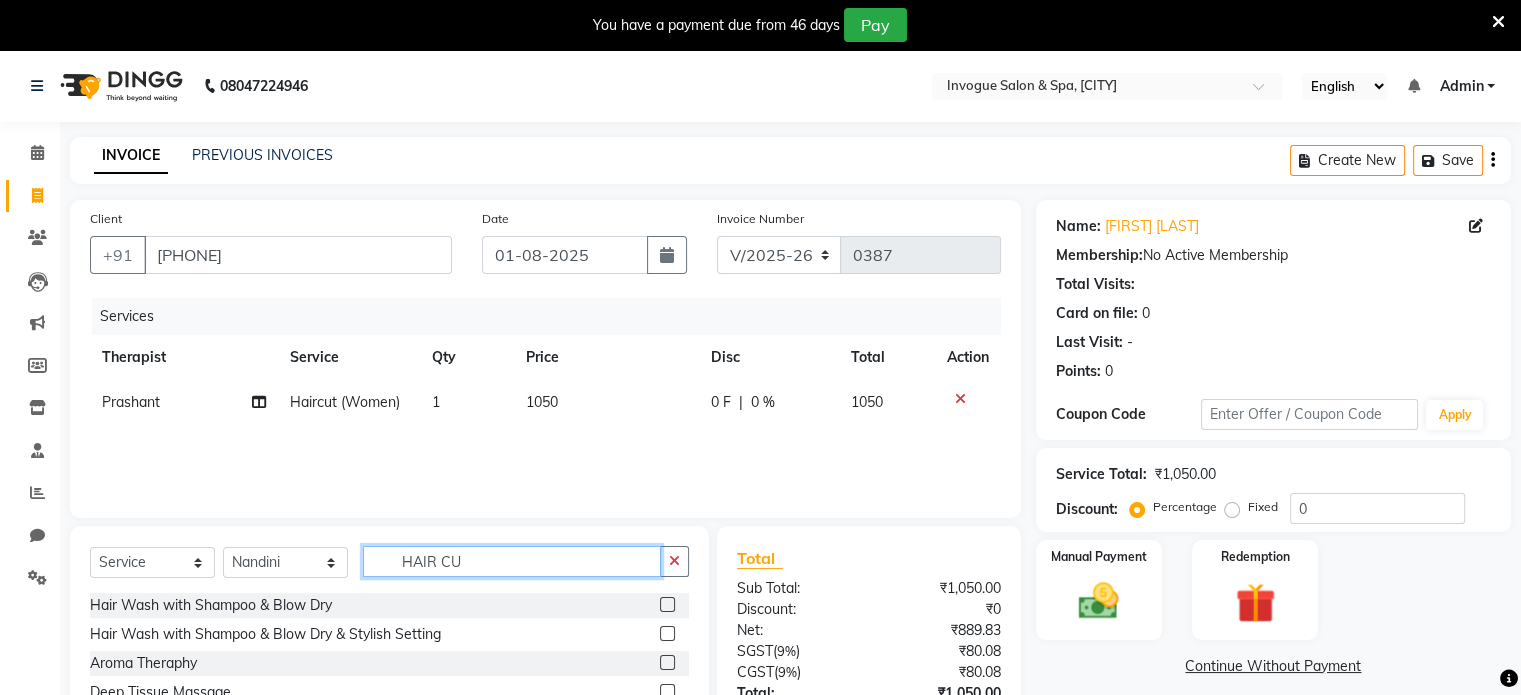 click on "HAIR CU" 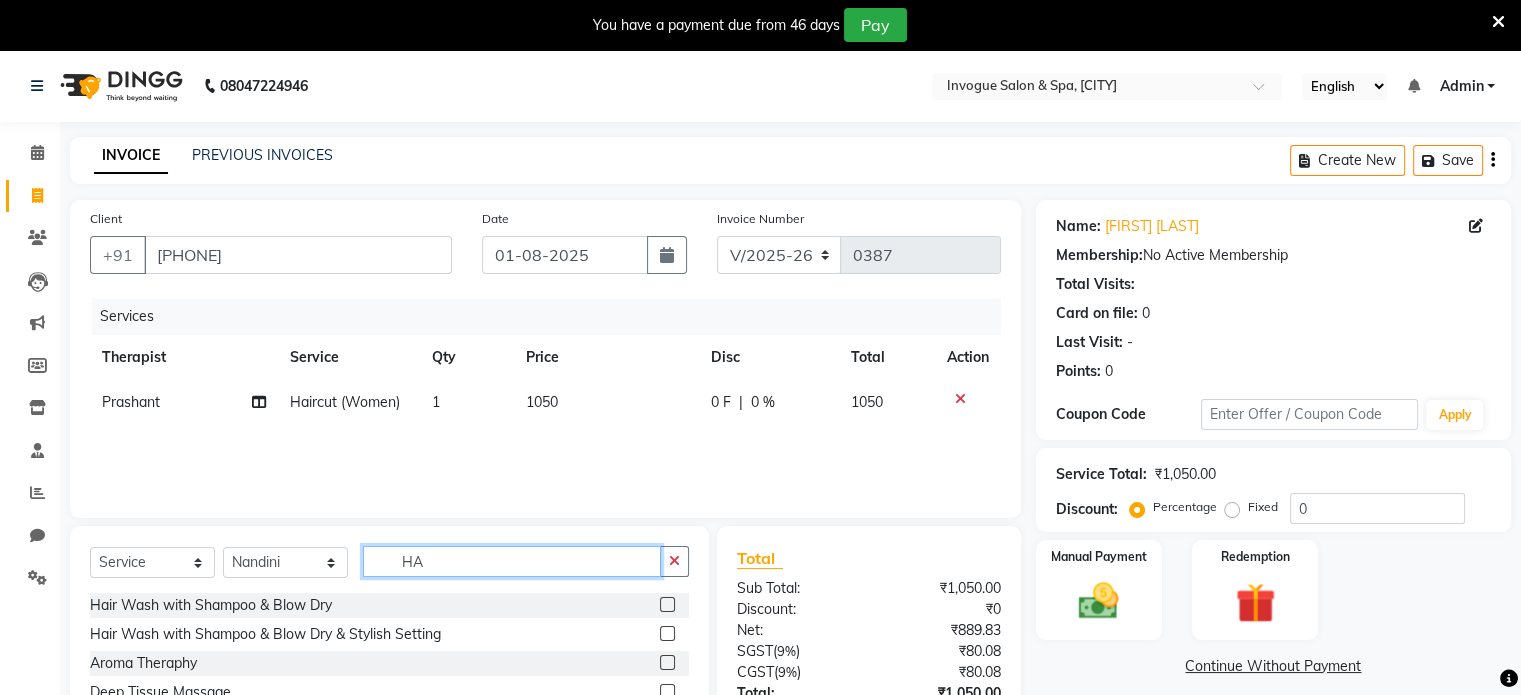 type on "H" 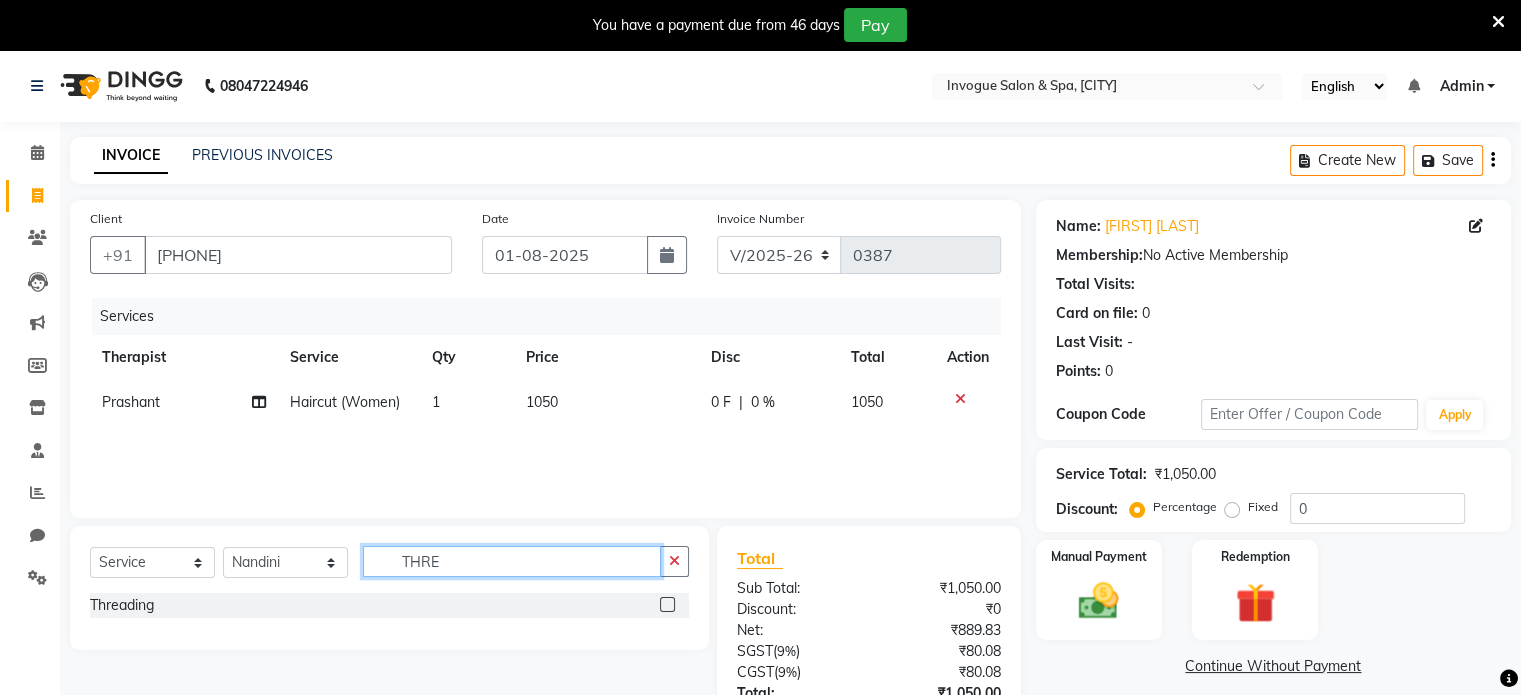 type on "THRE" 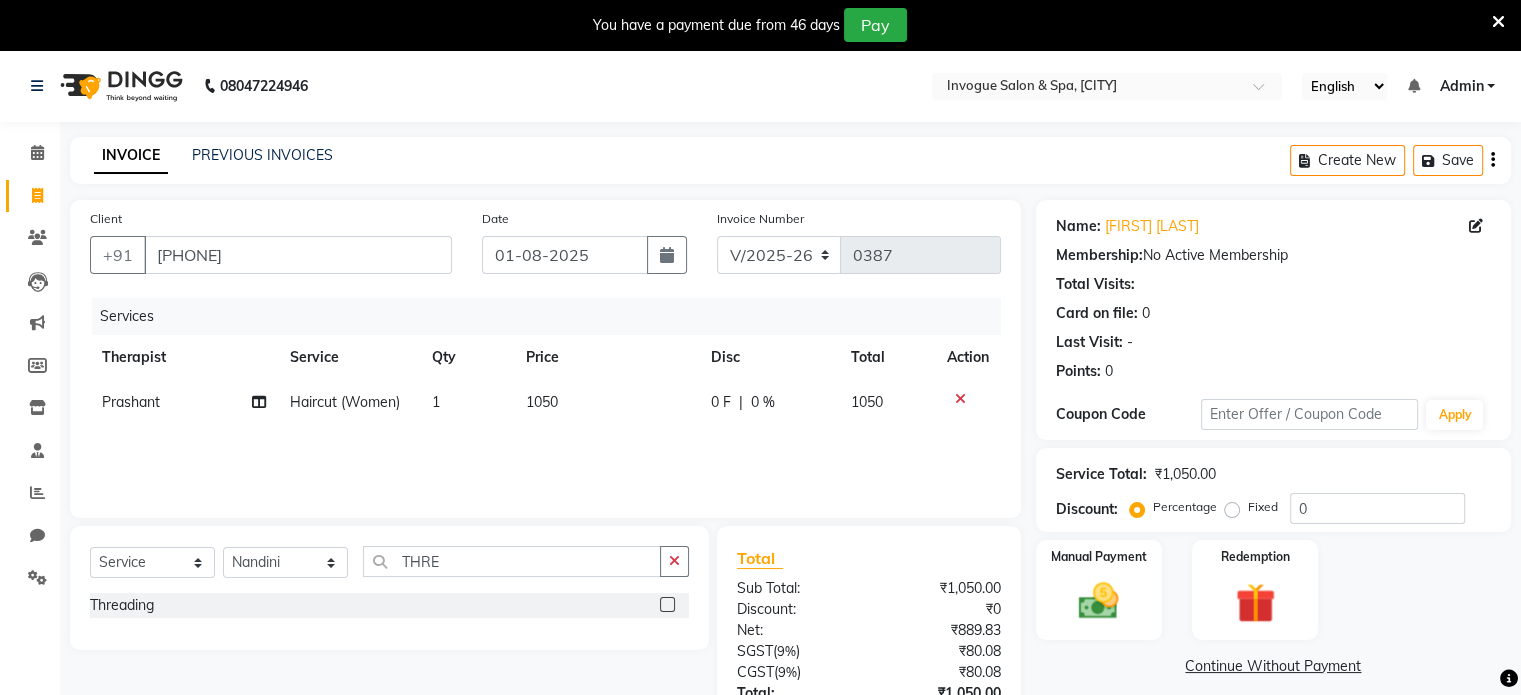 click 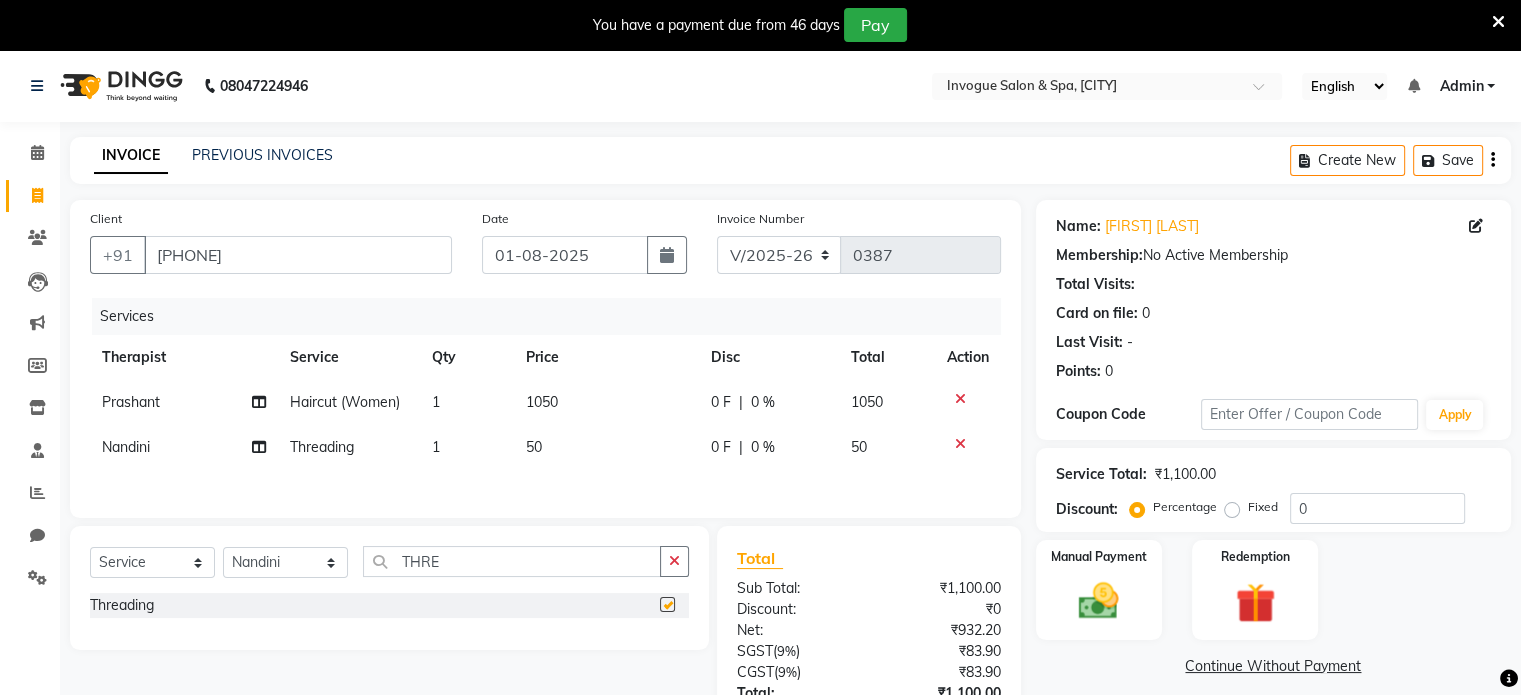 checkbox on "false" 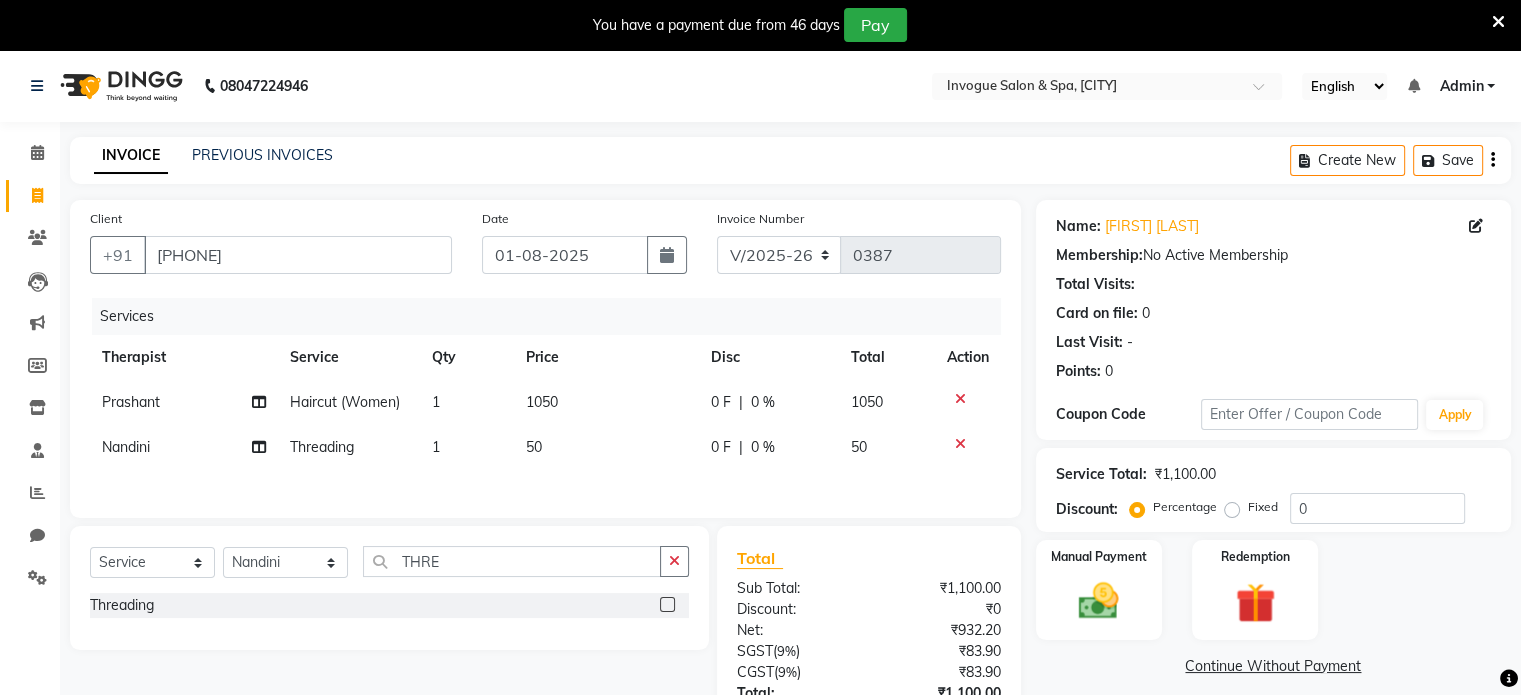 scroll, scrollTop: 158, scrollLeft: 0, axis: vertical 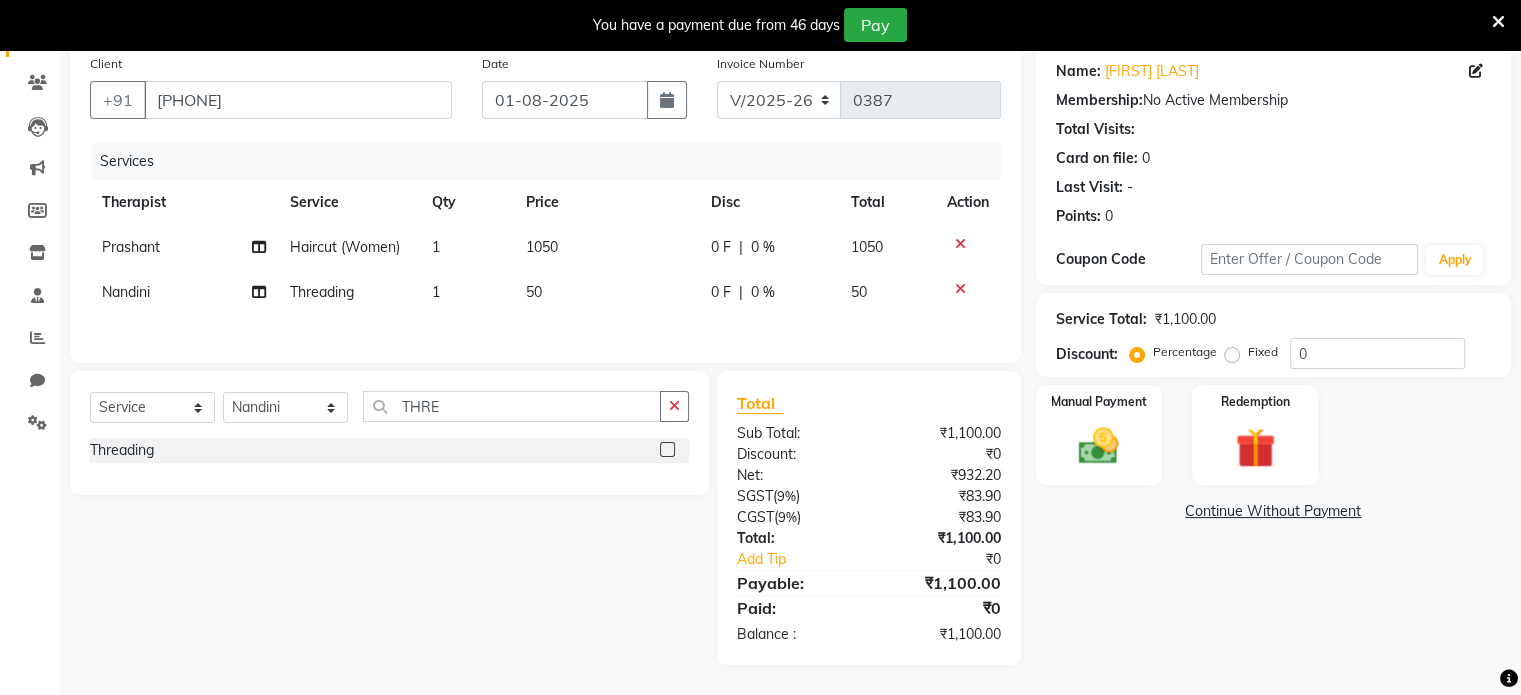 click on "Fixed" 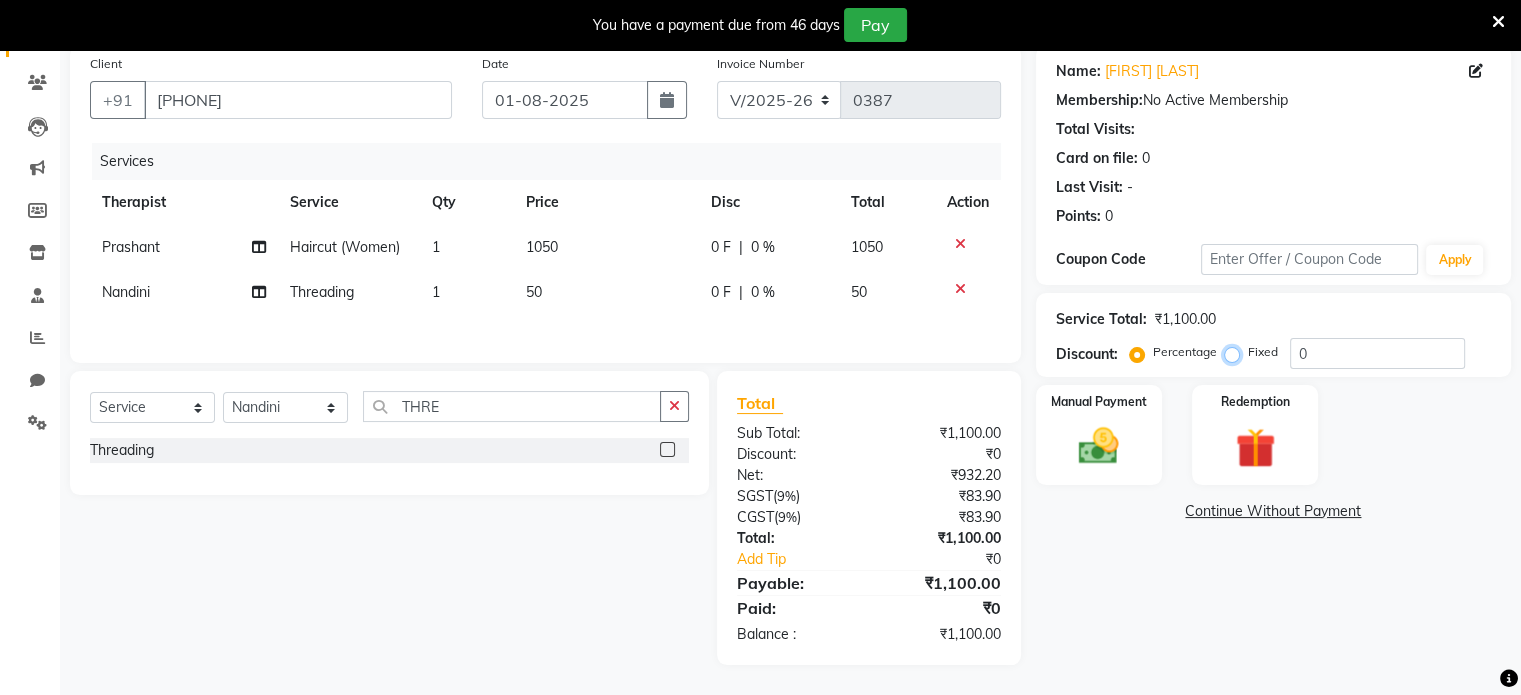 click on "Fixed" at bounding box center [1236, 352] 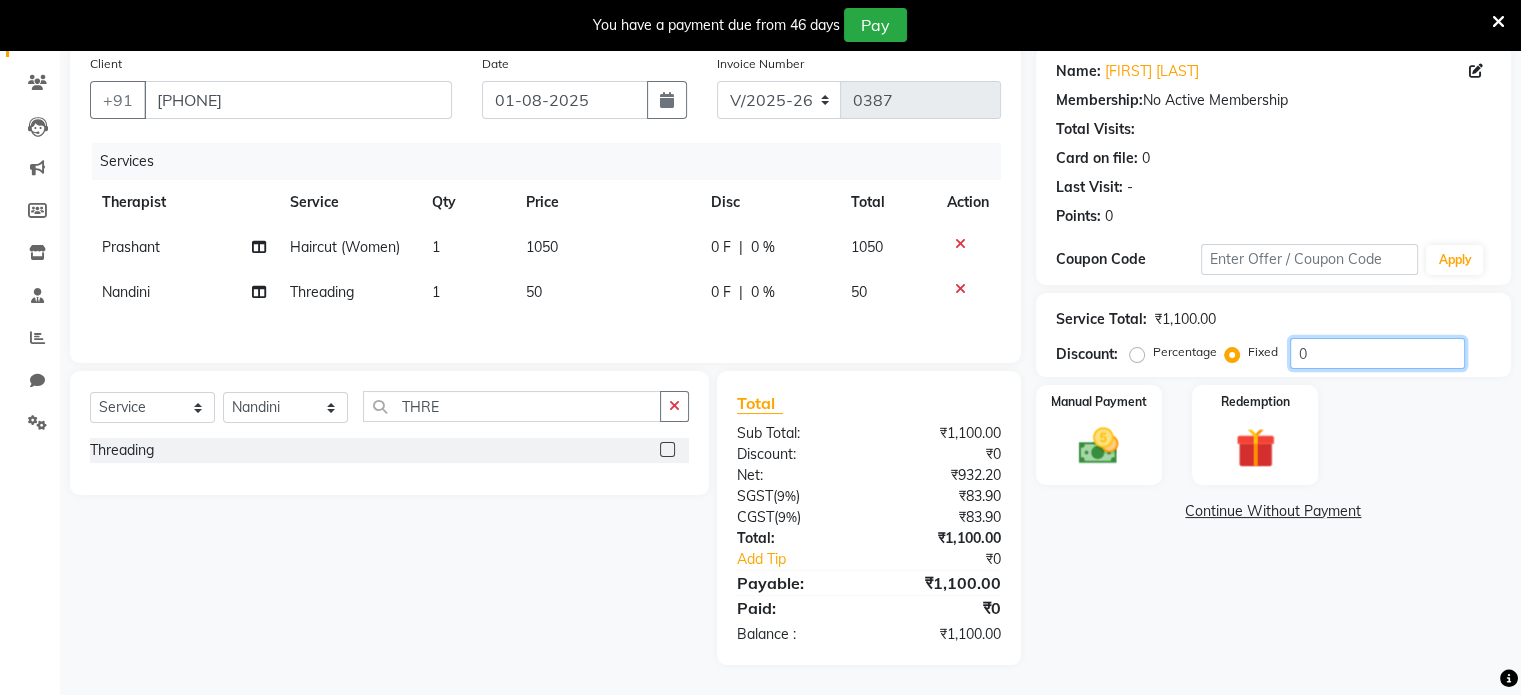 click on "0" 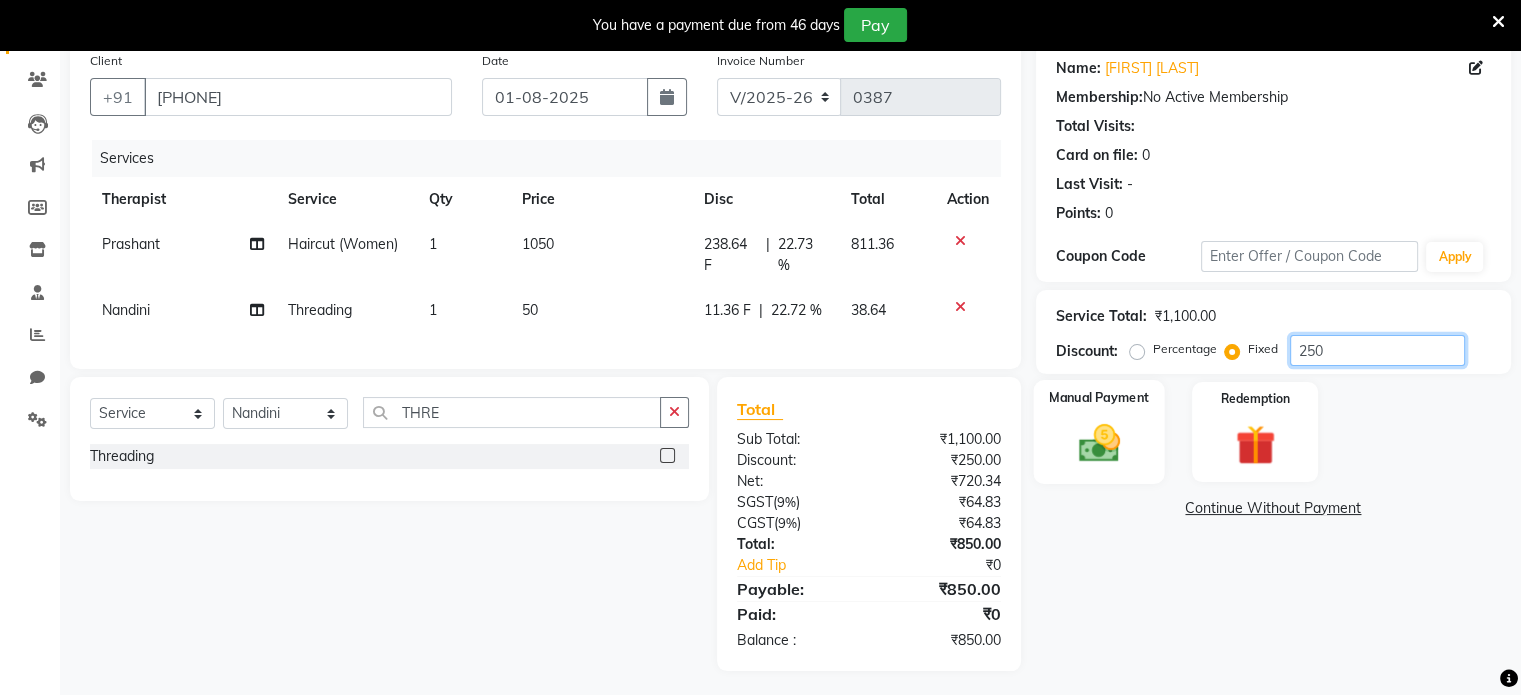 type on "250" 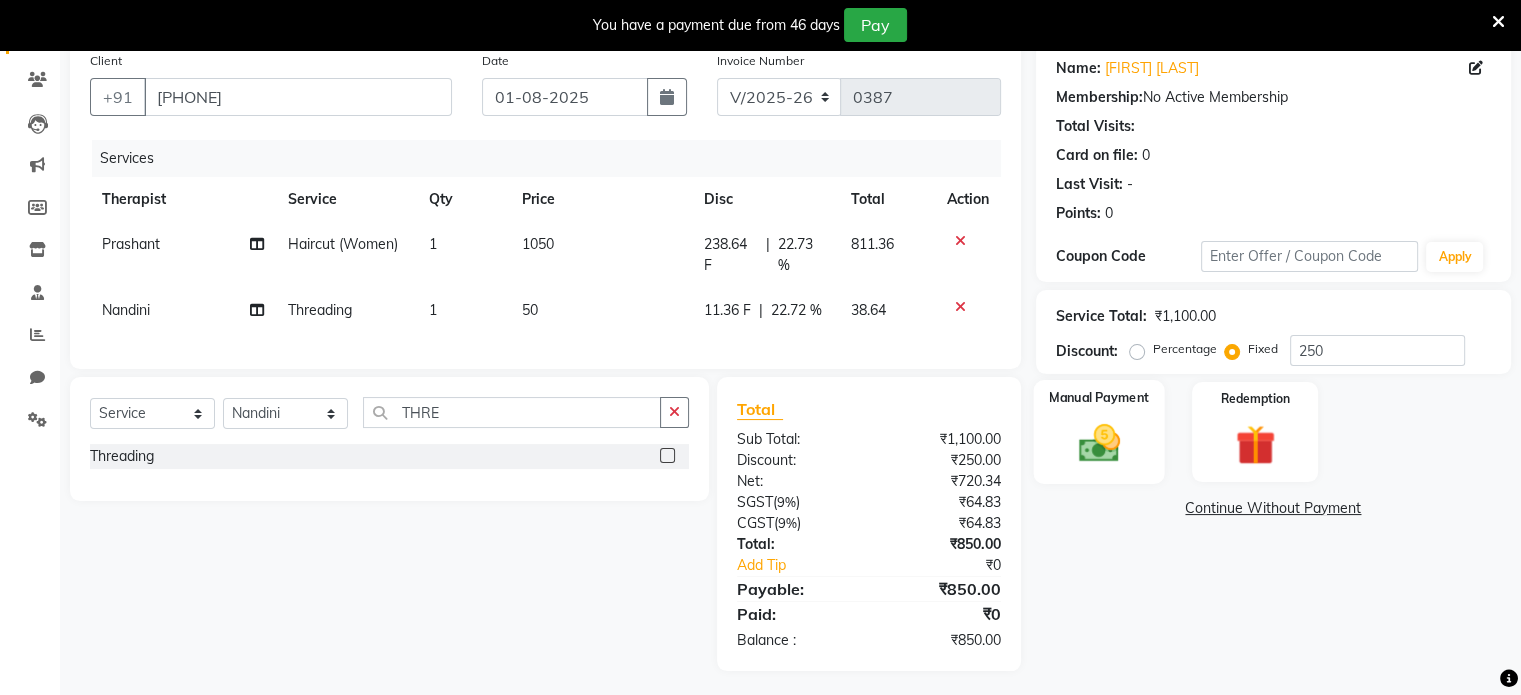 click 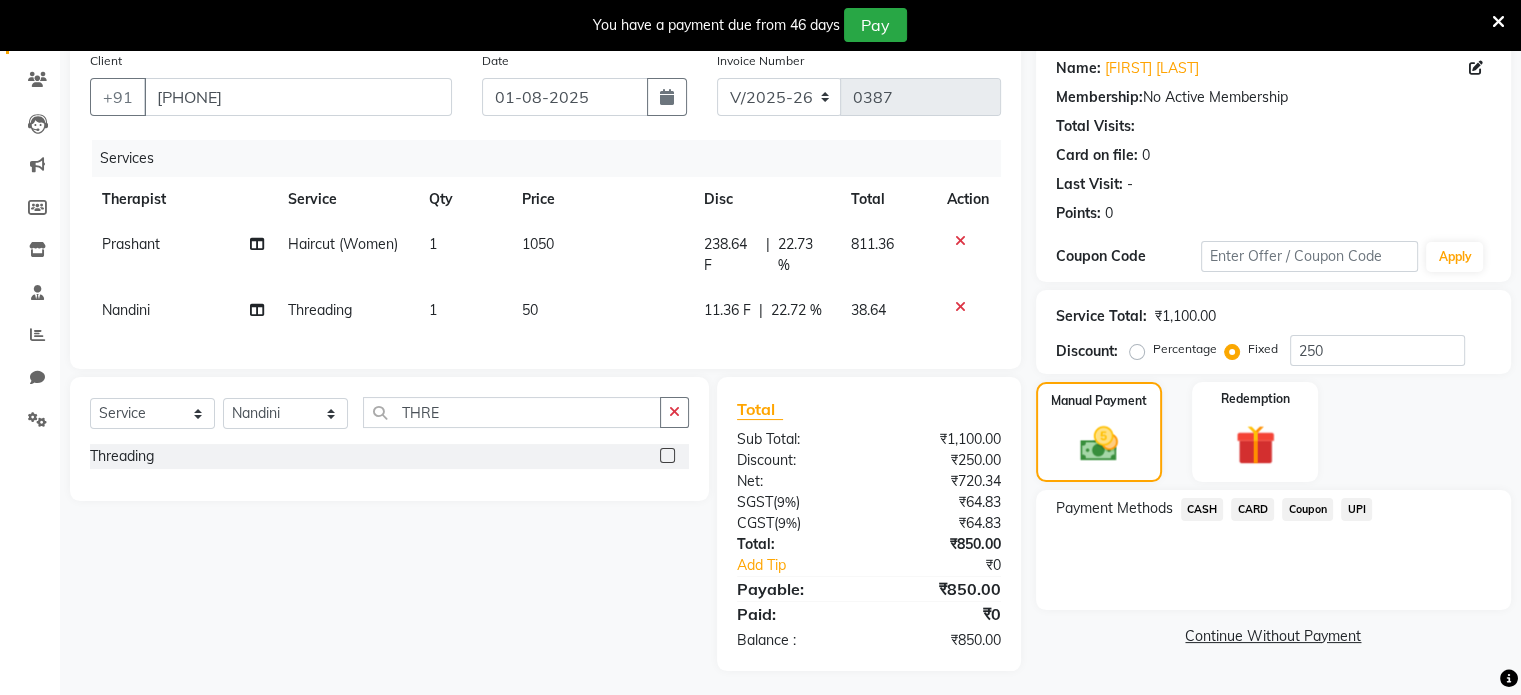 scroll, scrollTop: 200, scrollLeft: 0, axis: vertical 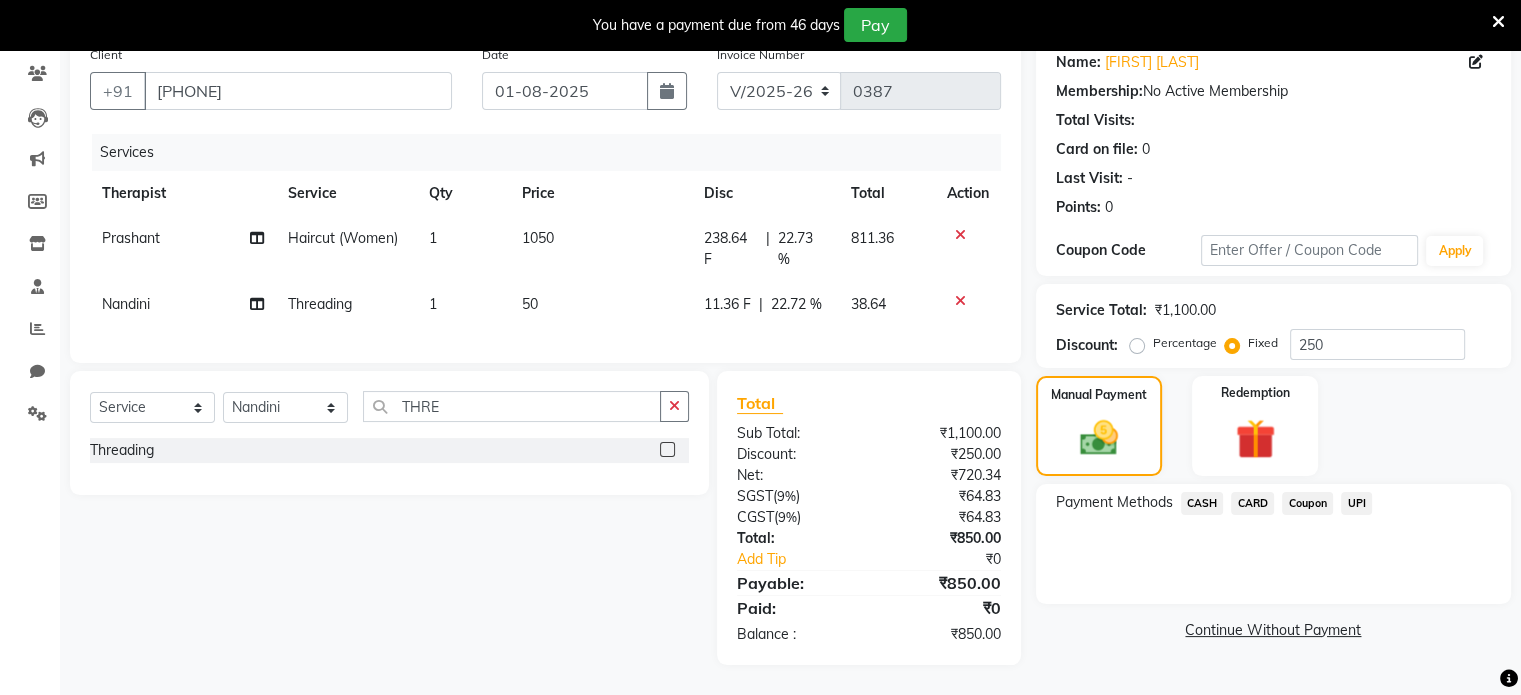 click on "UPI" 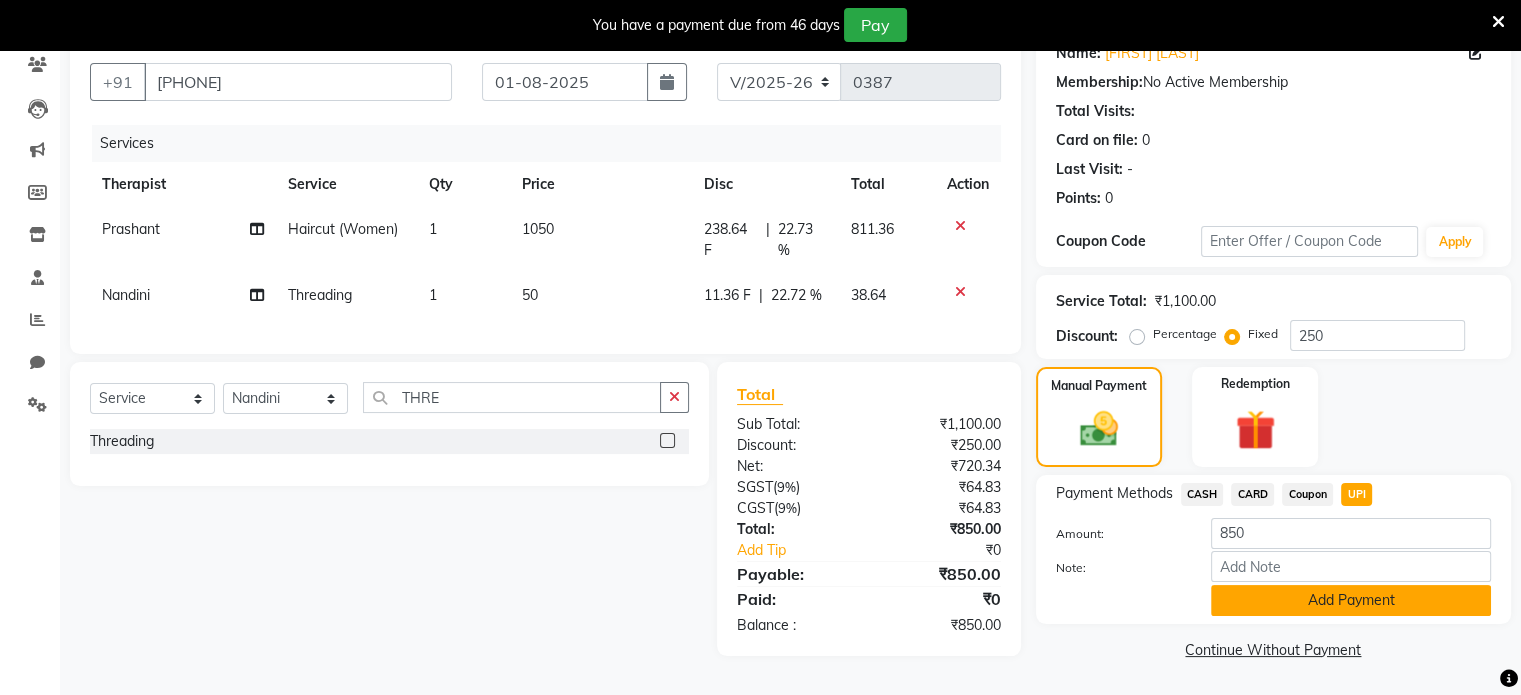 click on "Add Payment" 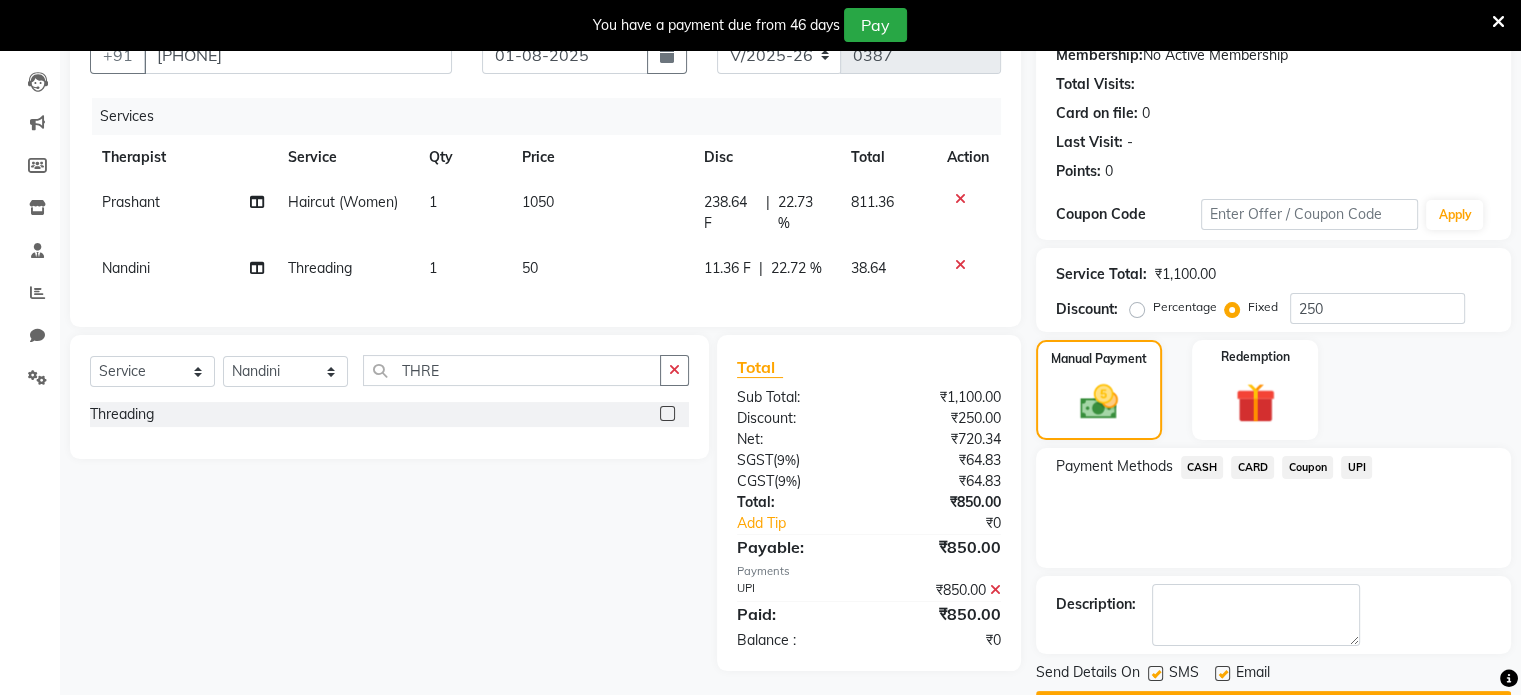 scroll, scrollTop: 255, scrollLeft: 0, axis: vertical 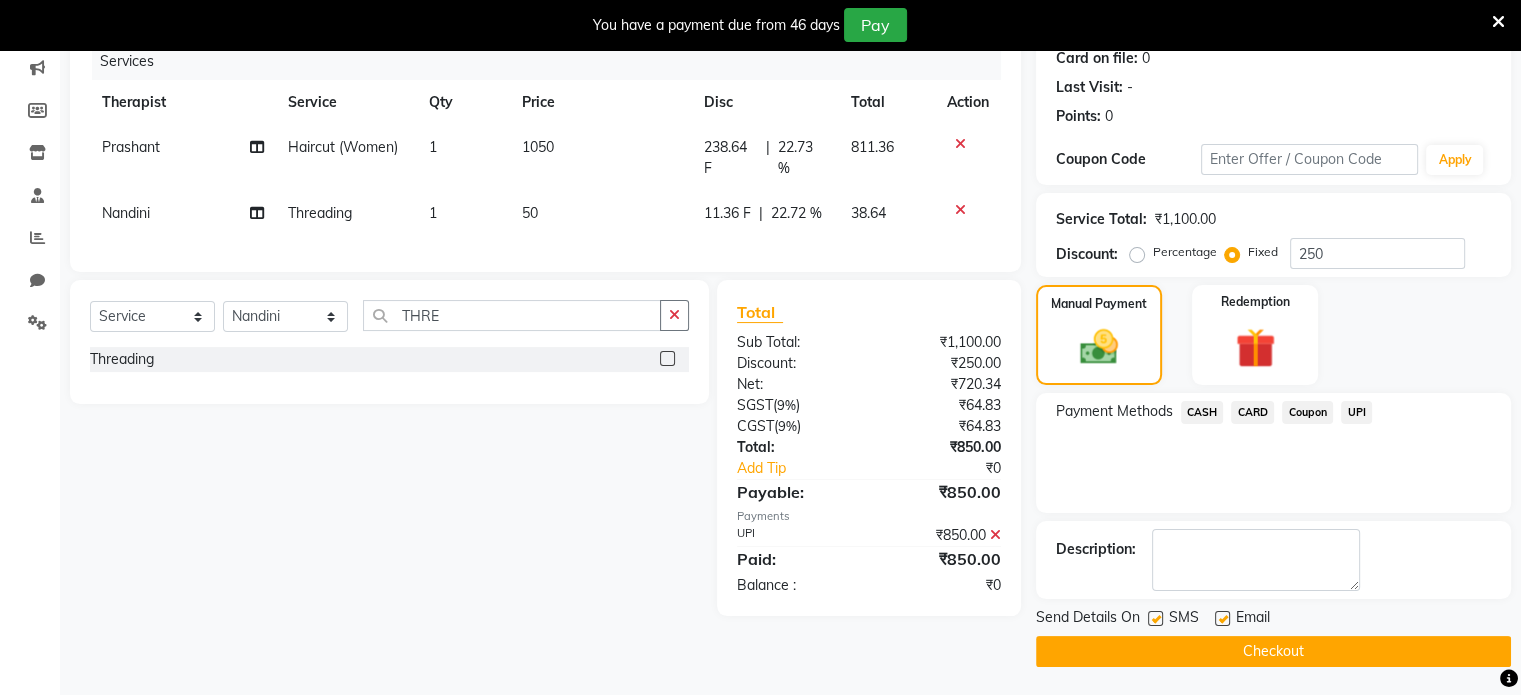 click on "Checkout" 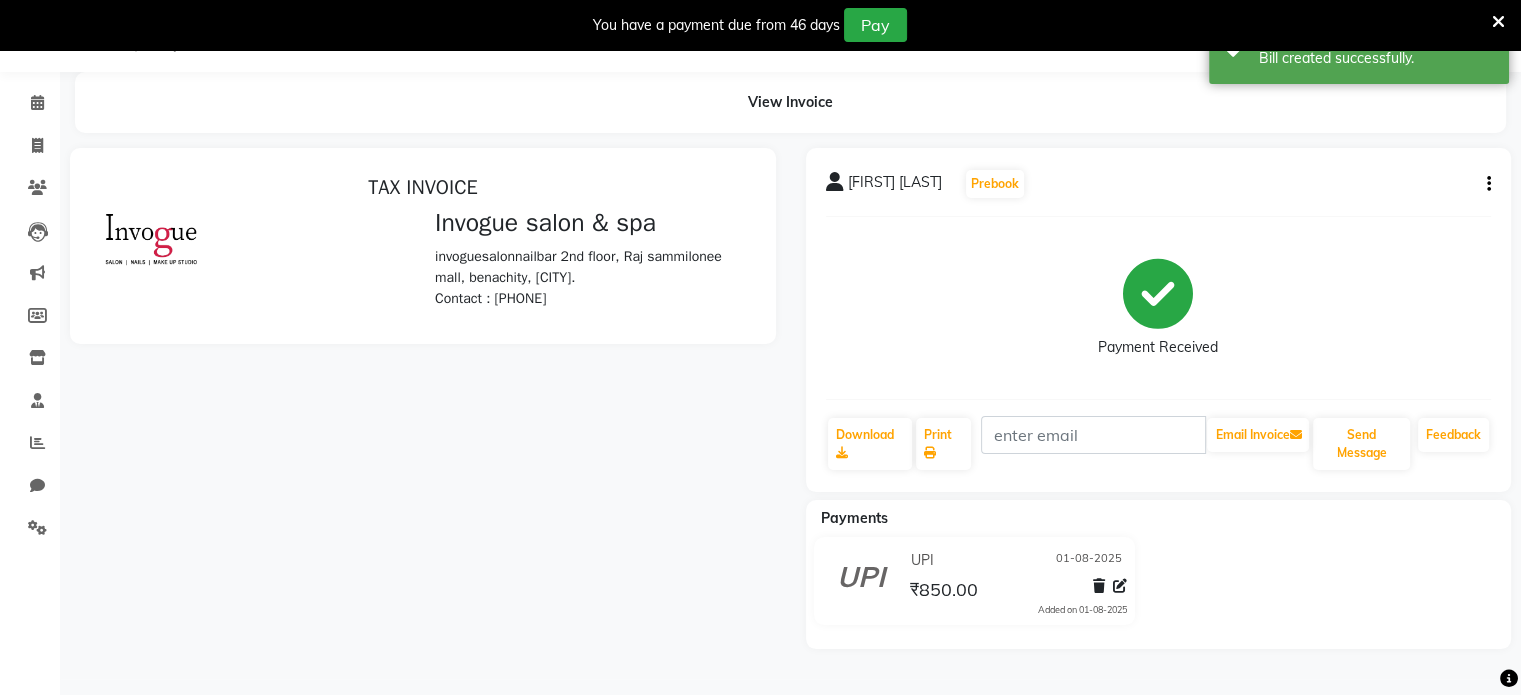 scroll, scrollTop: 0, scrollLeft: 0, axis: both 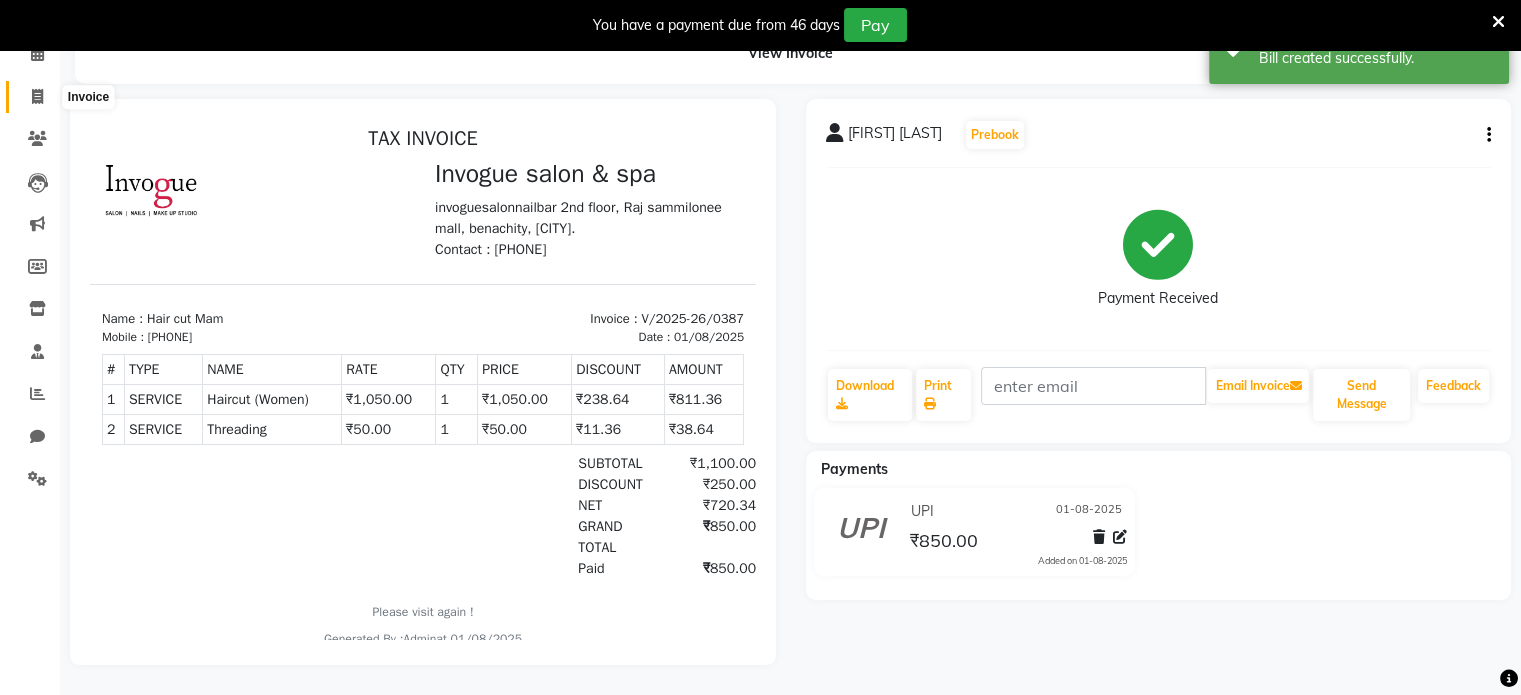 click 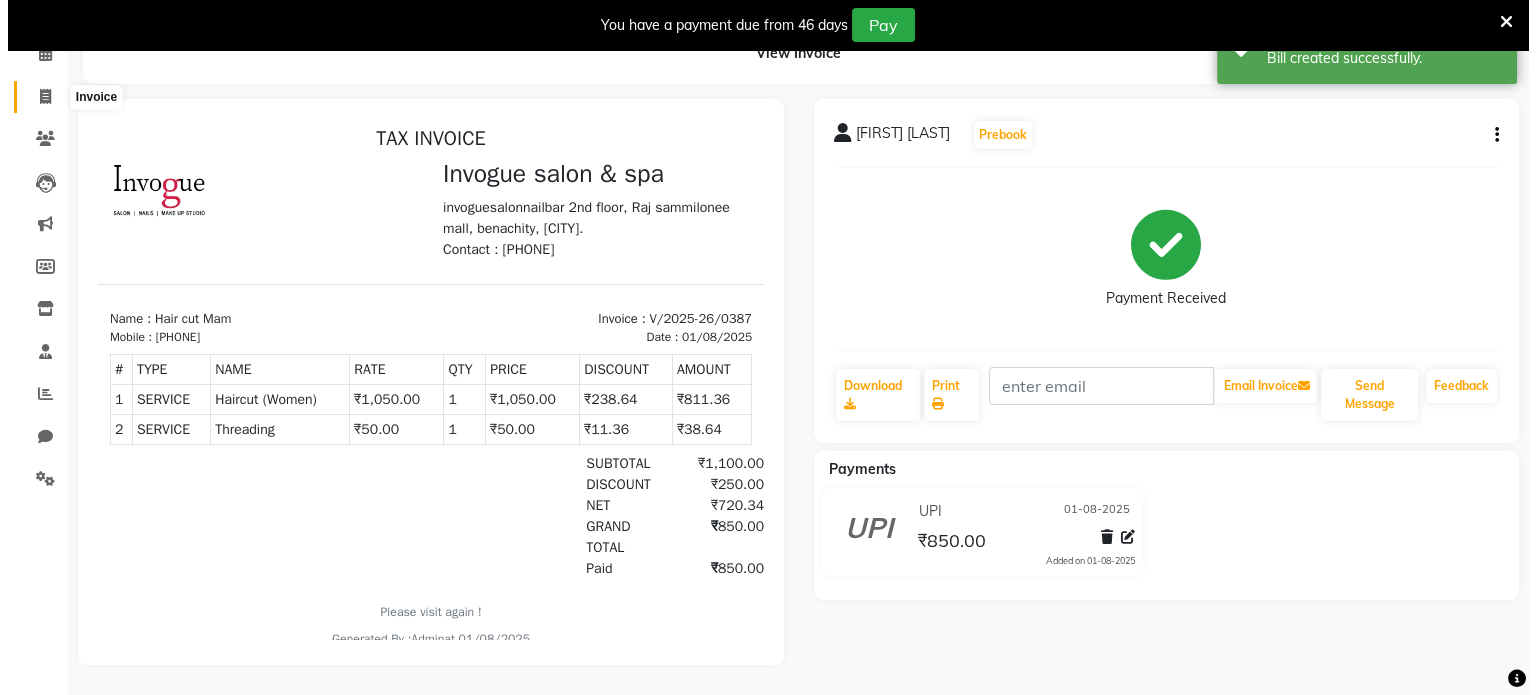 scroll, scrollTop: 50, scrollLeft: 0, axis: vertical 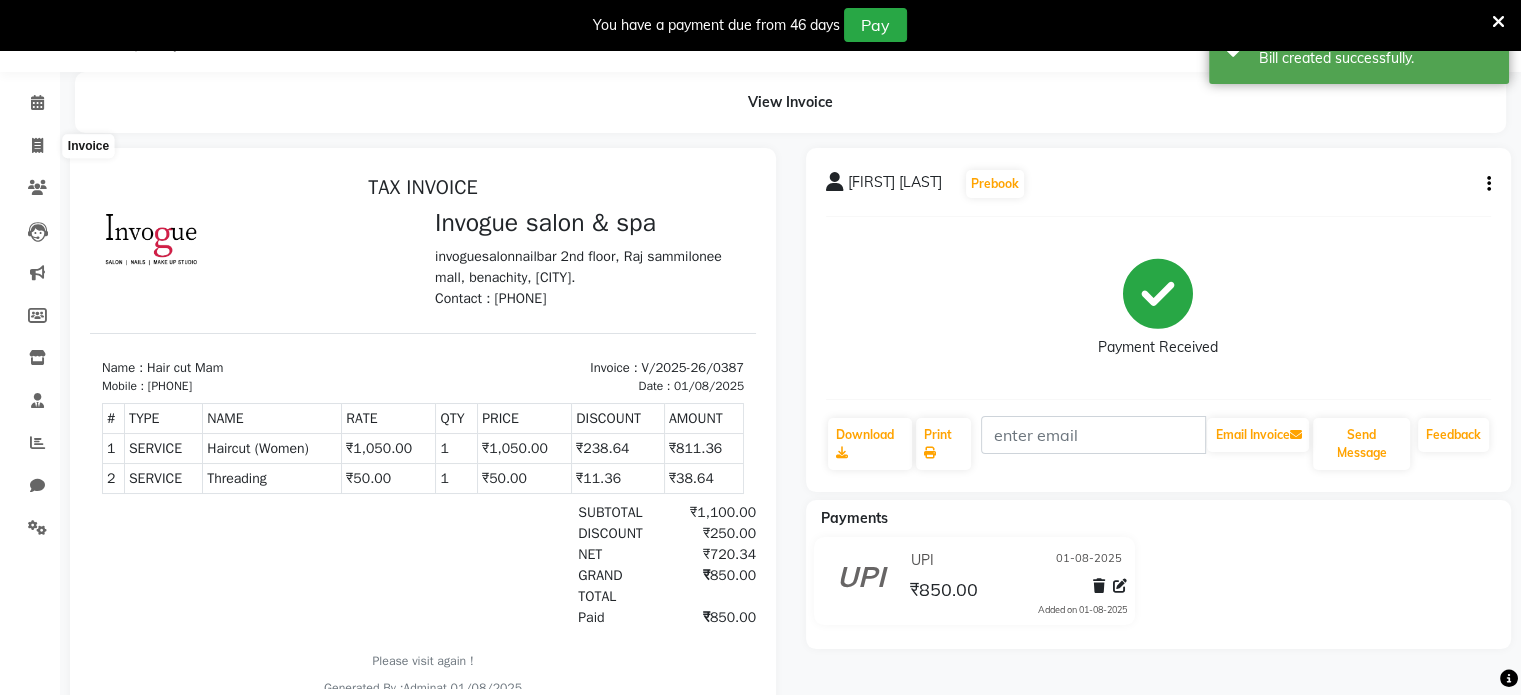 select on "service" 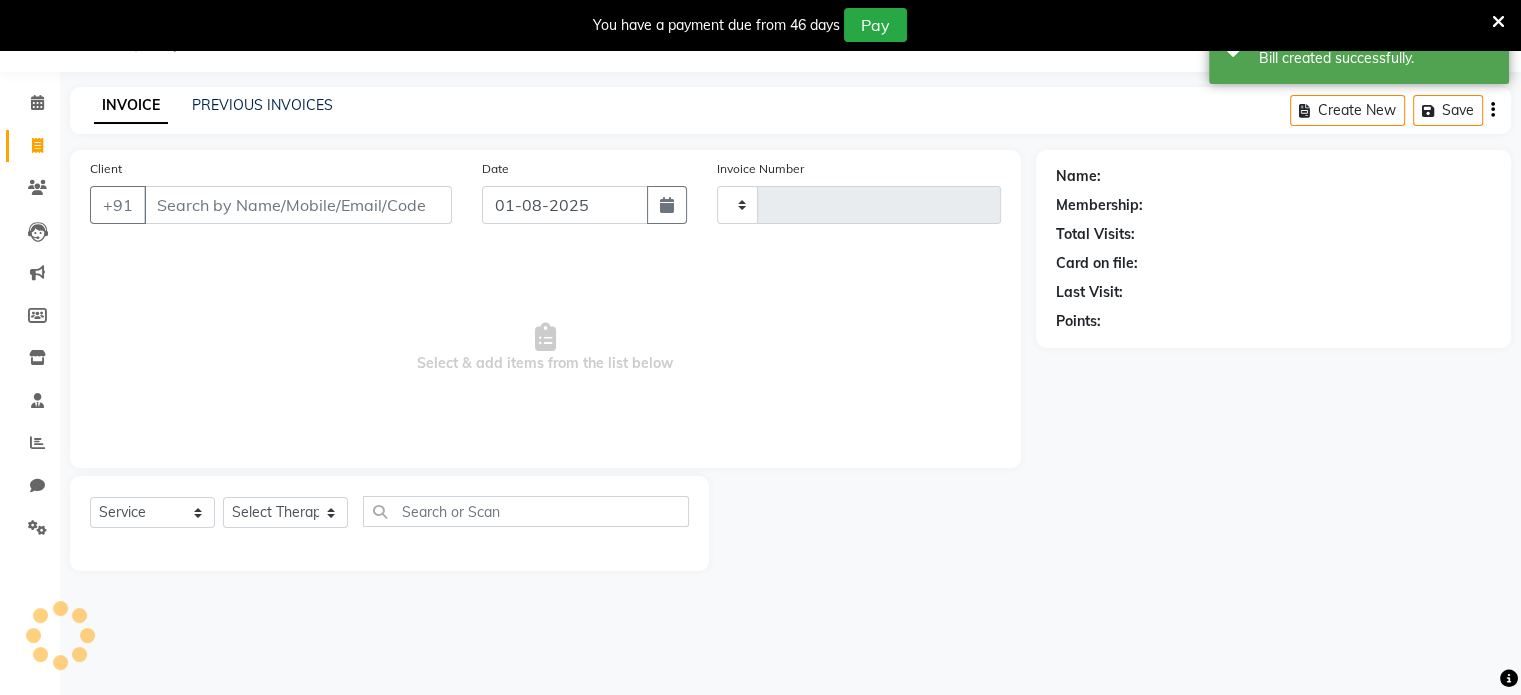 type on "0388" 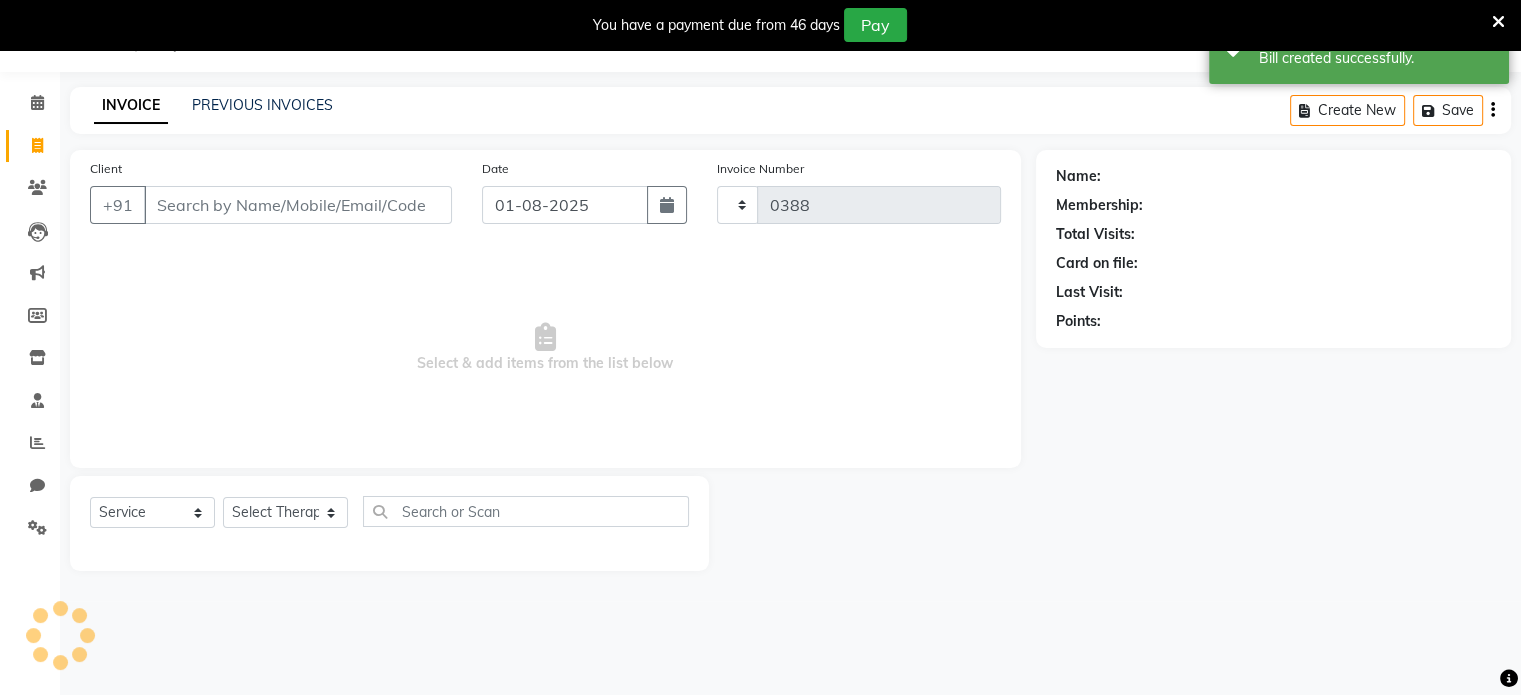 select on "8086" 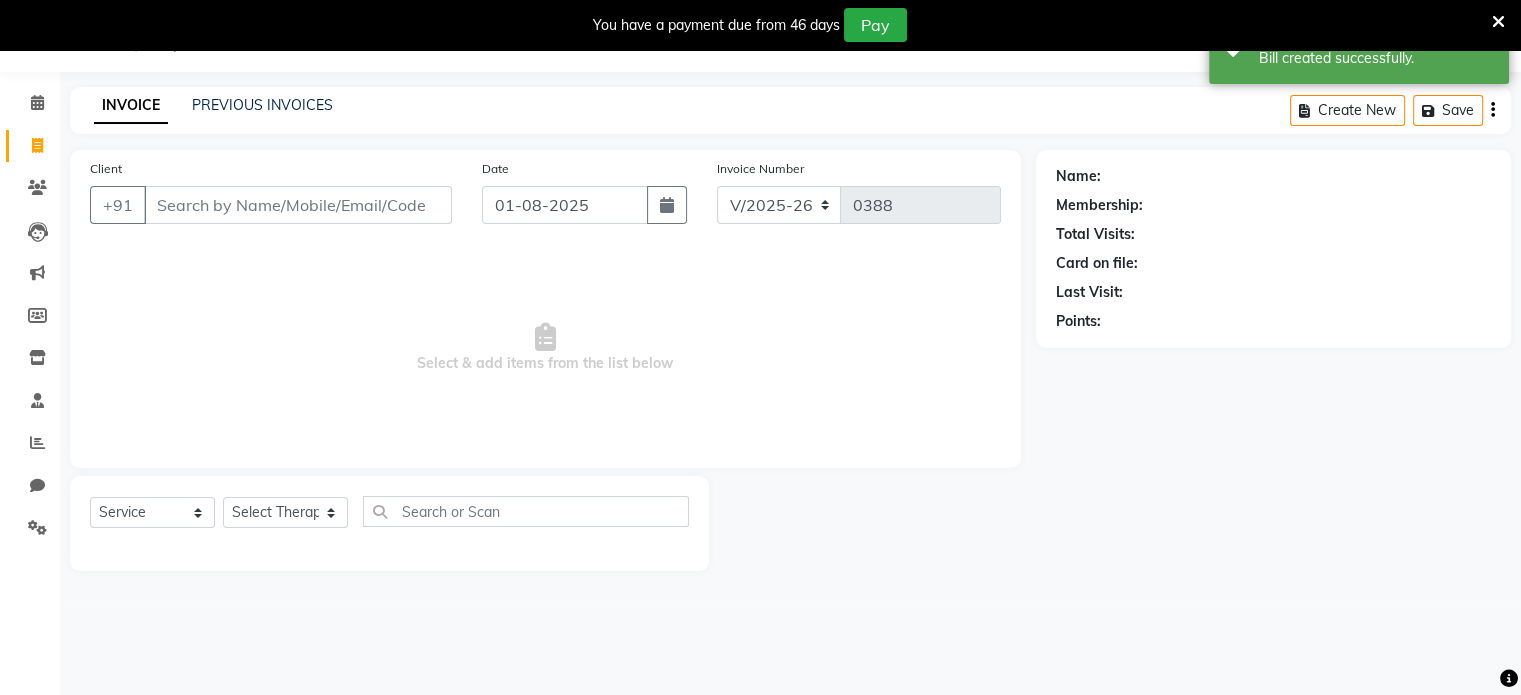 click on "Client" at bounding box center [298, 205] 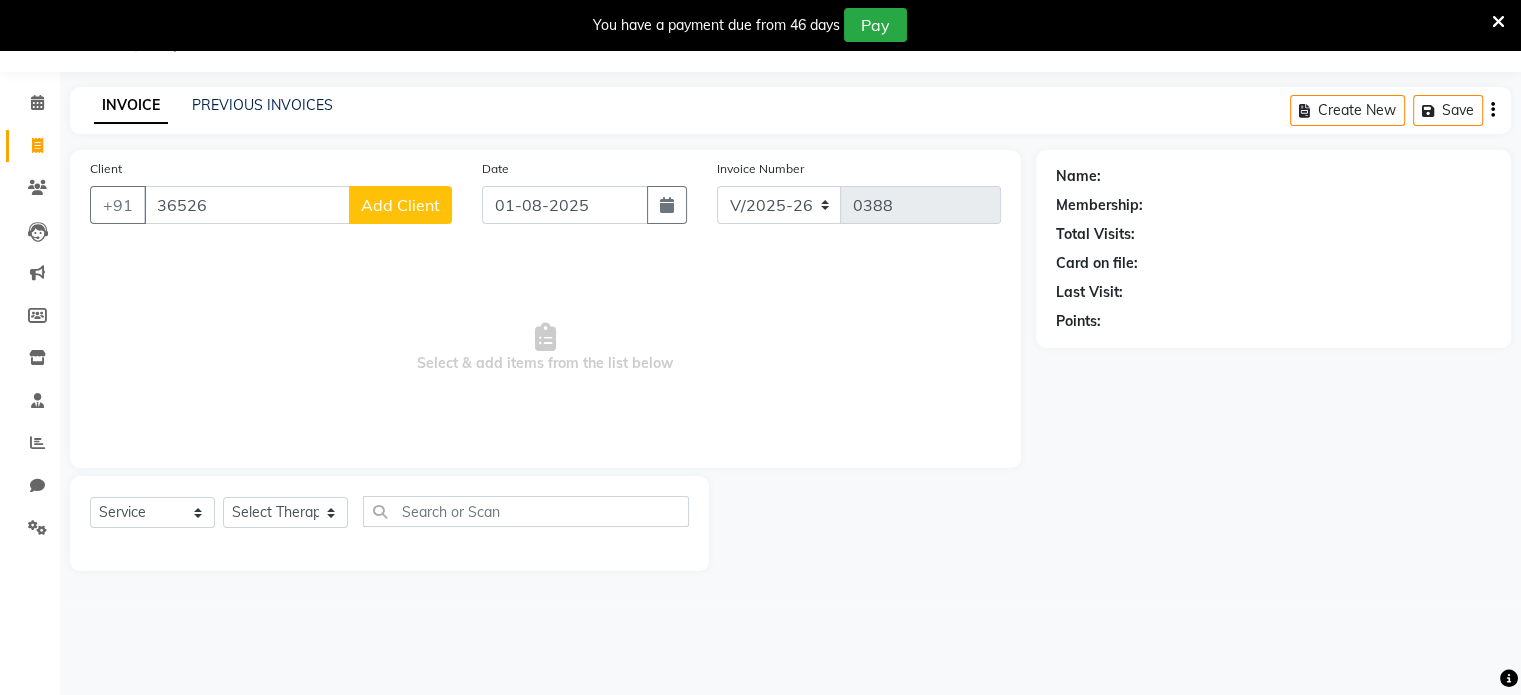 type on "36526" 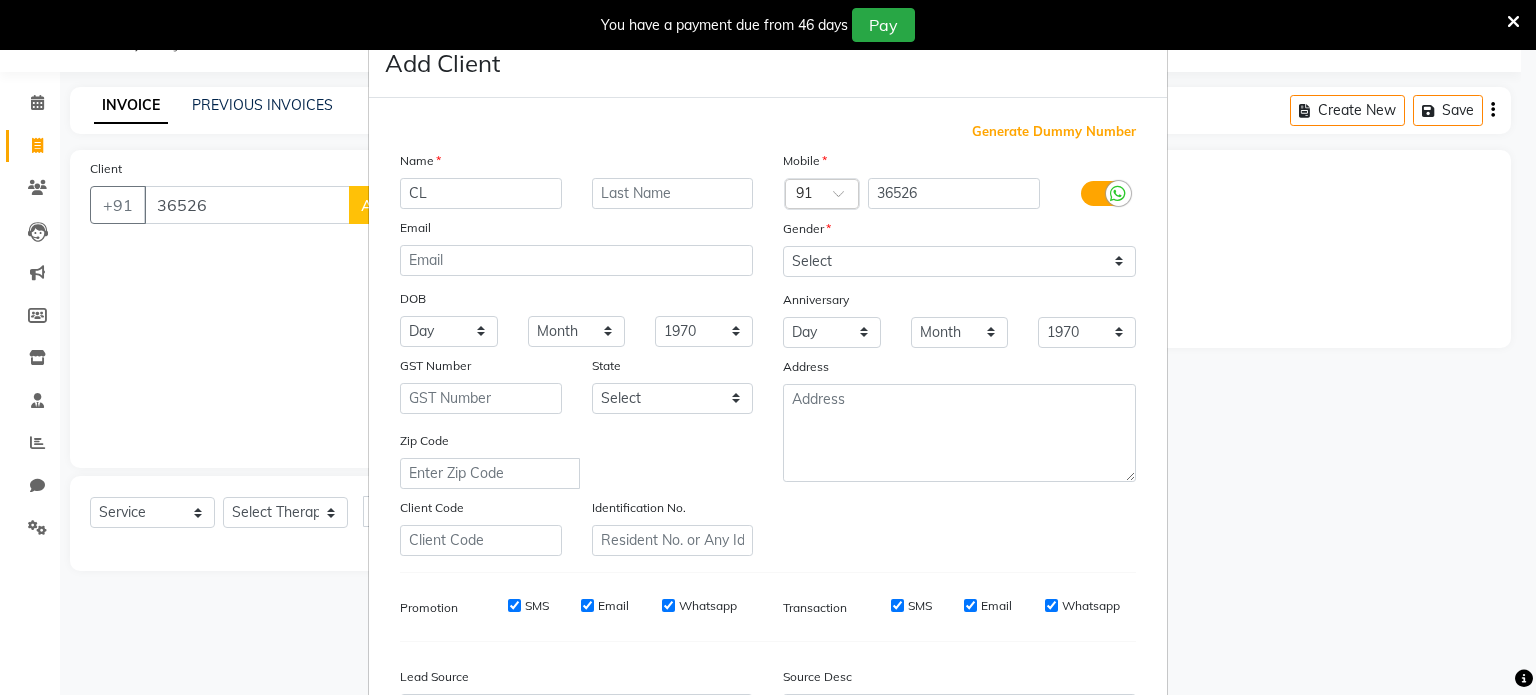 type on "C" 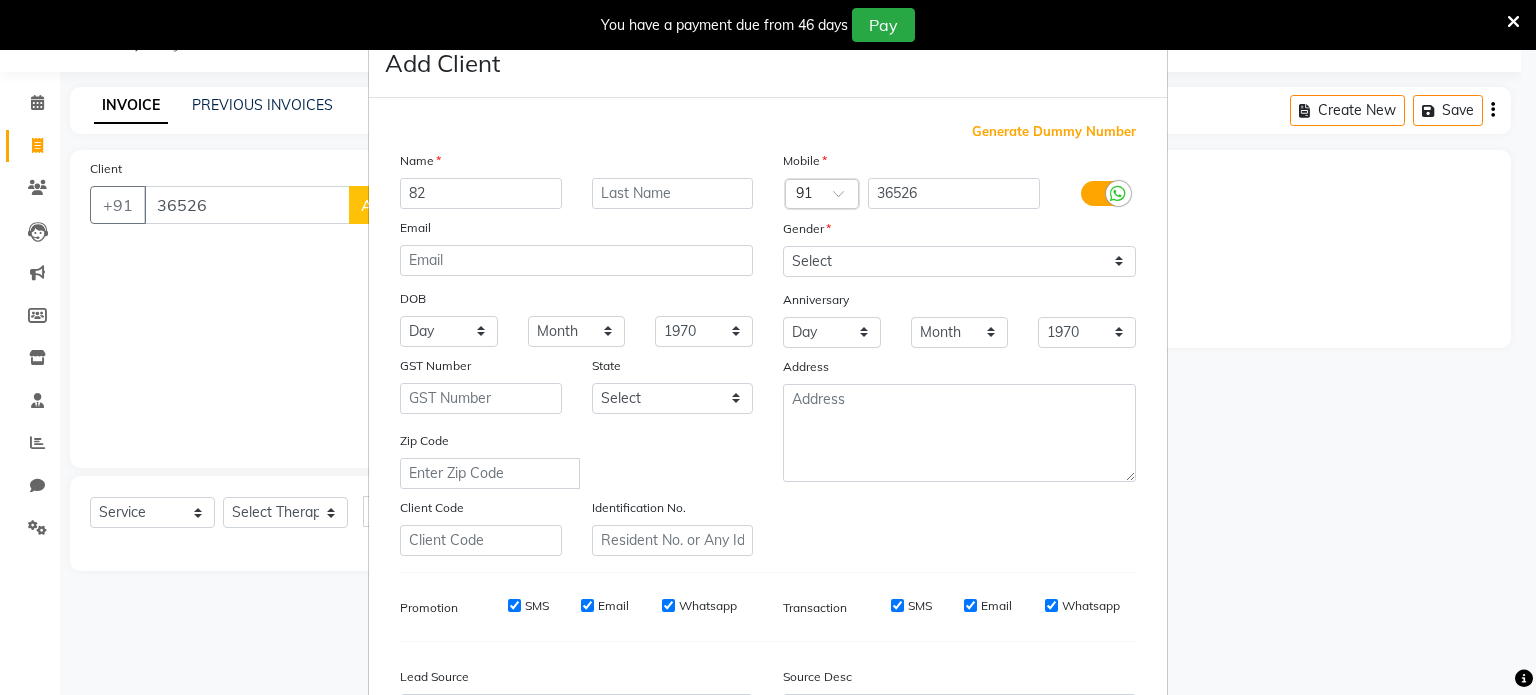 type on "8" 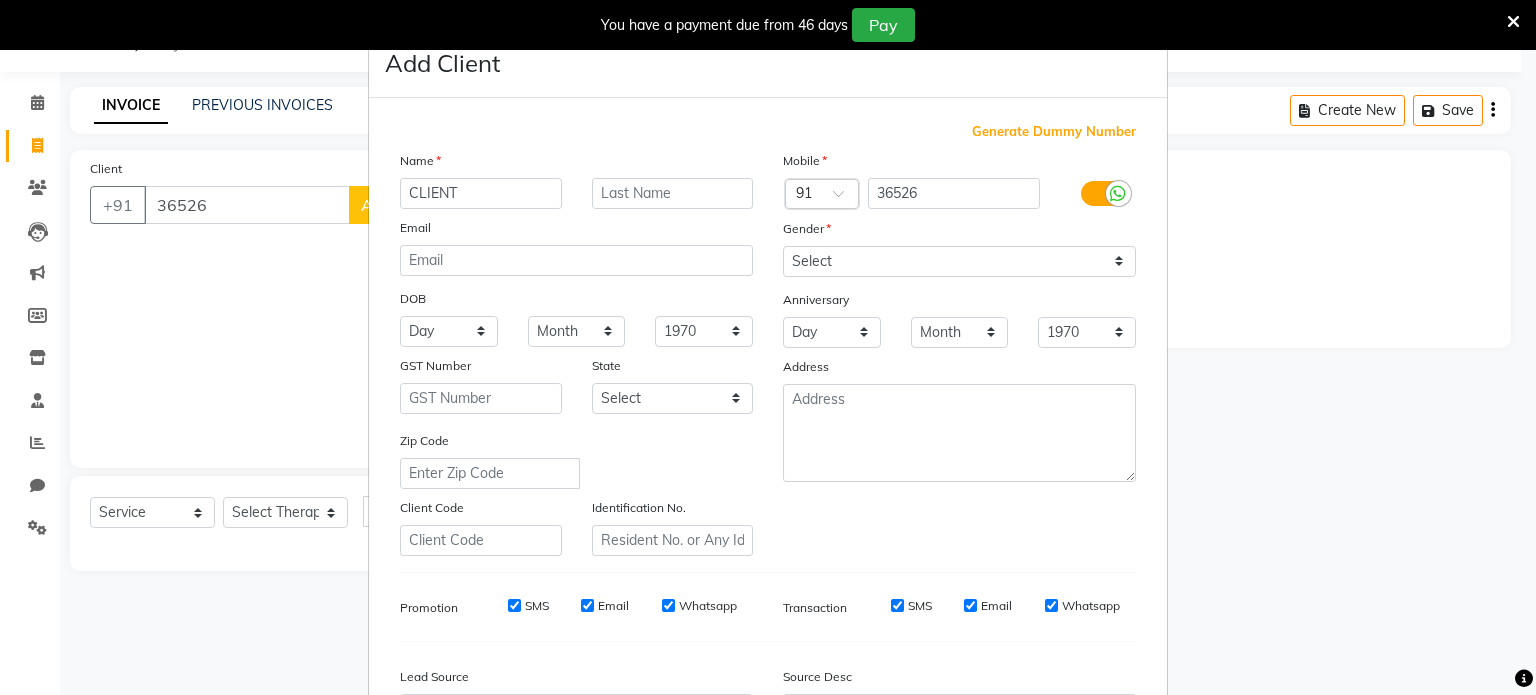 type on "CLIENT" 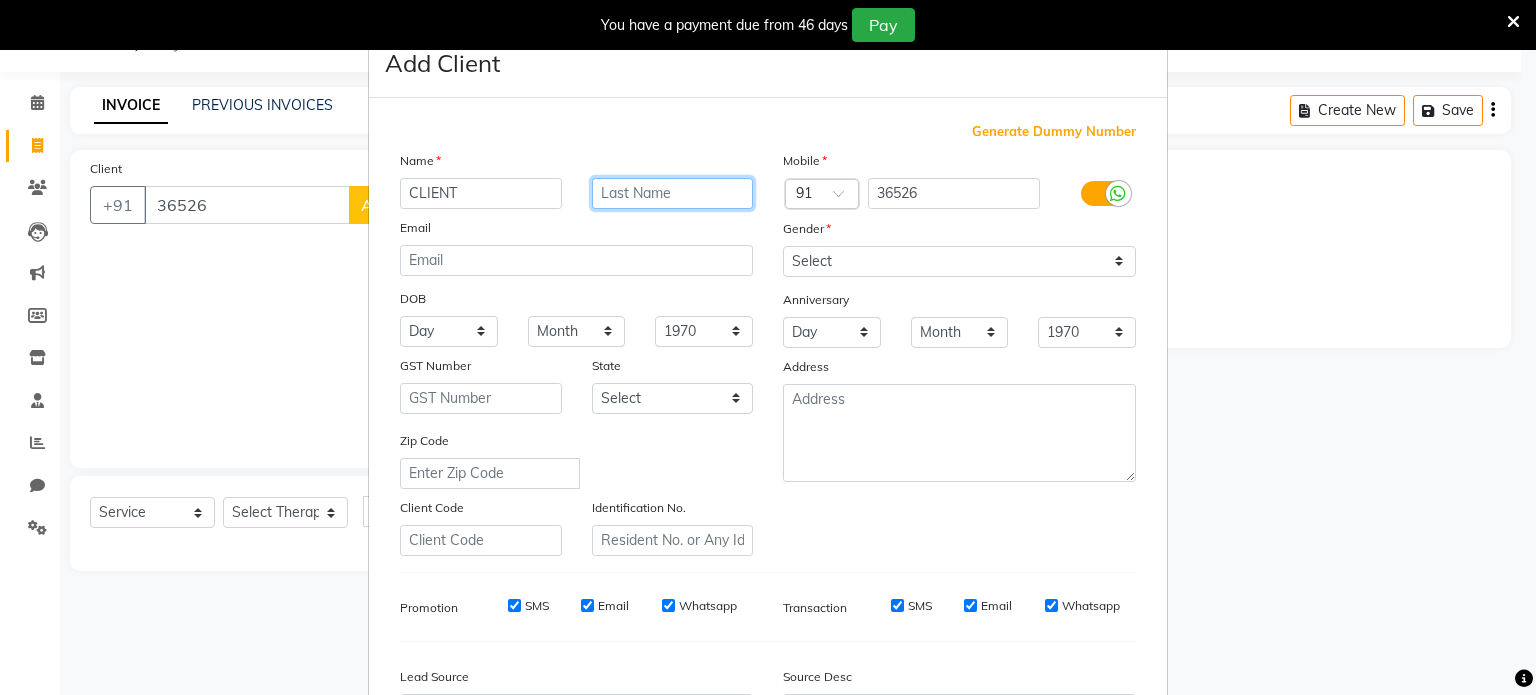 click at bounding box center (673, 193) 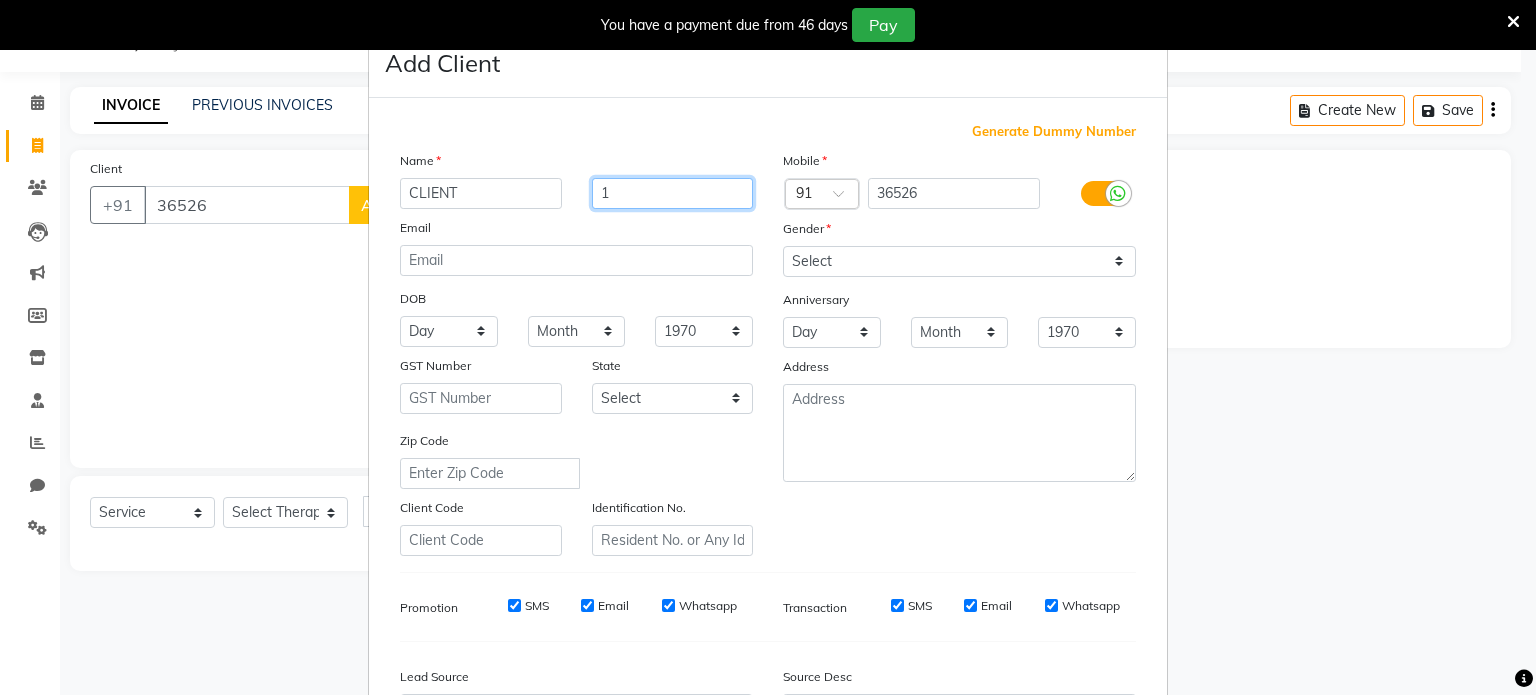 type on "1" 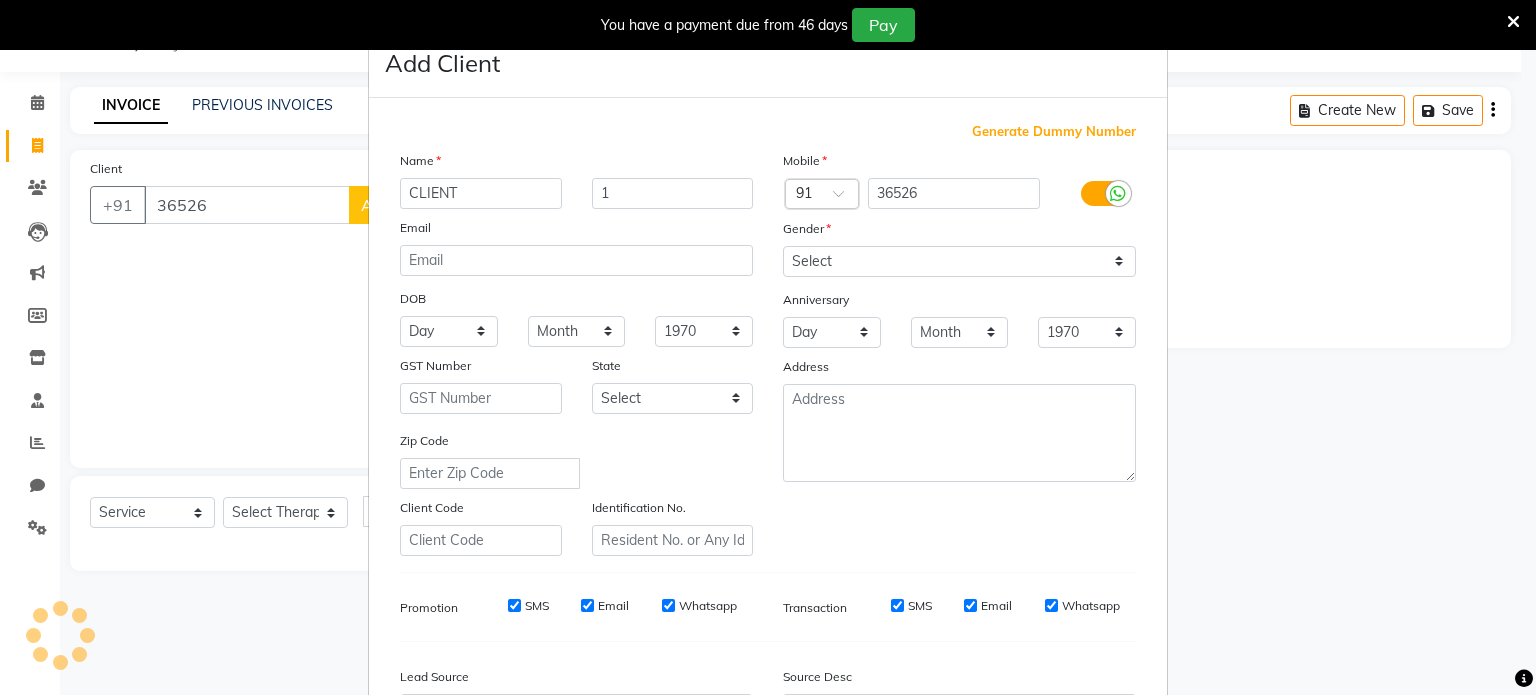 click on "Generate Dummy Number" at bounding box center (1054, 132) 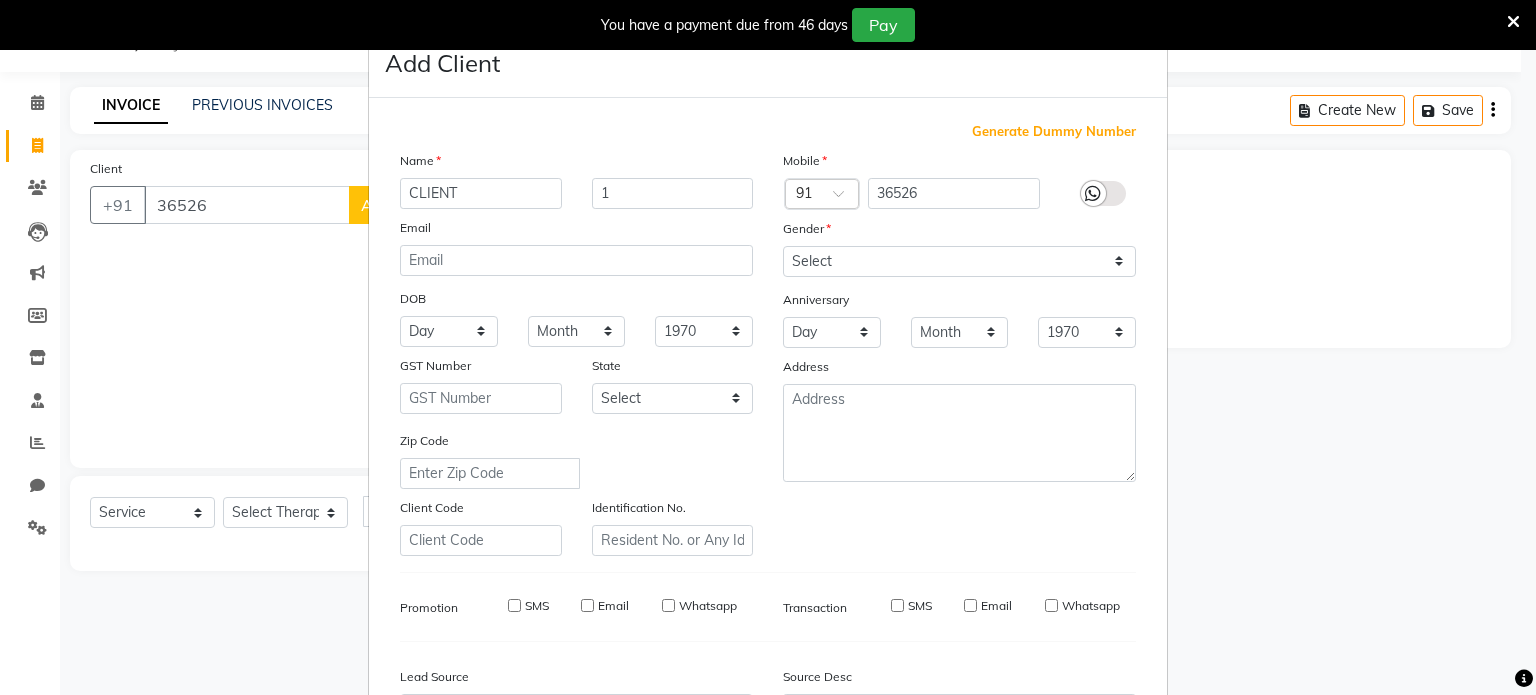 type on "[PHONE]" 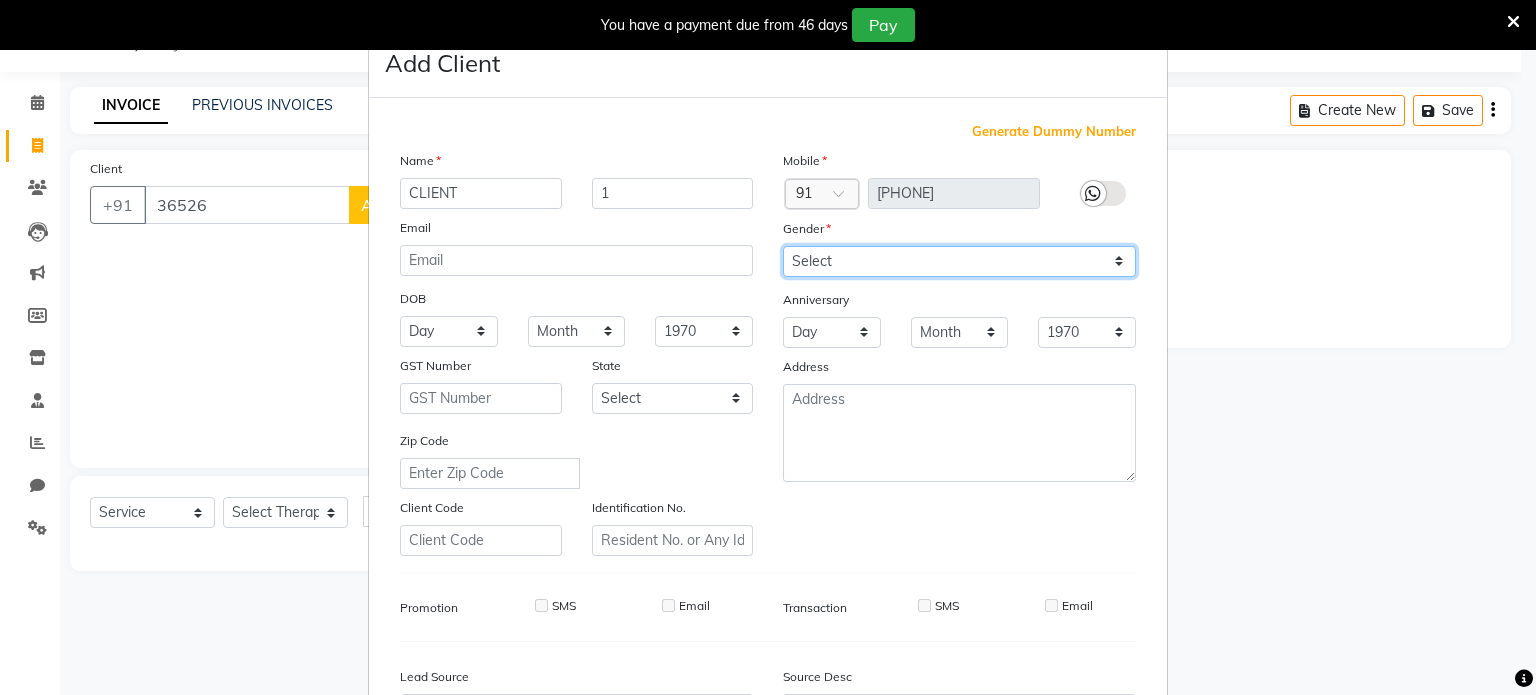 click on "Select Male Female Other Prefer Not To Say" at bounding box center [959, 261] 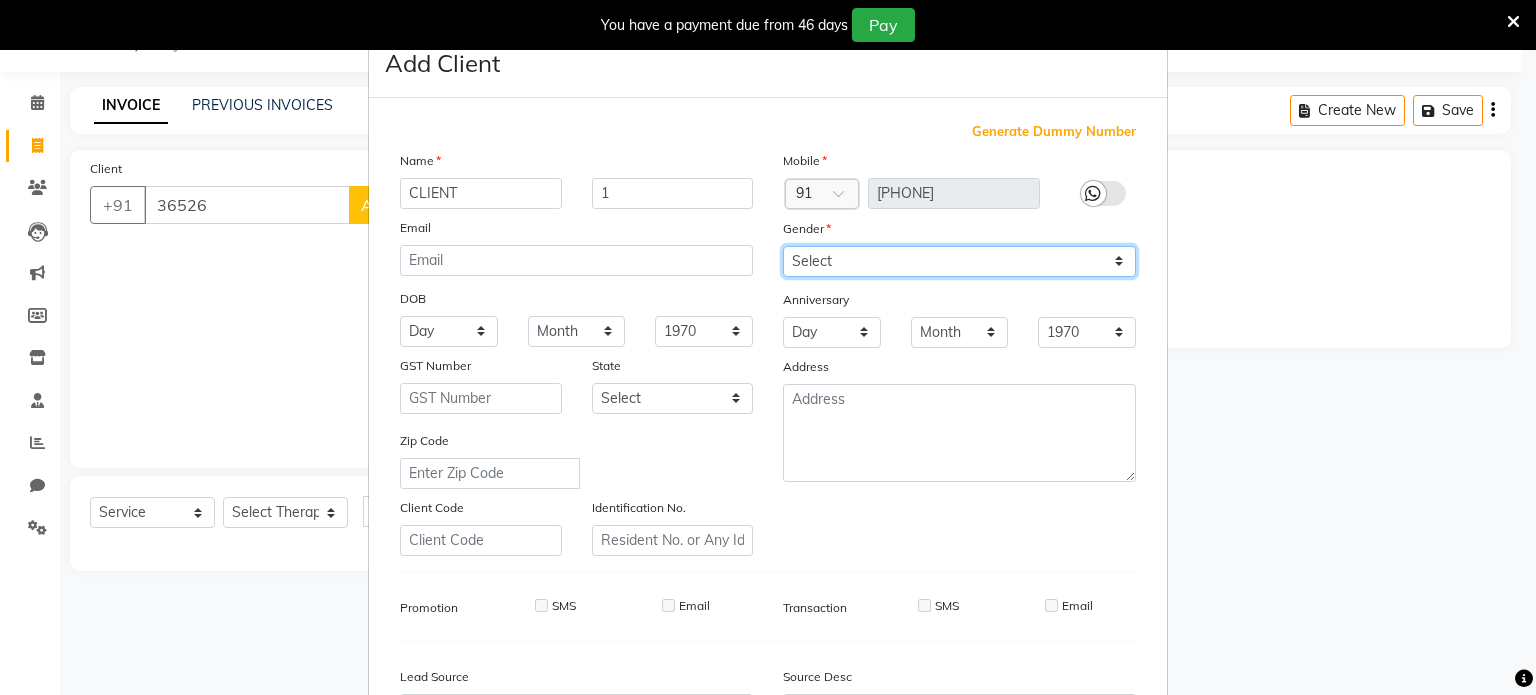 select on "female" 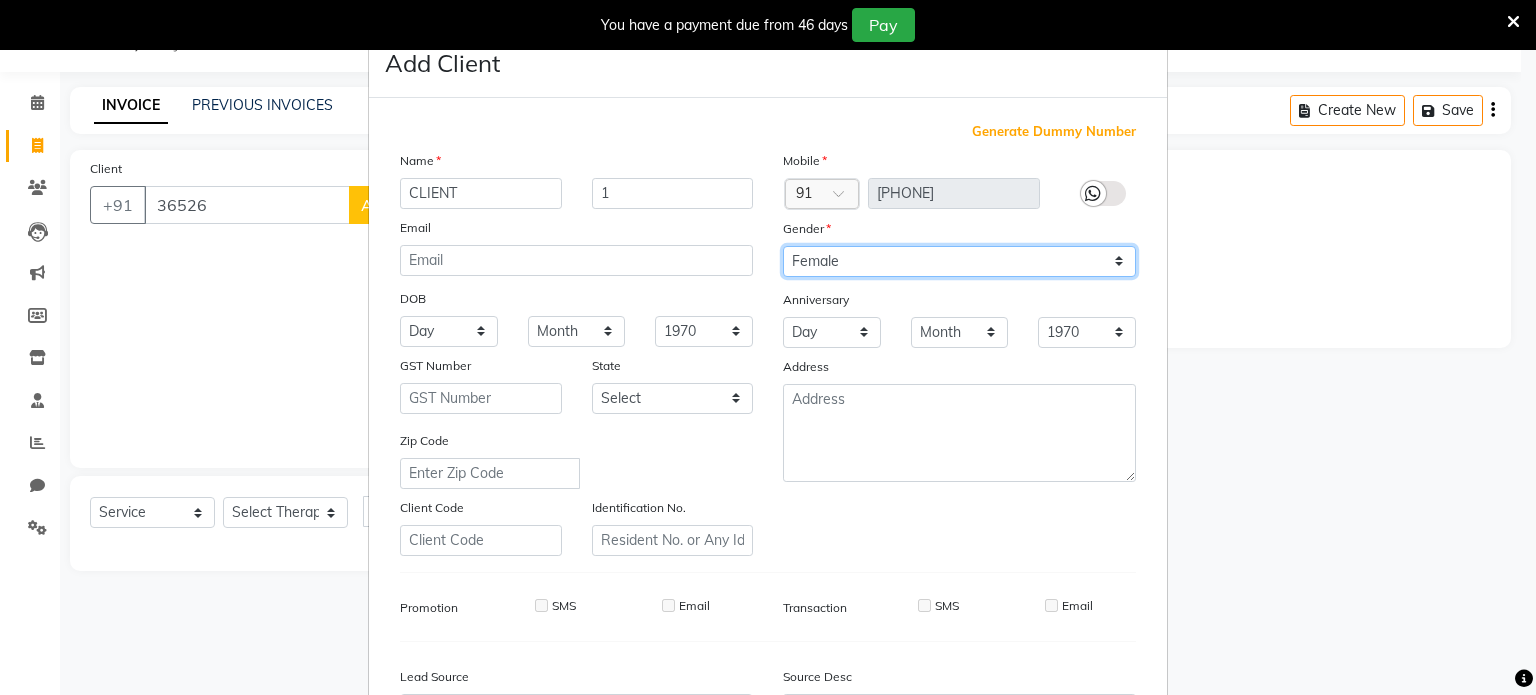 click on "Select Male Female Other Prefer Not To Say" at bounding box center [959, 261] 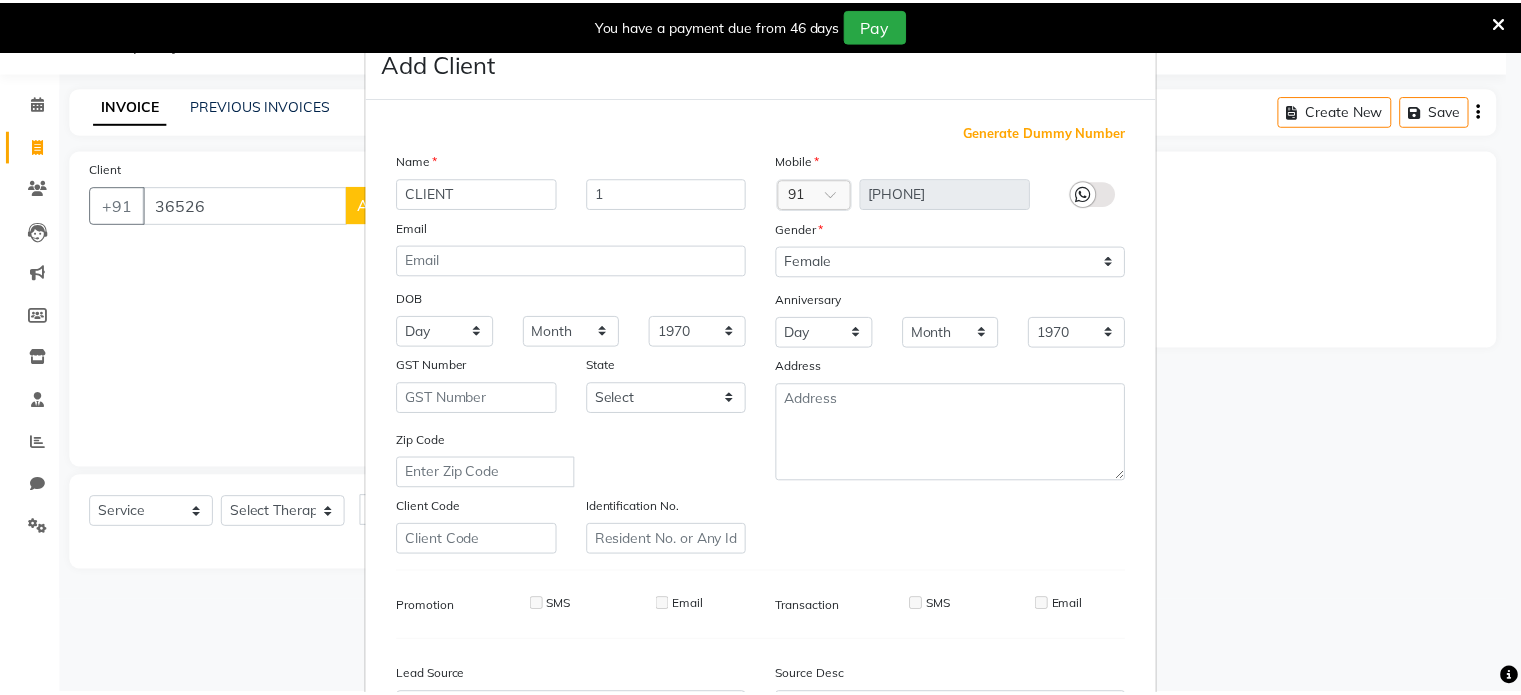 scroll, scrollTop: 237, scrollLeft: 0, axis: vertical 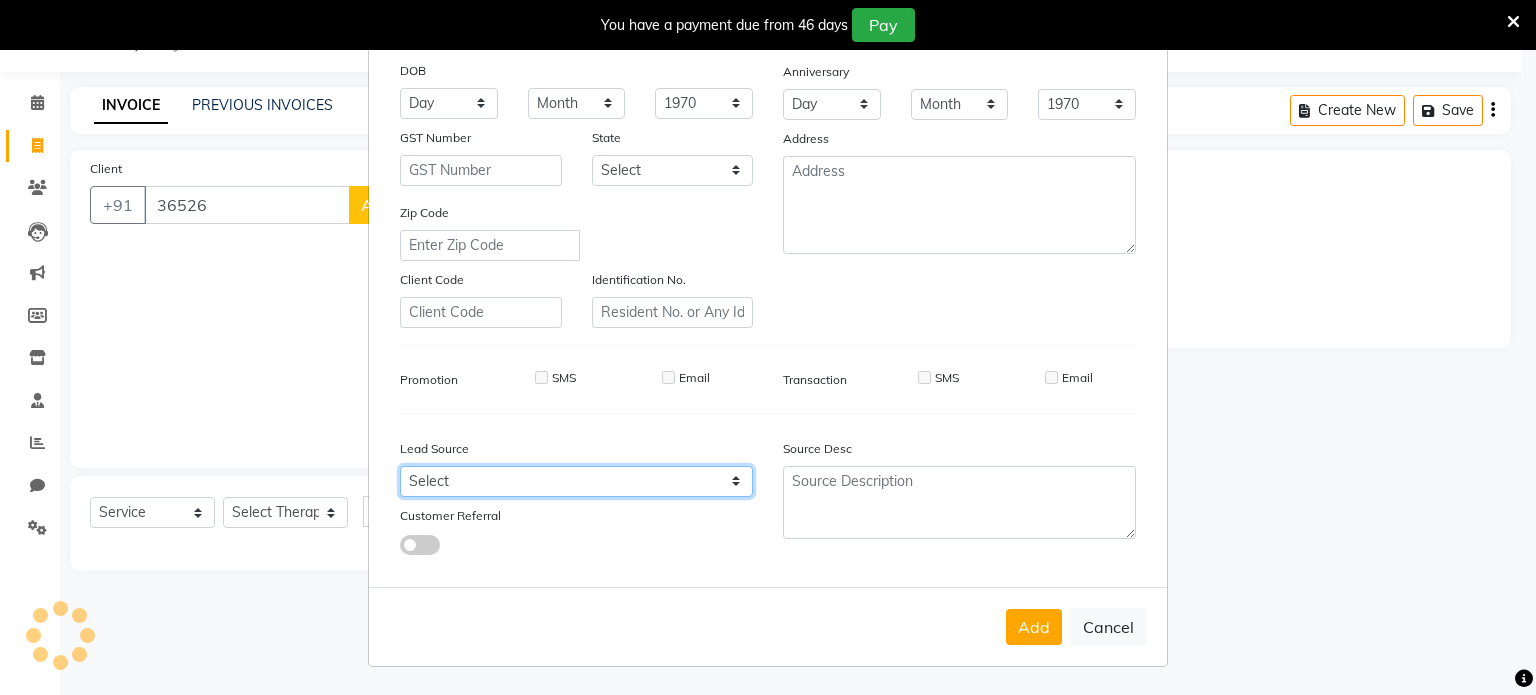 click on "Select Walk-in Referral Internet Friend Word of Mouth Advertisement Facebook JustDial Google Other" at bounding box center (576, 481) 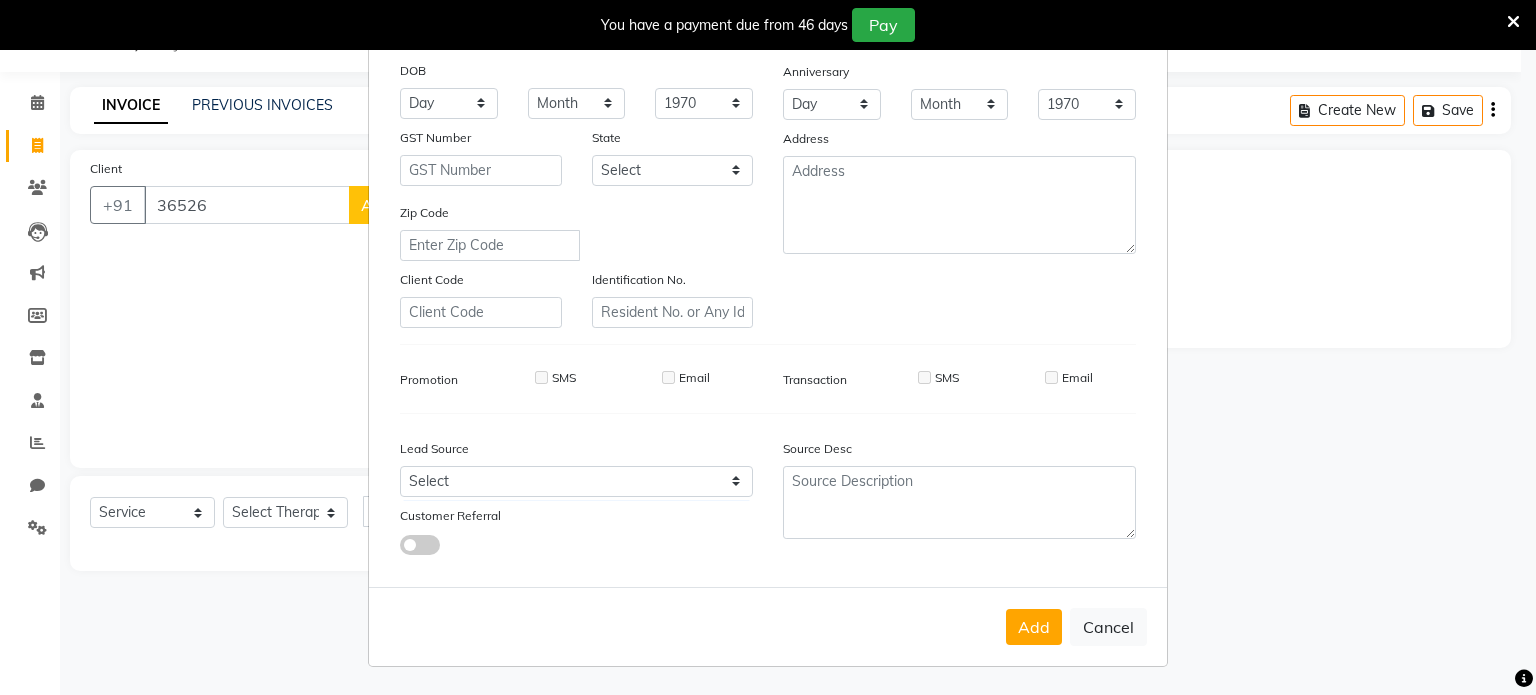 click on "Add Client Generate Dummy Number Name CLIENT 1 Email DOB Day 01 02 03 04 05 06 07 08 09 10 11 12 13 14 15 16 17 18 19 20 21 22 23 24 25 26 27 28 29 30 31 Month January February March April May June July August September October November December 1940 1941 1942 1943 1944 1945 1946 1947 1948 1949 1950 1951 1952 1953 1954 1955 1956 1957 1958 1959 1960 1961 1962 1963 1964 1965 1966 1967 1968 1969 1970 1971 1972 1973 1974 1975 1976 1977 1978 1979 1980 1981 1982 1983 1984 1985 1986 1987 1988 1989 1990 1991 1992 1993 1994 1995 1996 1997 1998 1999 2000 2001 2002 2003 2004 2005 2006 2007 2008 2009 2010 2011 2012 2013 2014 2015 2016 2017 2018 2019 2020 2021 2022 2023 2024 GST Number State Select Andaman and Nicobar Islands Andhra Pradesh Arunachal Pradesh Assam Bihar Chandigarh Chhattisgarh Dadra and Nagar Haveli Daman and Diu Delhi Goa Gujarat Haryana Himachal Pradesh Jammu and Kashmir Jharkhand Karnataka Kerala Lakshadweep Madhya Pradesh Maharashtra Manipur Meghalaya Mizoram Nagaland Odisha Pondicherry Punjab Sikkim" at bounding box center (768, 347) 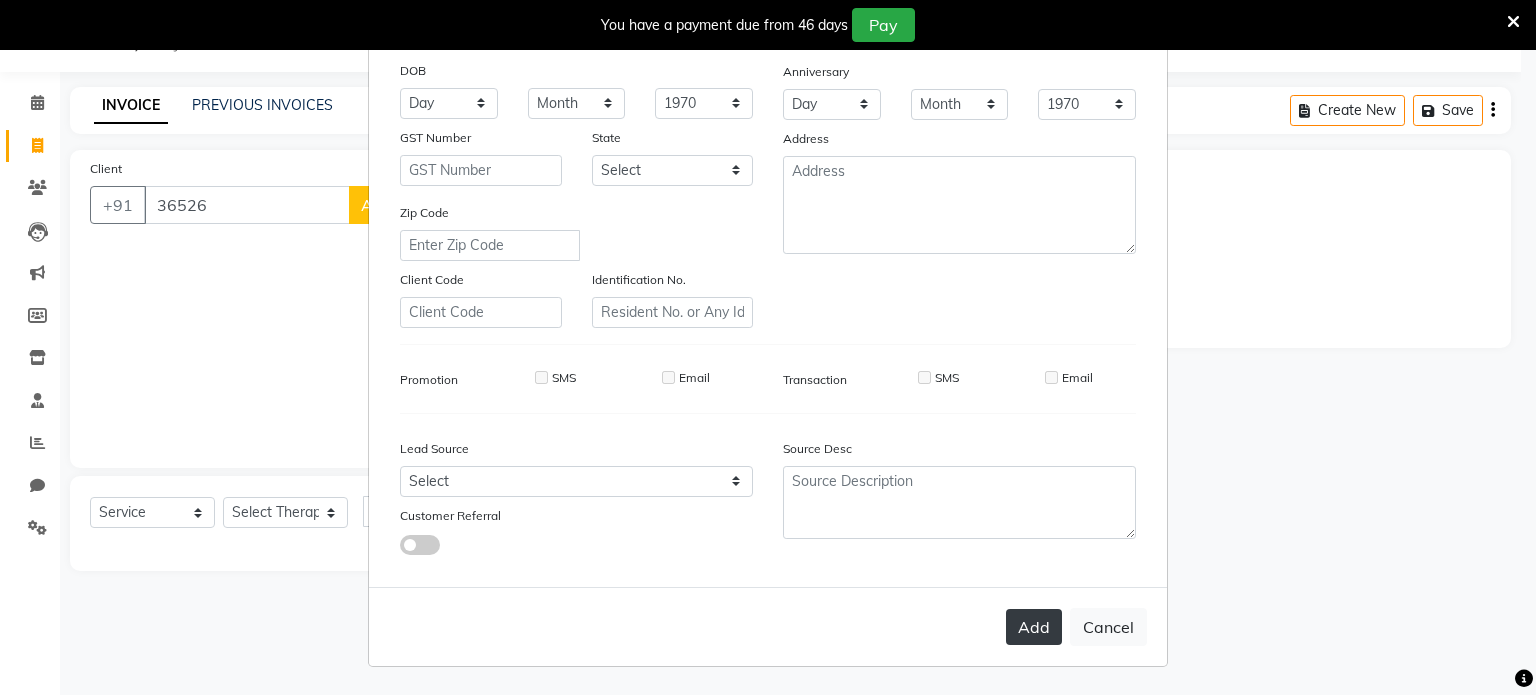 click on "Add" at bounding box center [1034, 627] 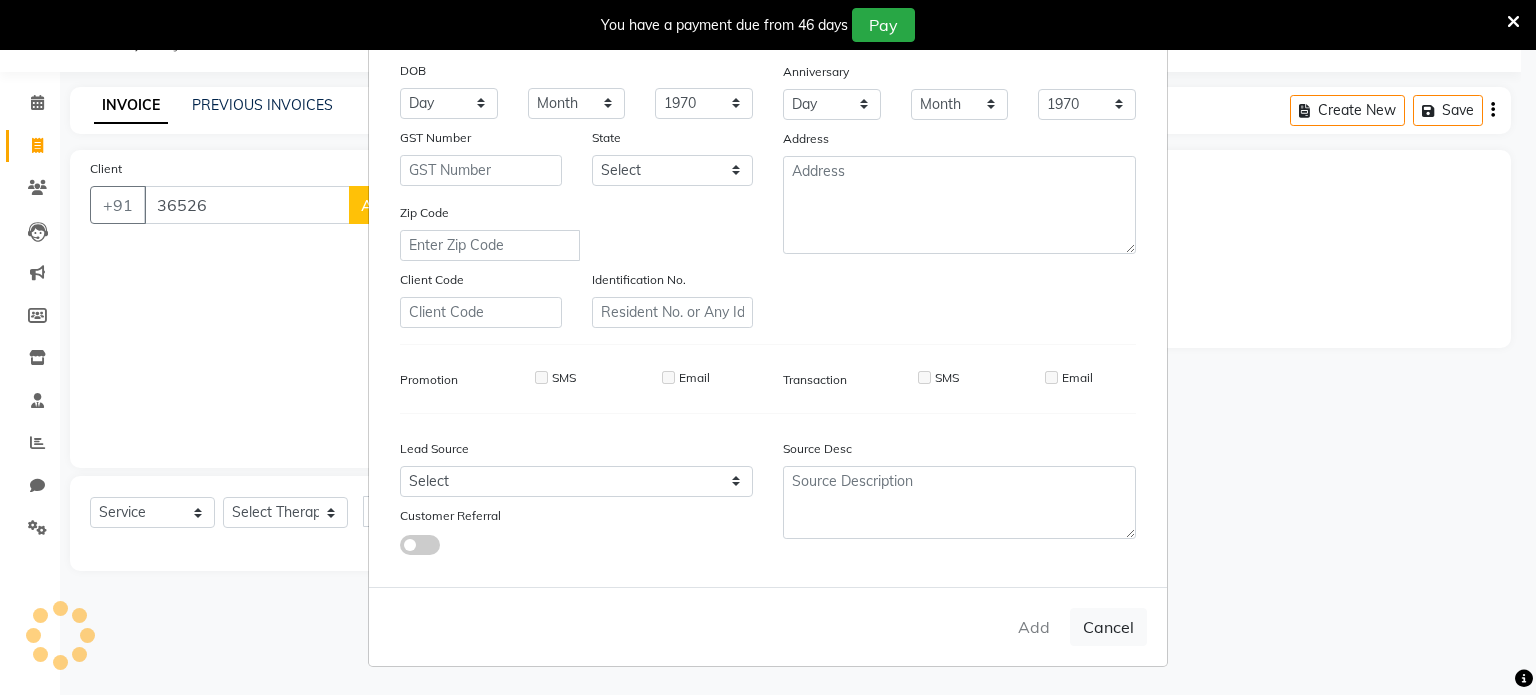 type on "[PHONE]" 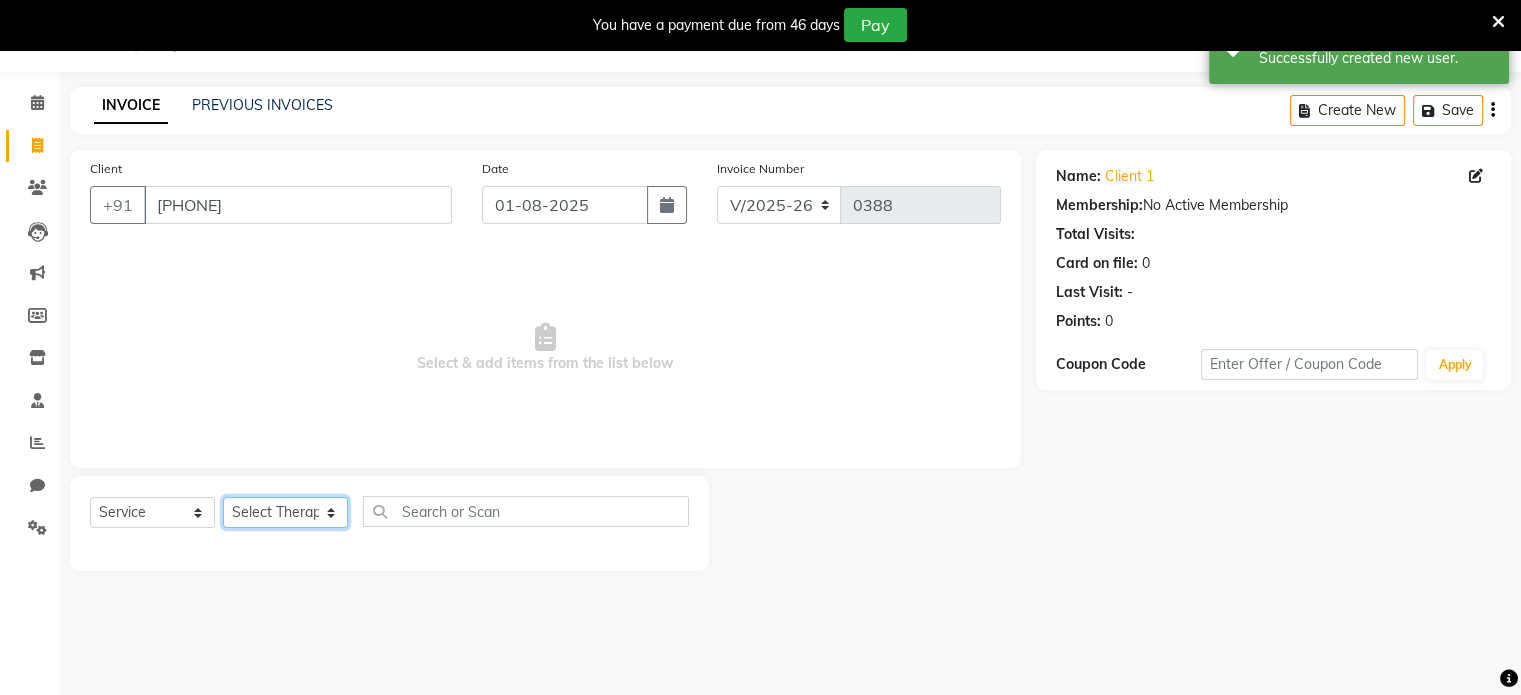 click on "Select Therapist Abhijeet Ayesha Beauty Madhu Nandini Prashant Priyanka Riya [FIRST] ( Spa Therapist ) Simi" 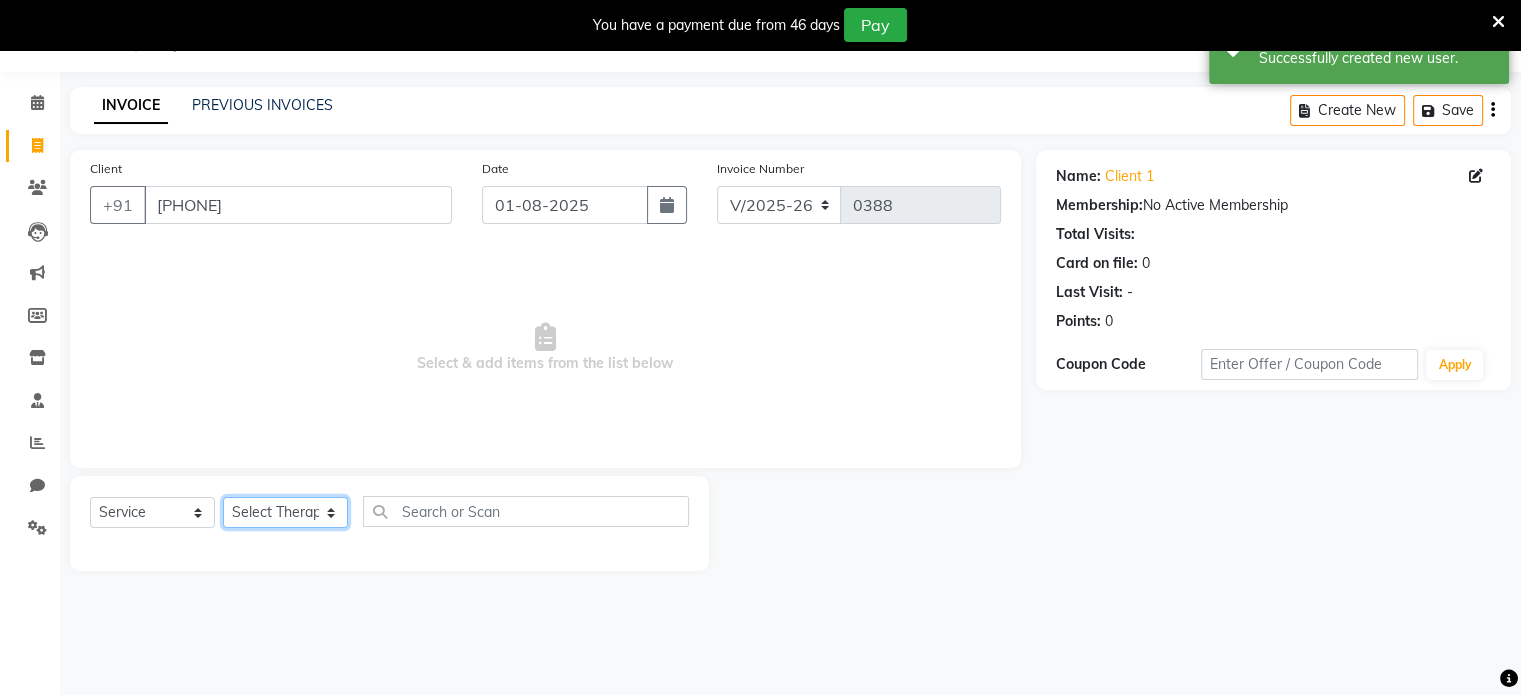 select on "75002" 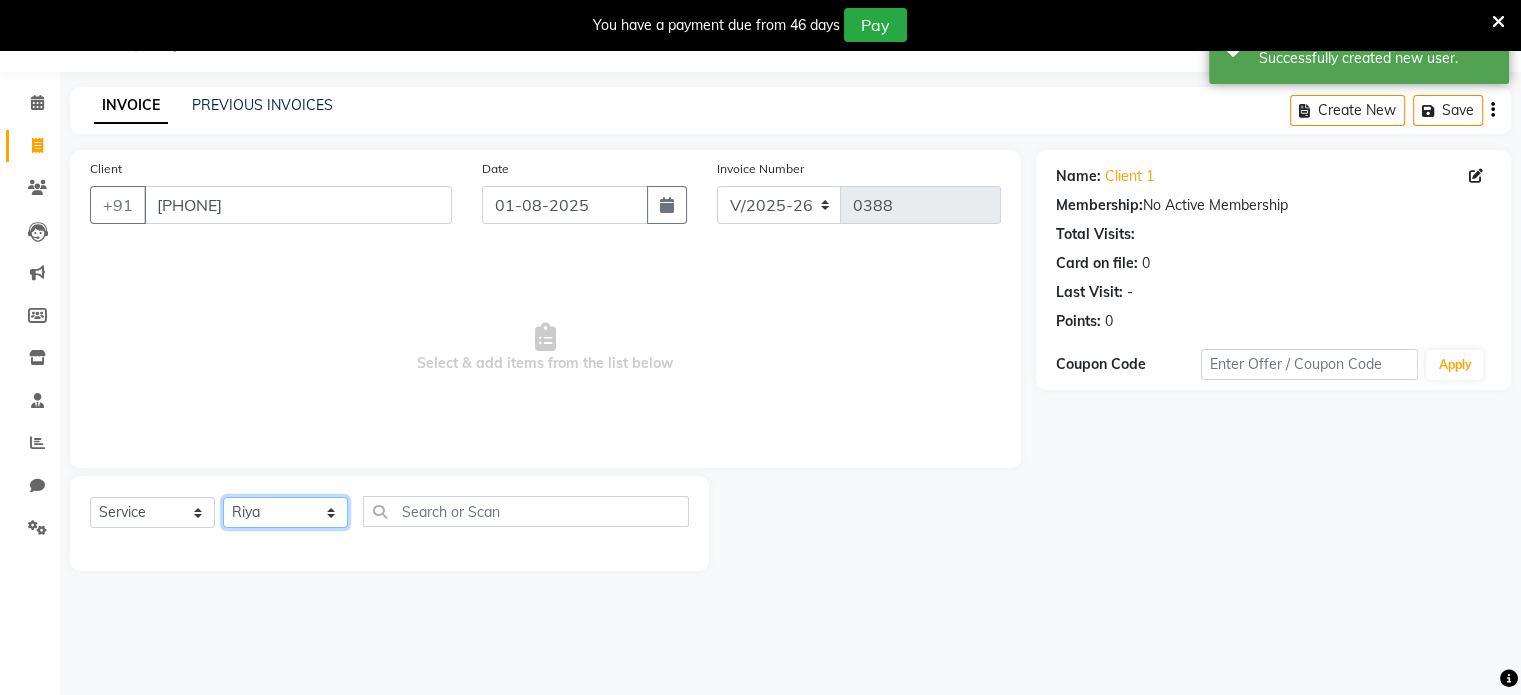 click on "Select Therapist Abhijeet Ayesha Beauty Madhu Nandini Prashant Priyanka Riya [FIRST] ( Spa Therapist ) Simi" 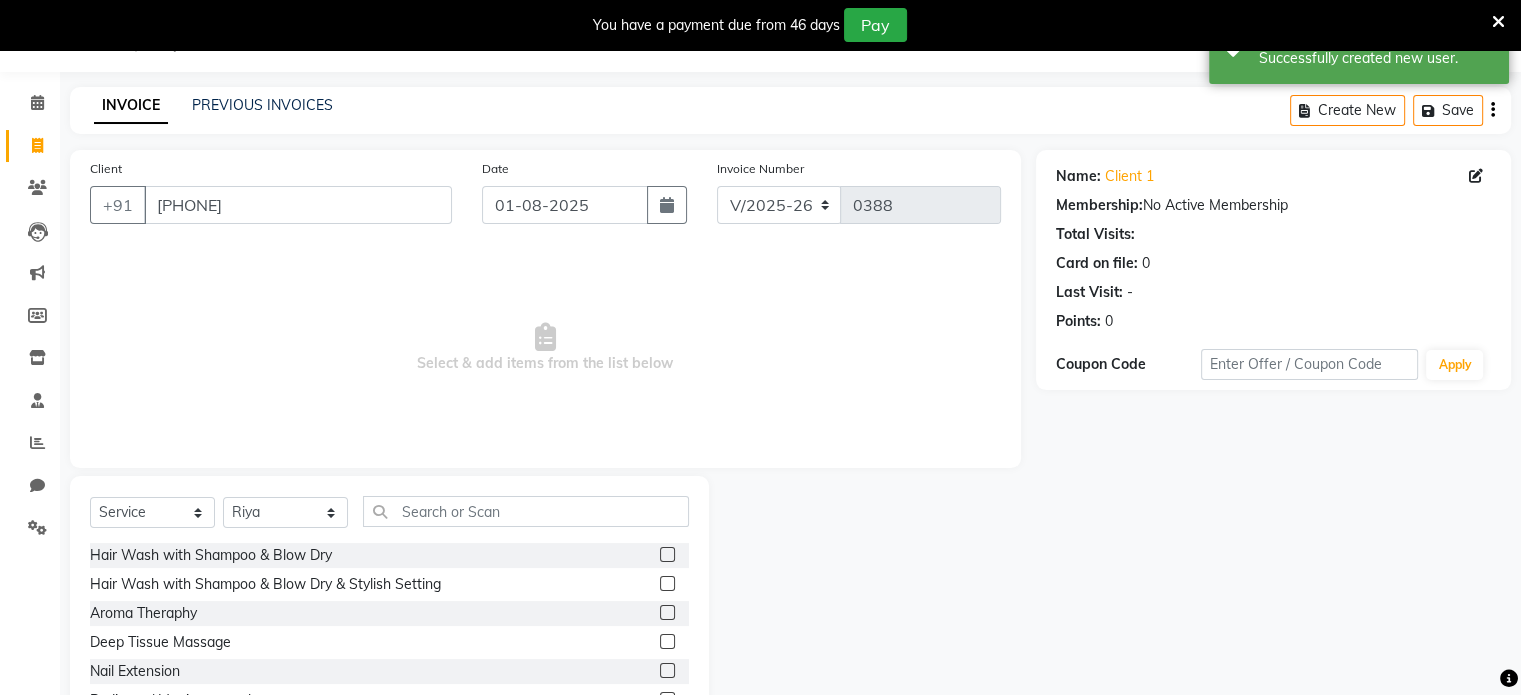 click 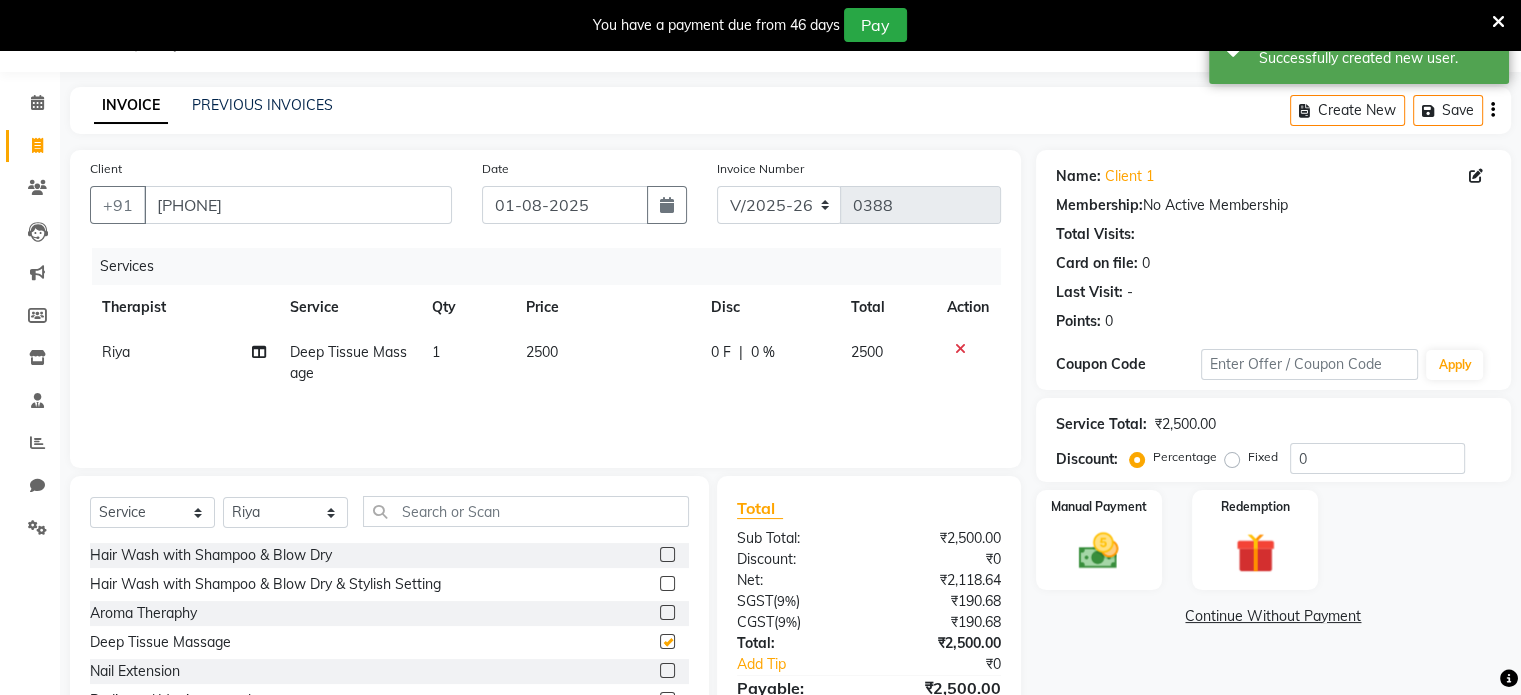 checkbox on "false" 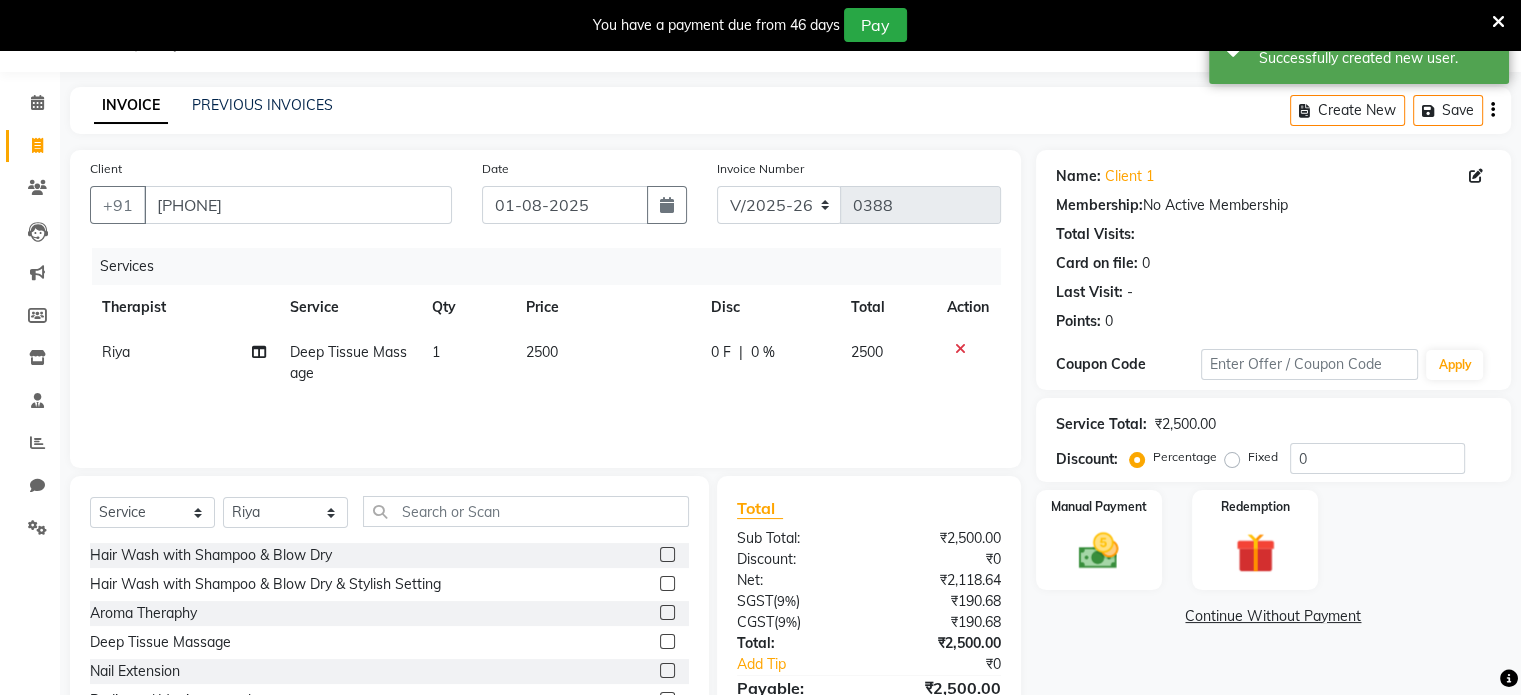click on "Fixed" 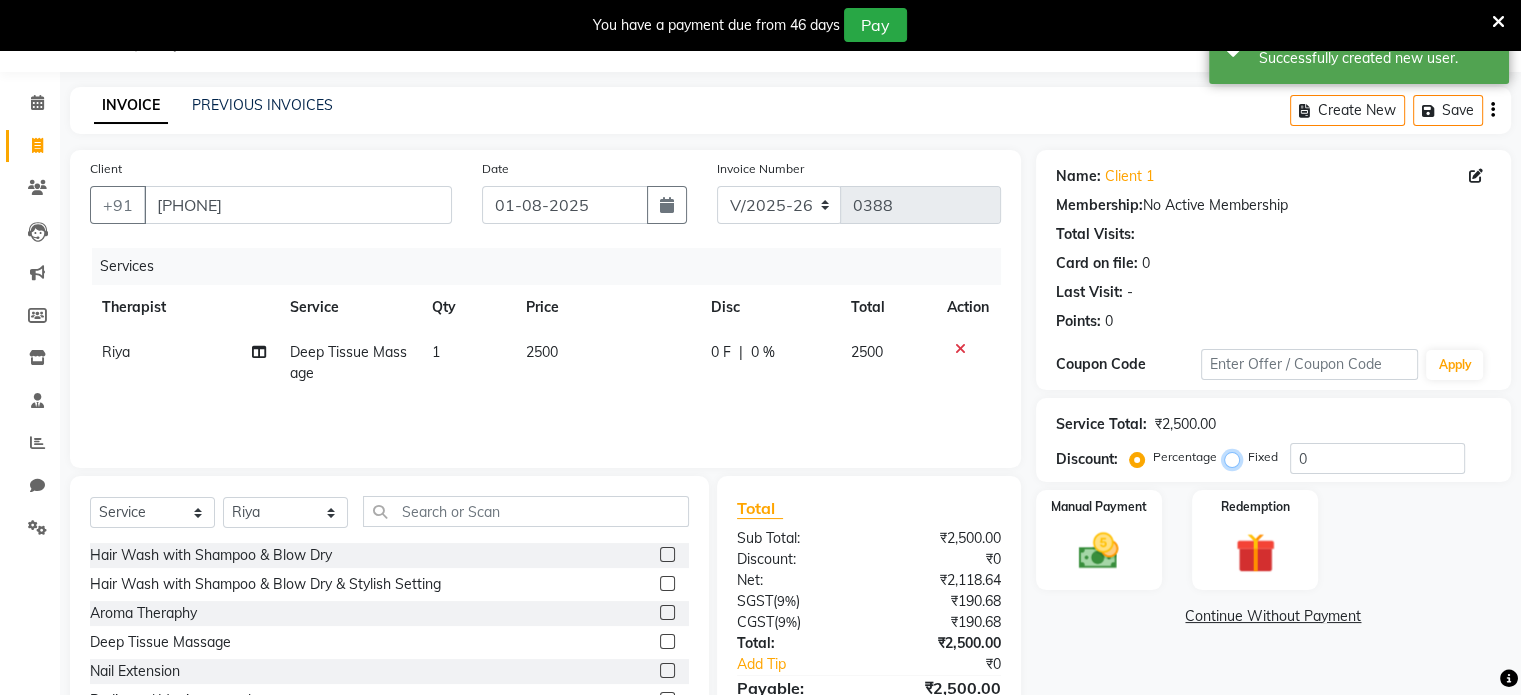 click on "Fixed" at bounding box center (1236, 457) 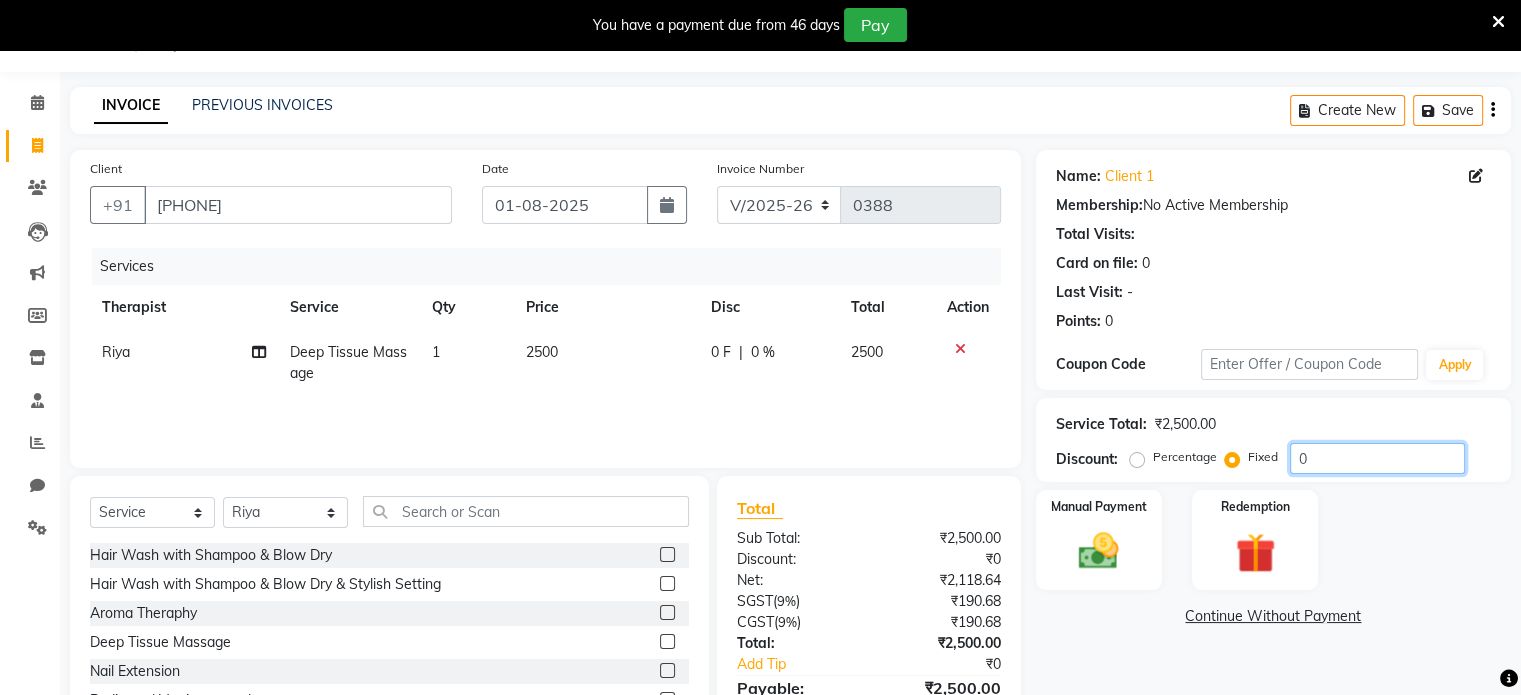 click on "0" 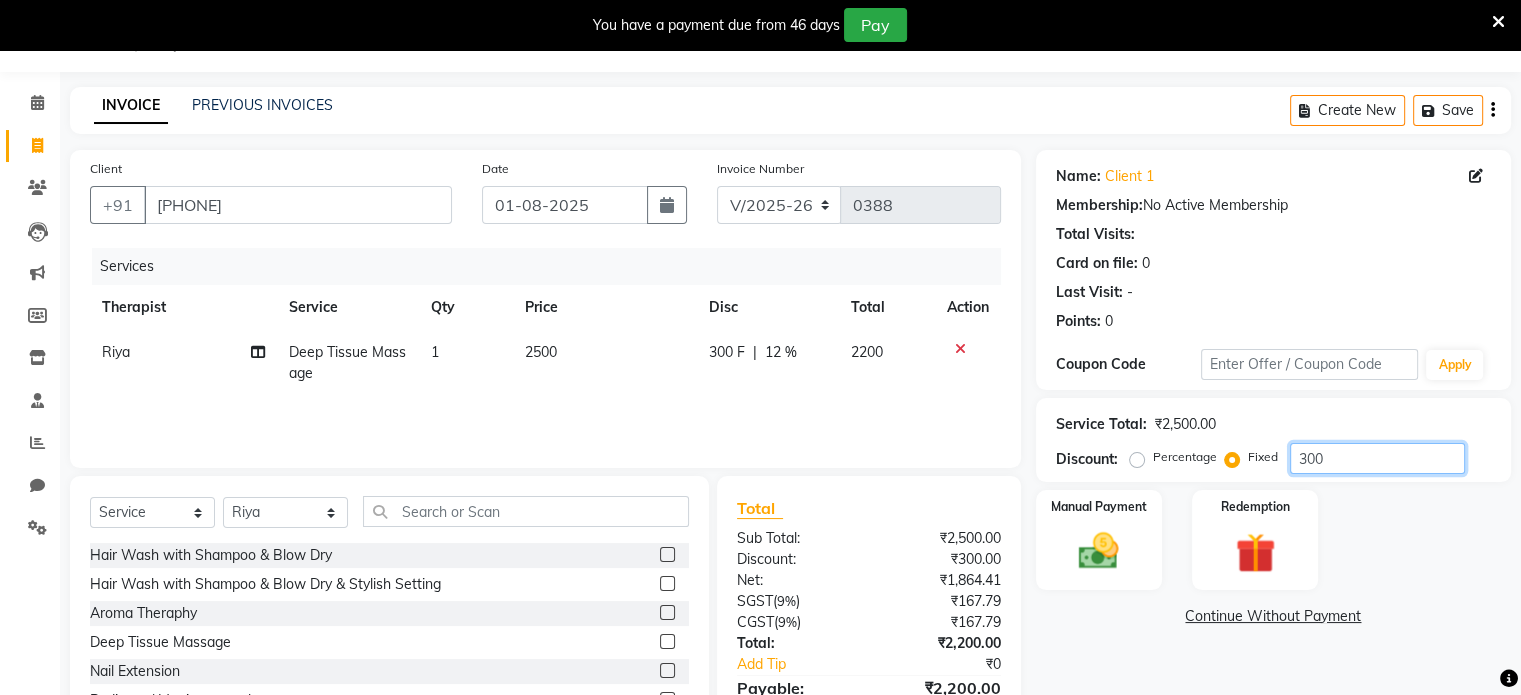 scroll, scrollTop: 156, scrollLeft: 0, axis: vertical 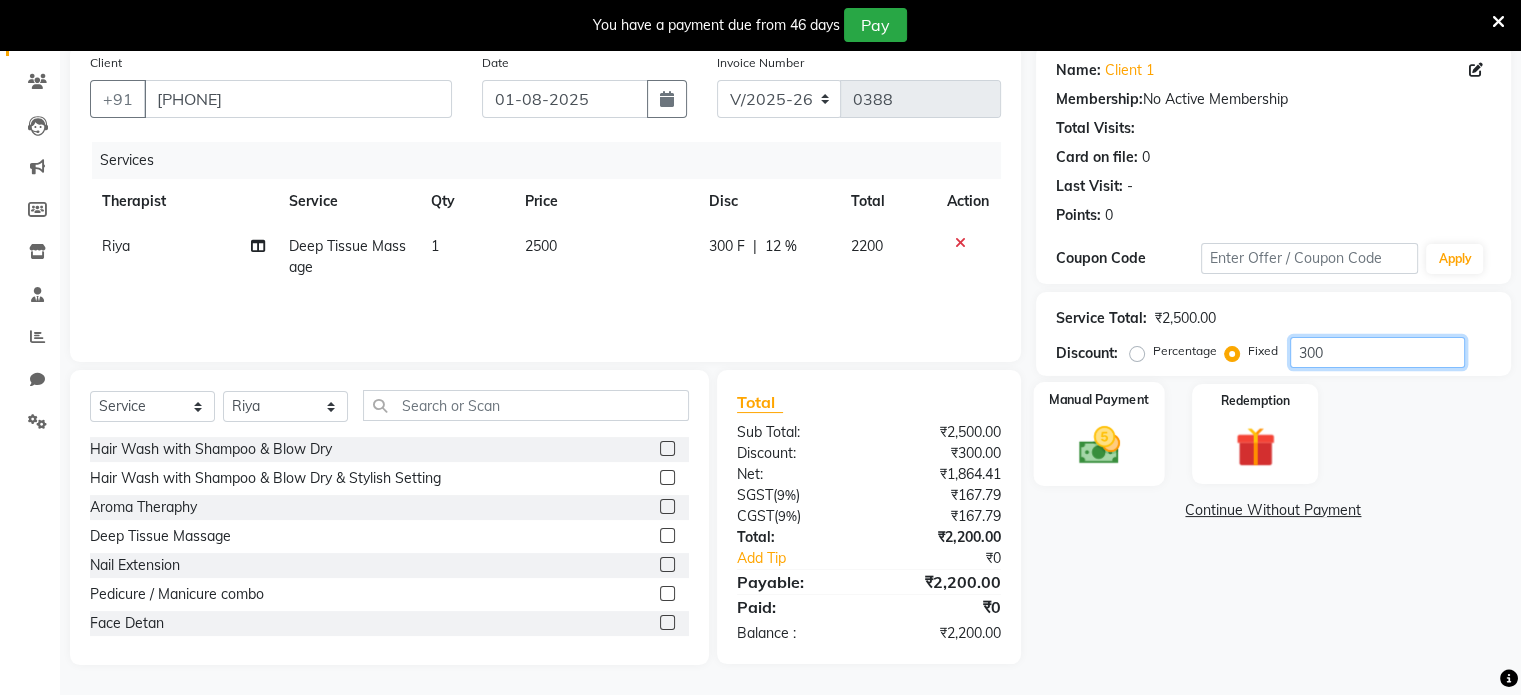 type on "300" 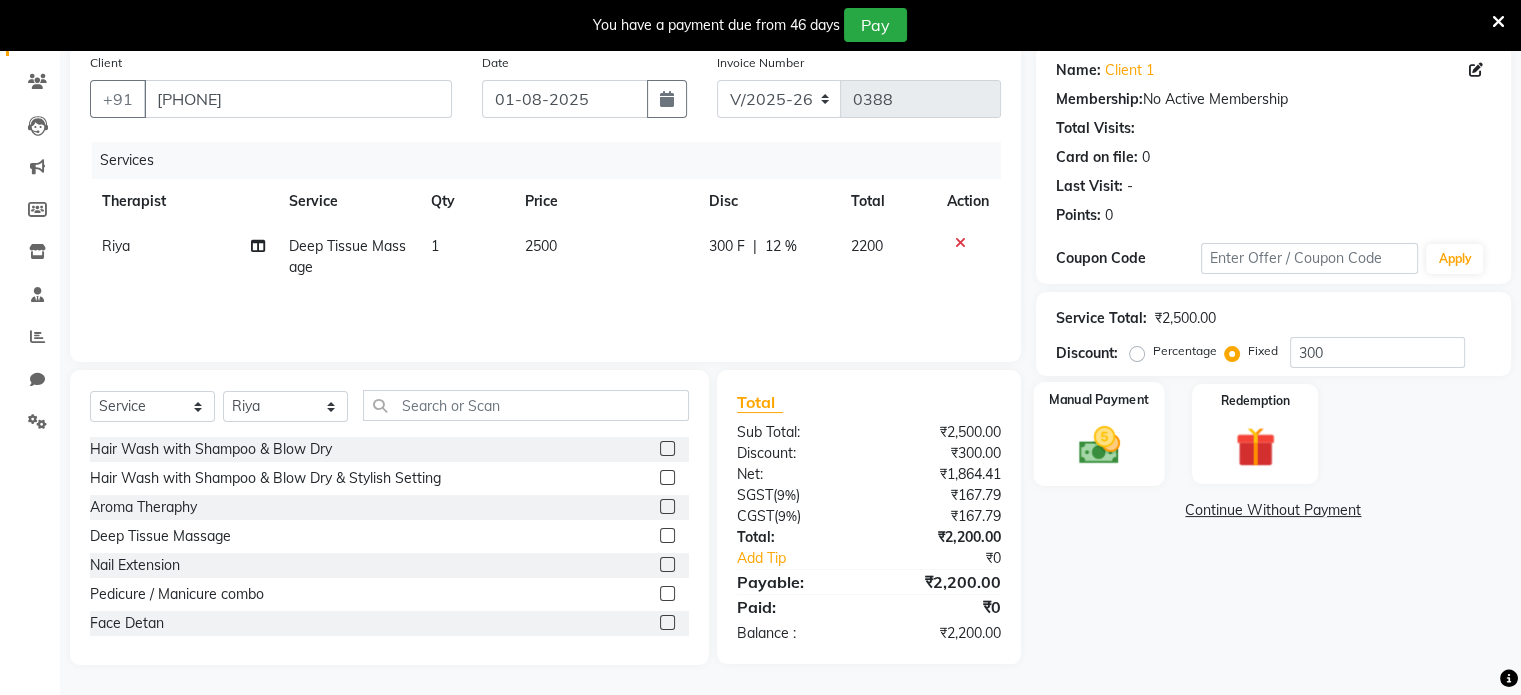 click 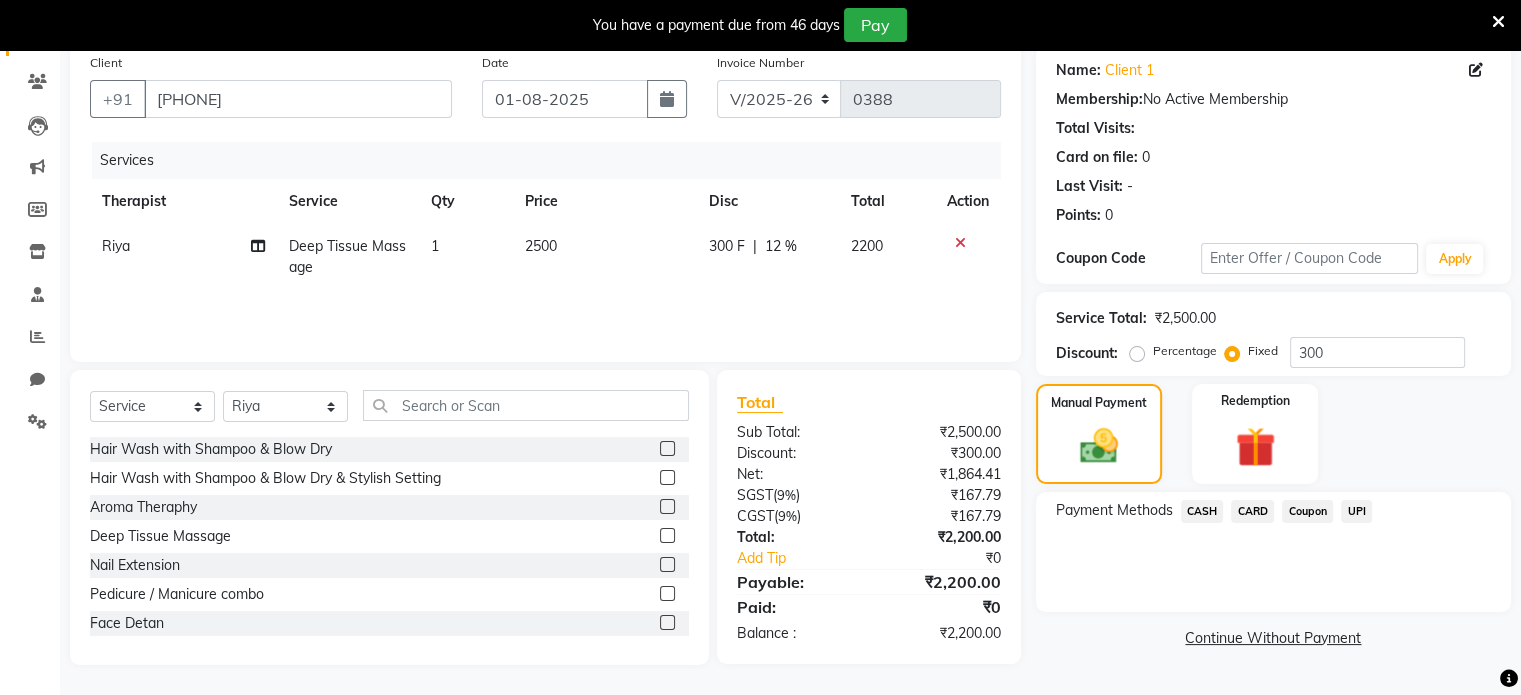 click on "UPI" 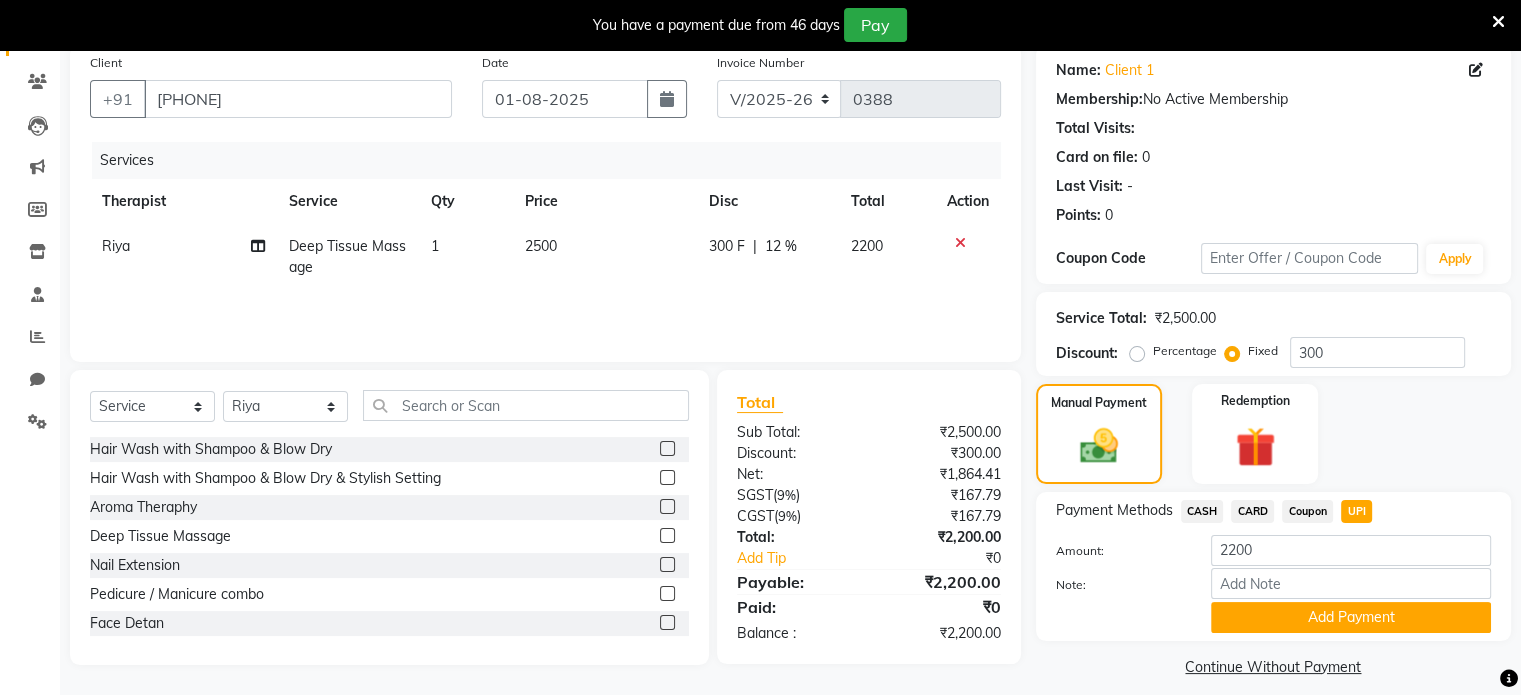 scroll, scrollTop: 174, scrollLeft: 0, axis: vertical 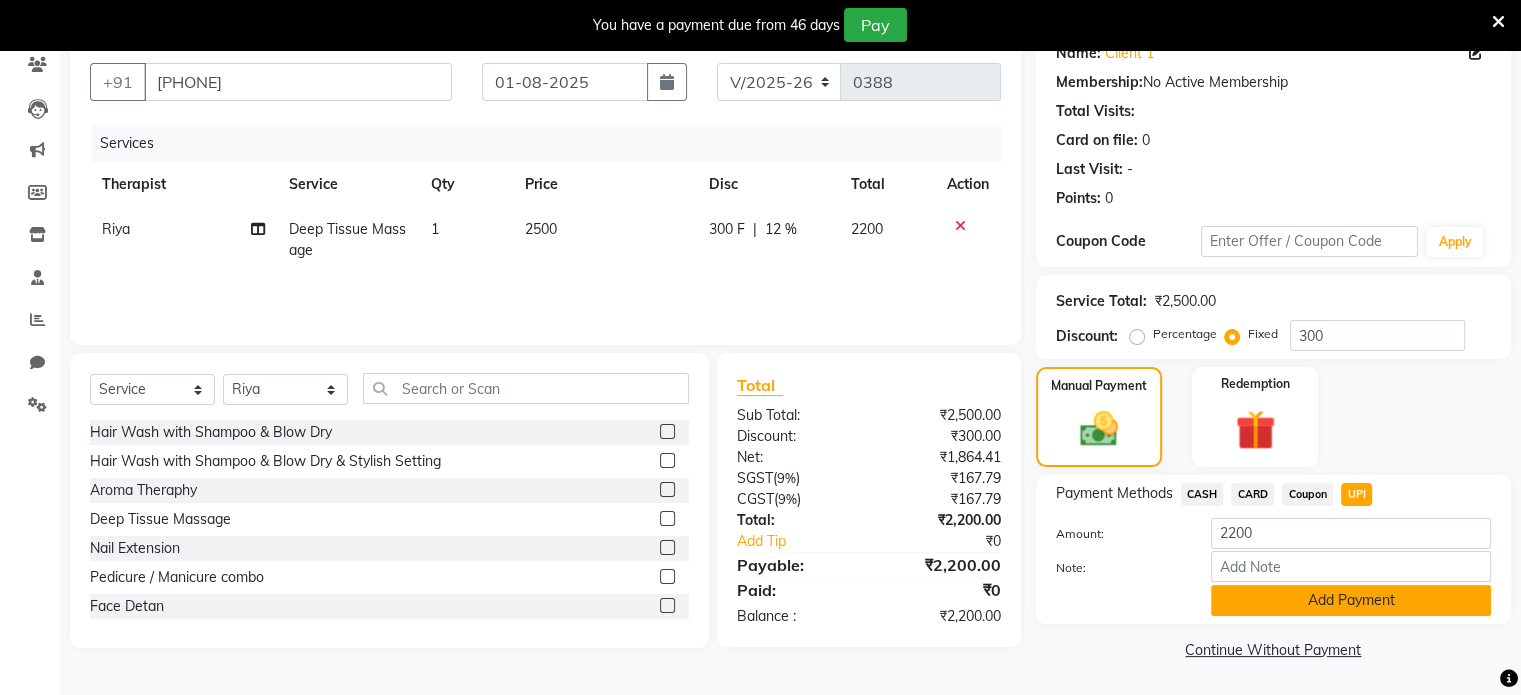 click on "Add Payment" 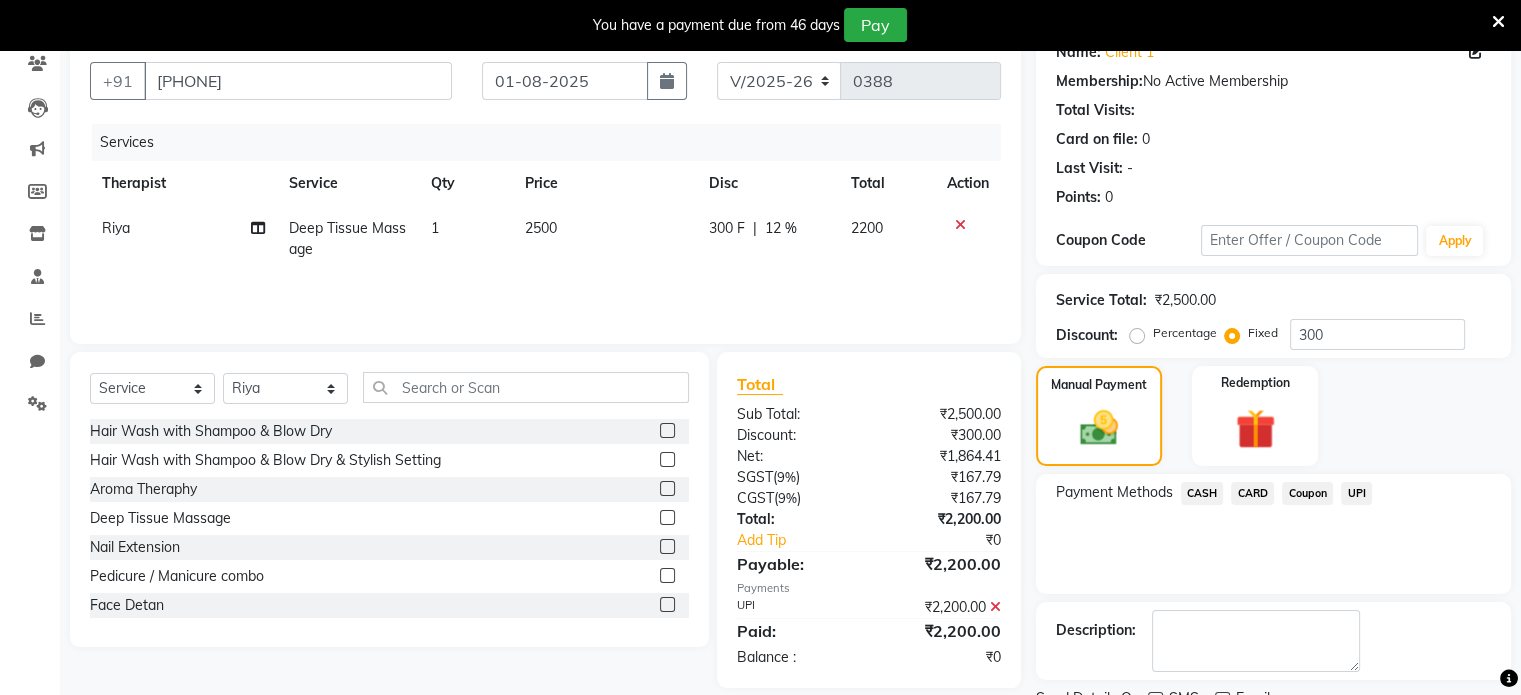 scroll, scrollTop: 255, scrollLeft: 0, axis: vertical 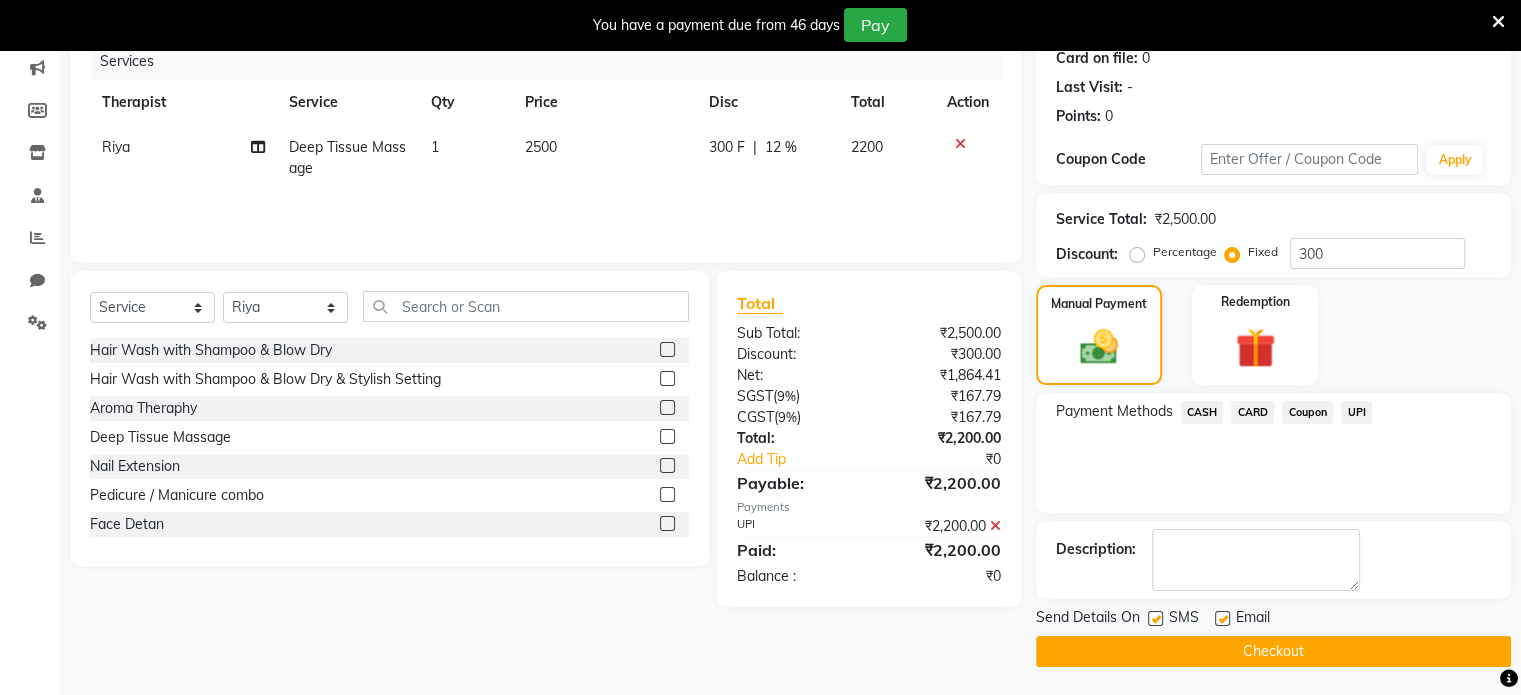 click 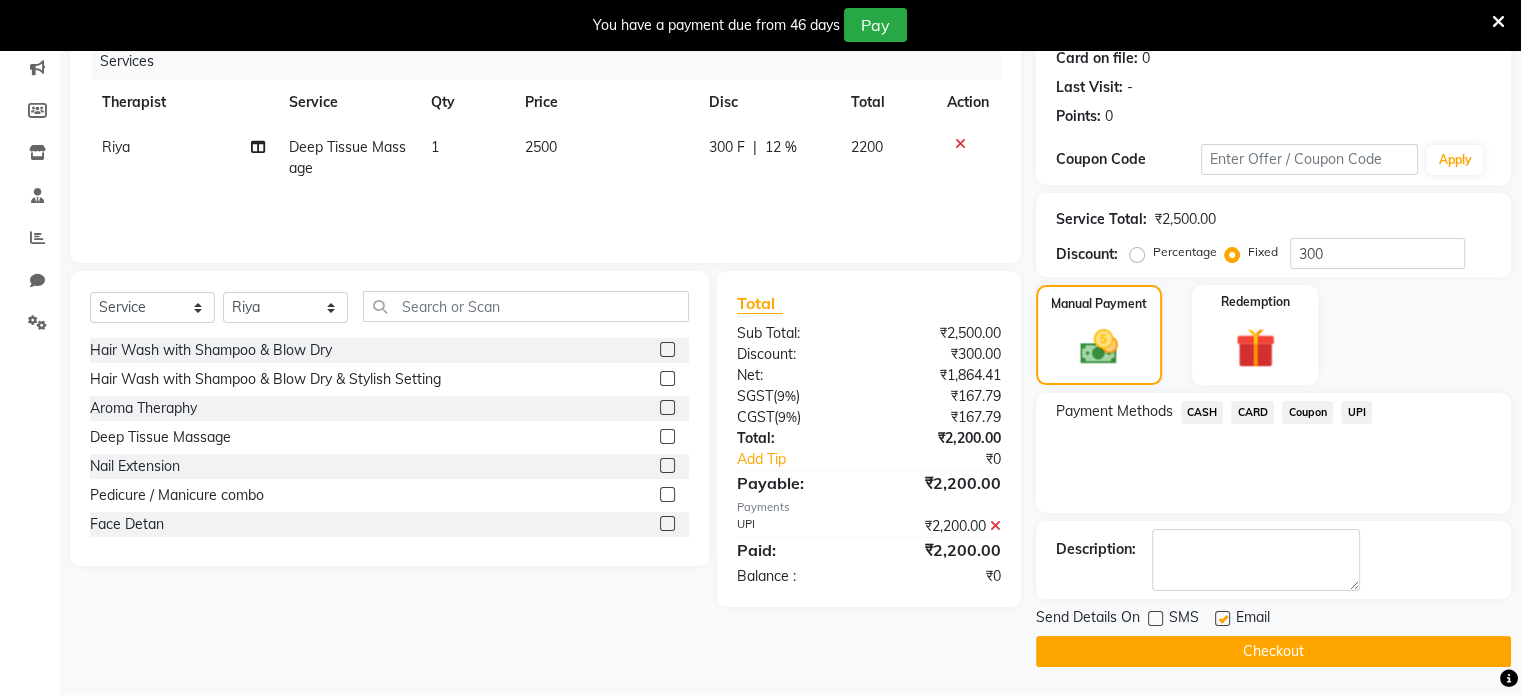 click 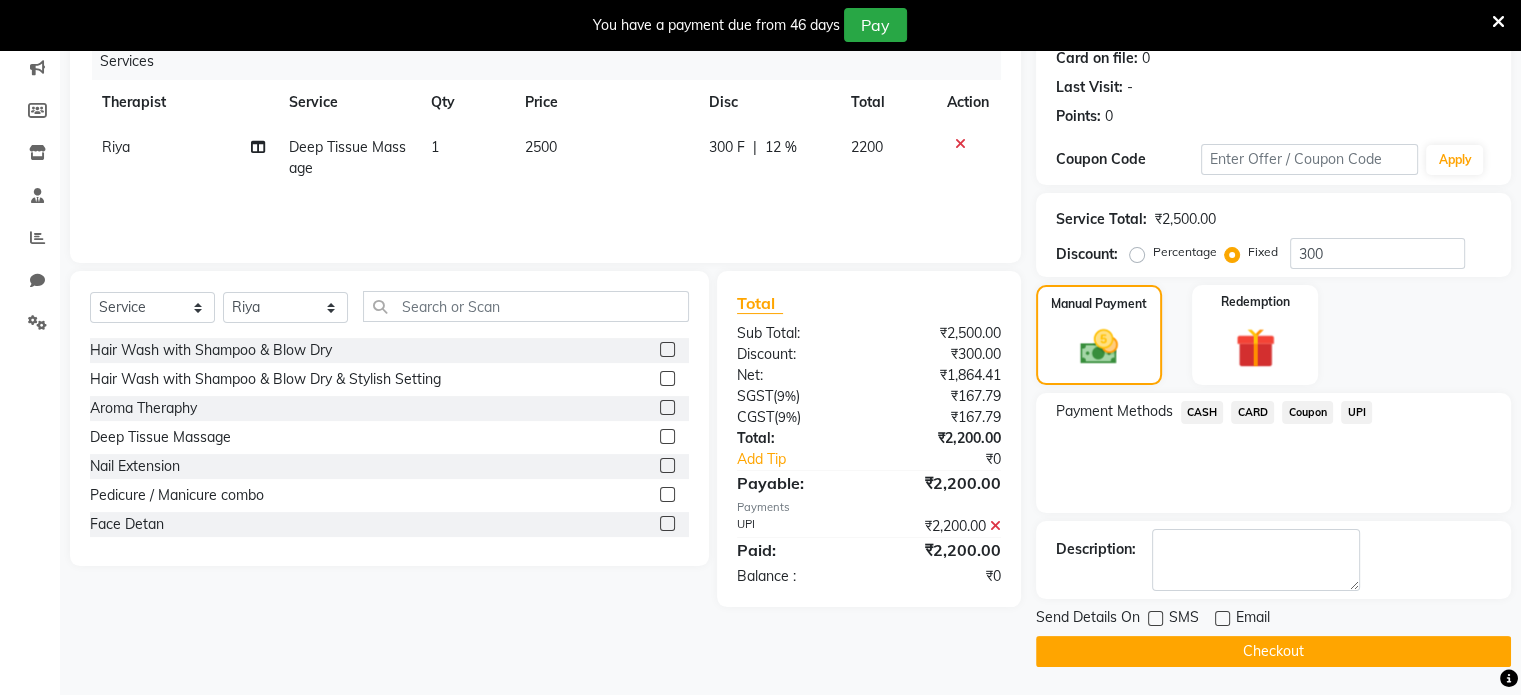 click on "Checkout" 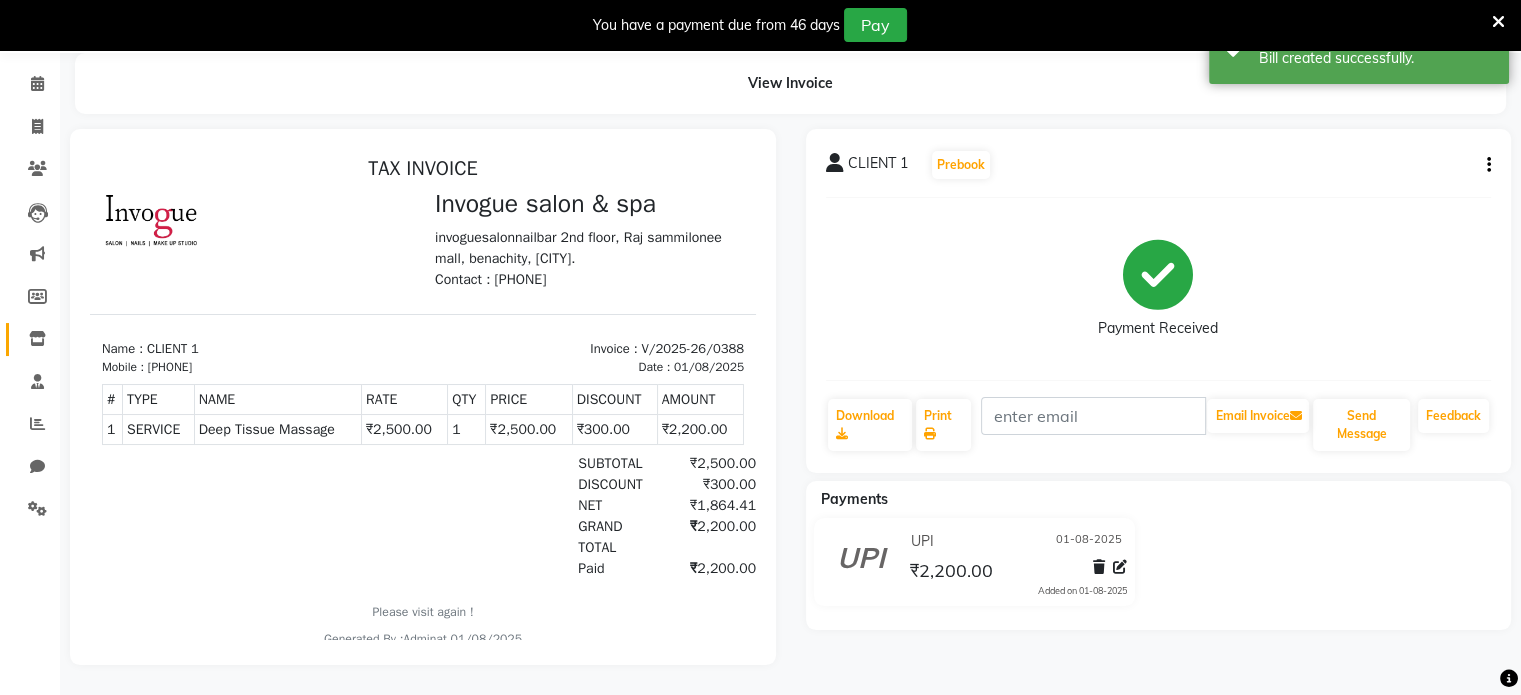 scroll, scrollTop: 0, scrollLeft: 0, axis: both 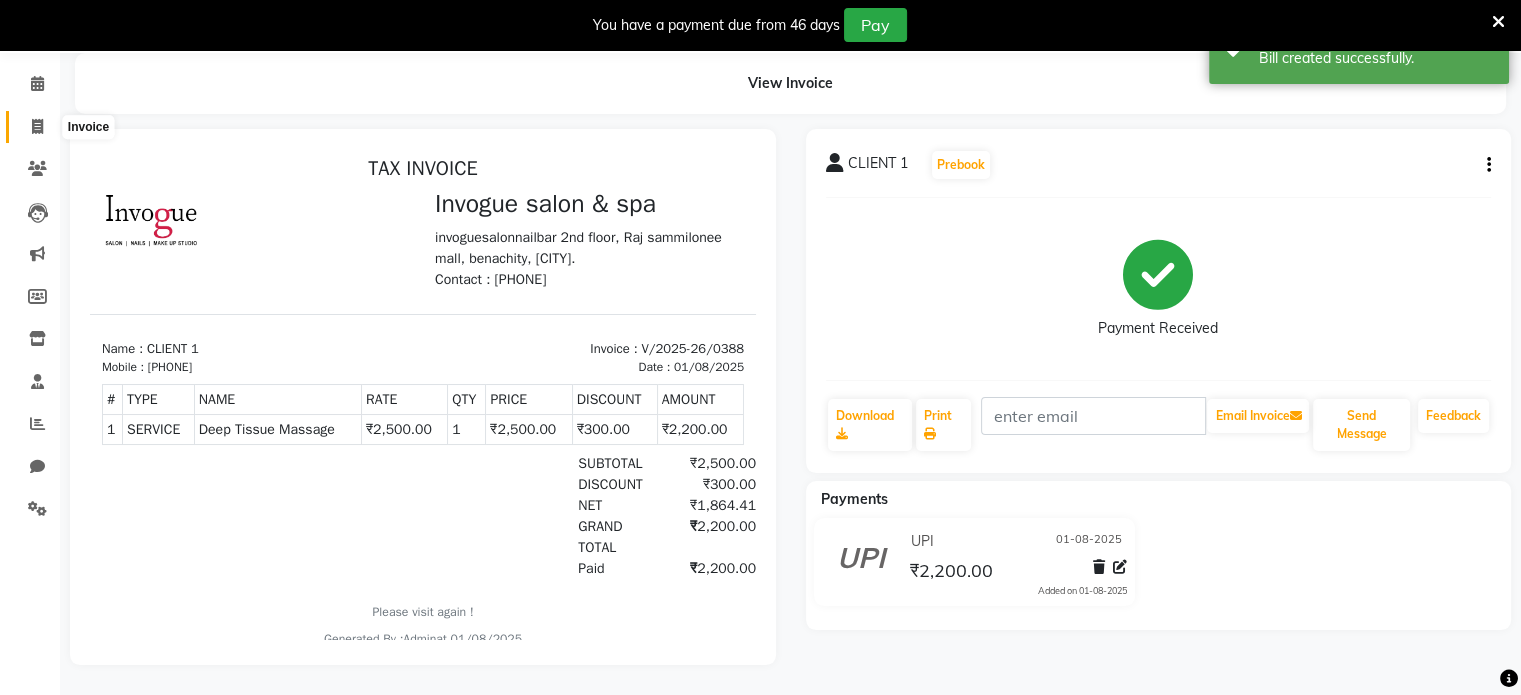 click 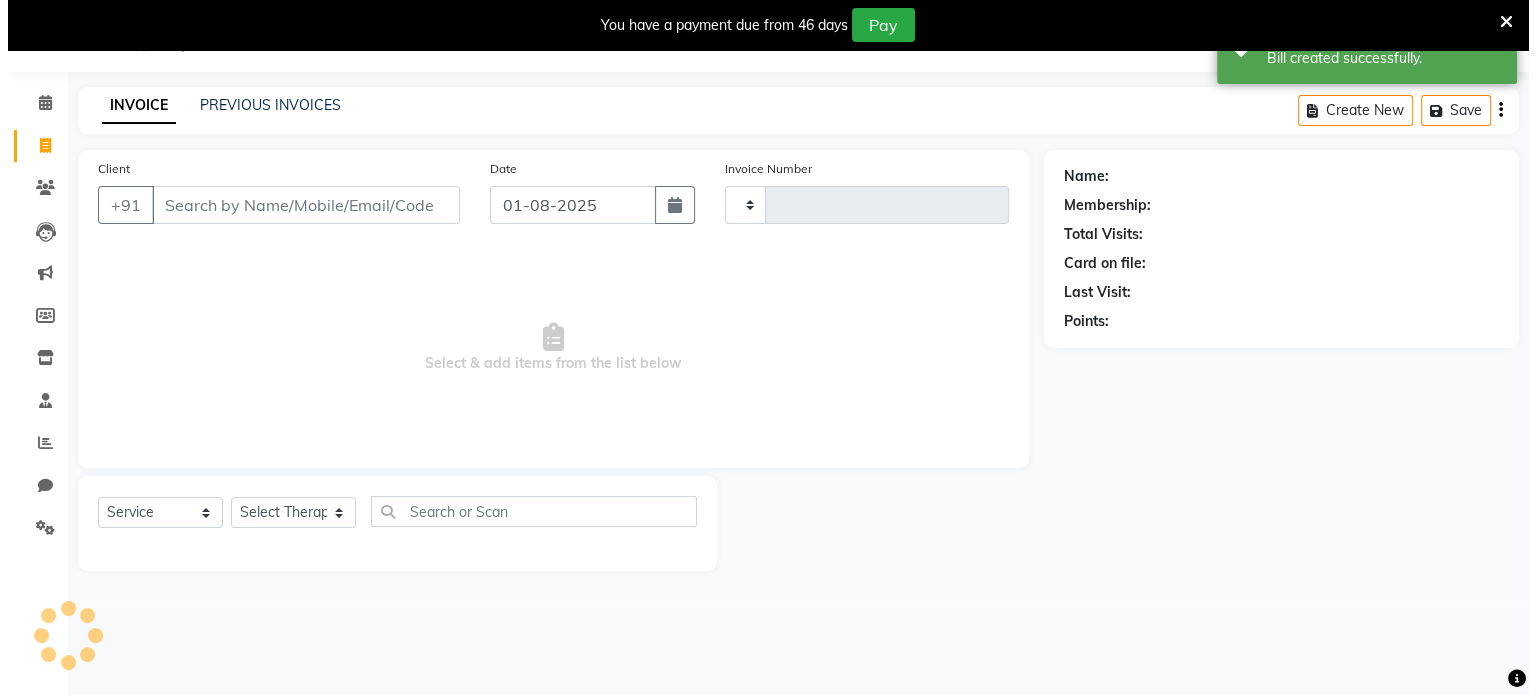 scroll, scrollTop: 50, scrollLeft: 0, axis: vertical 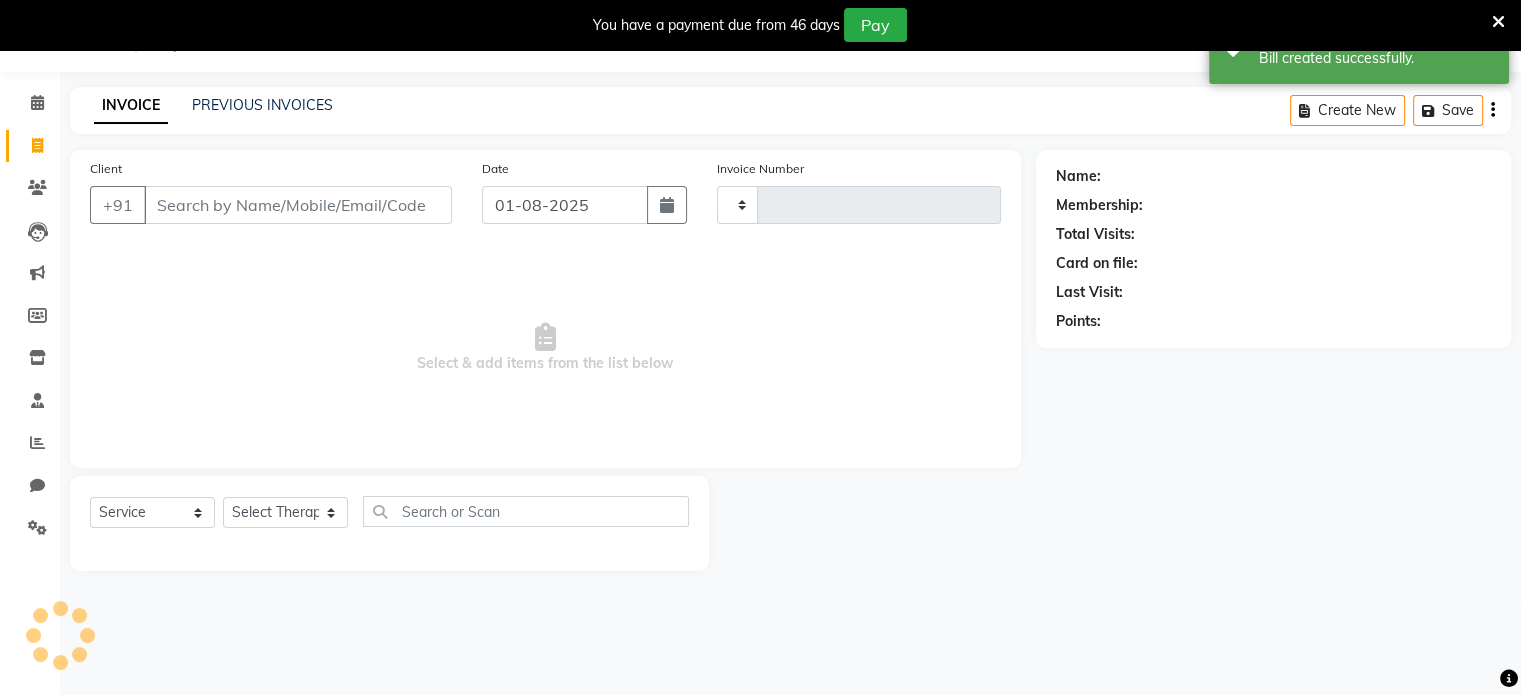 type on "0389" 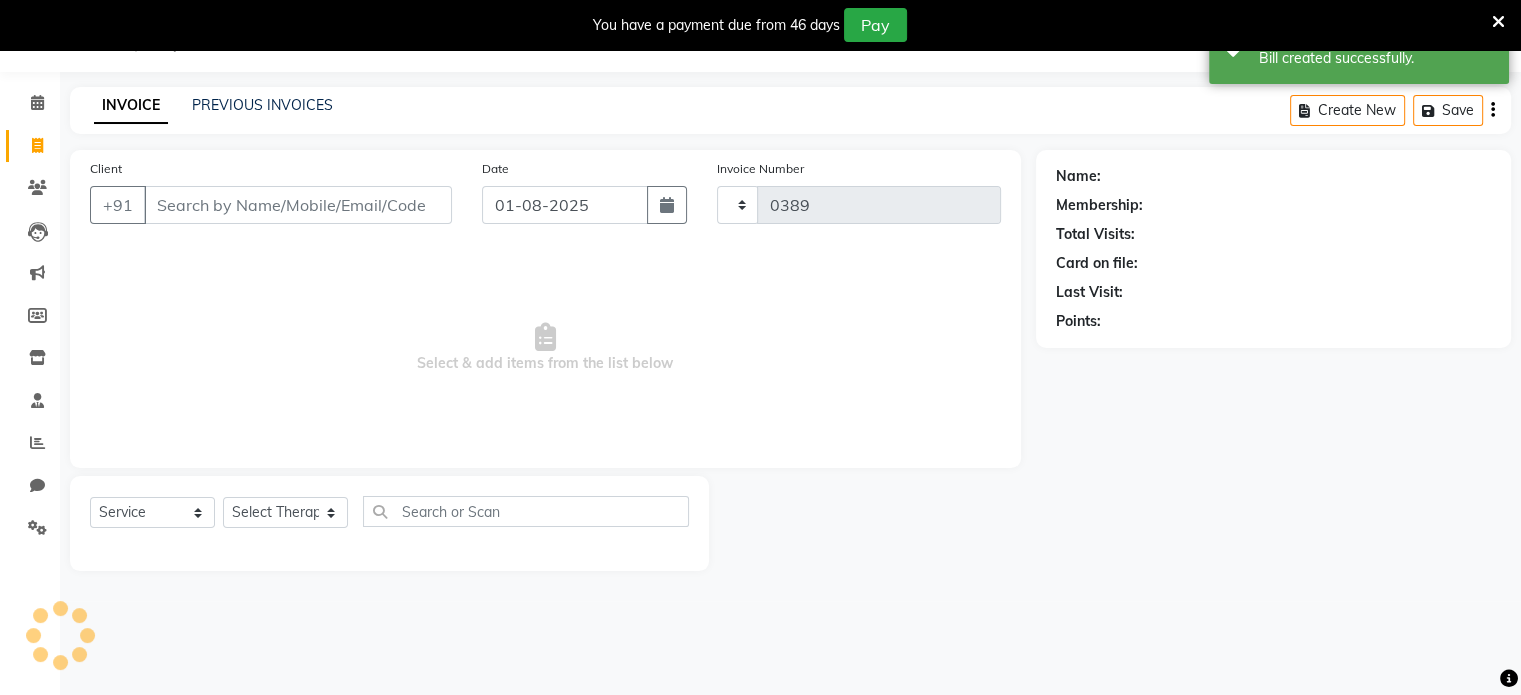 select on "8086" 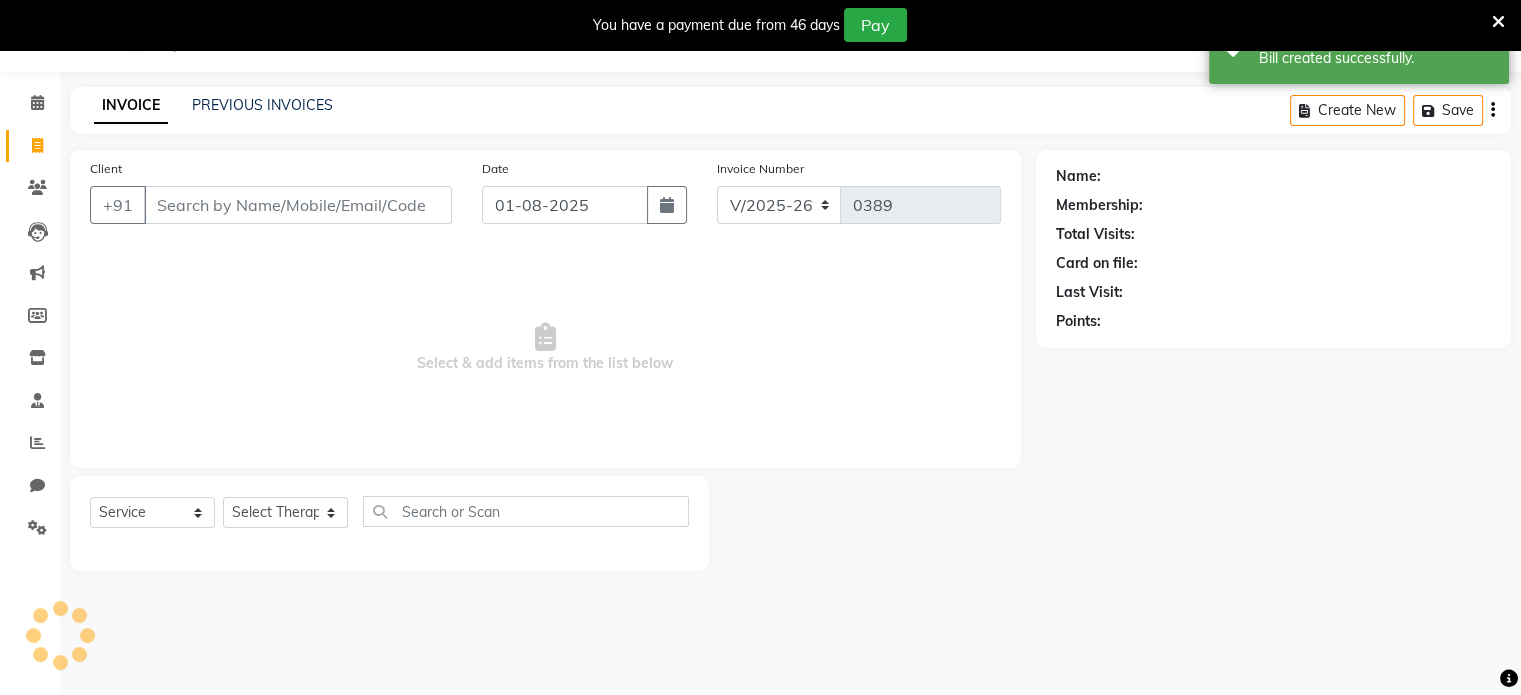 click on "Client" at bounding box center [298, 205] 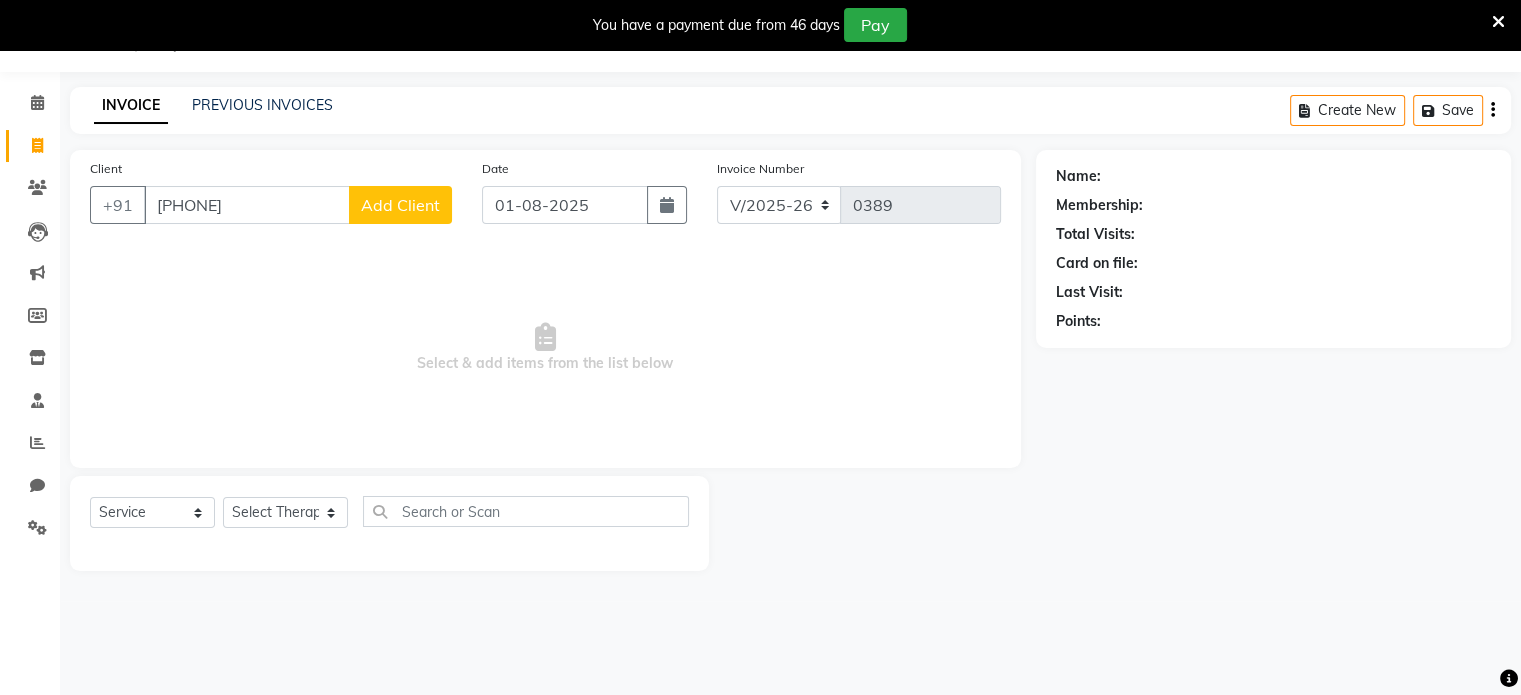 type on "[PHONE]" 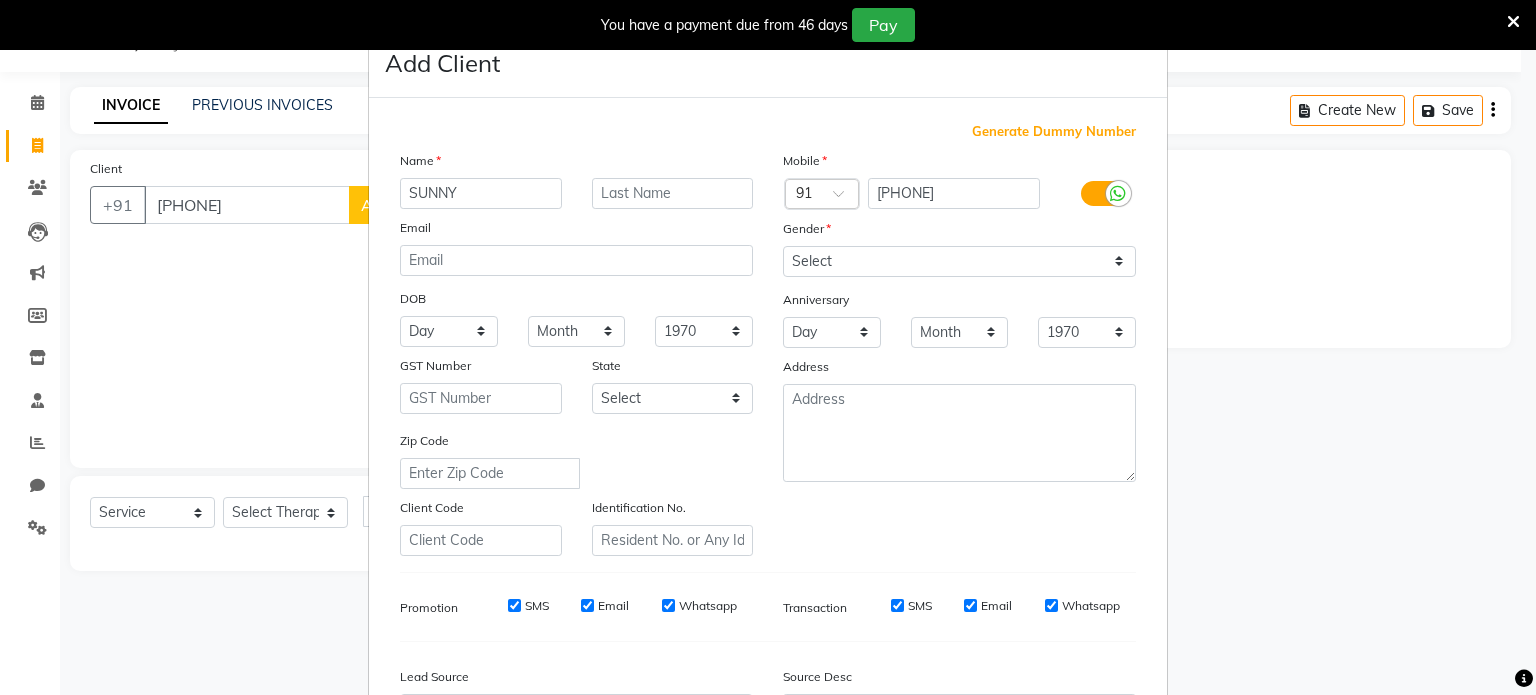 type on "SUNNY" 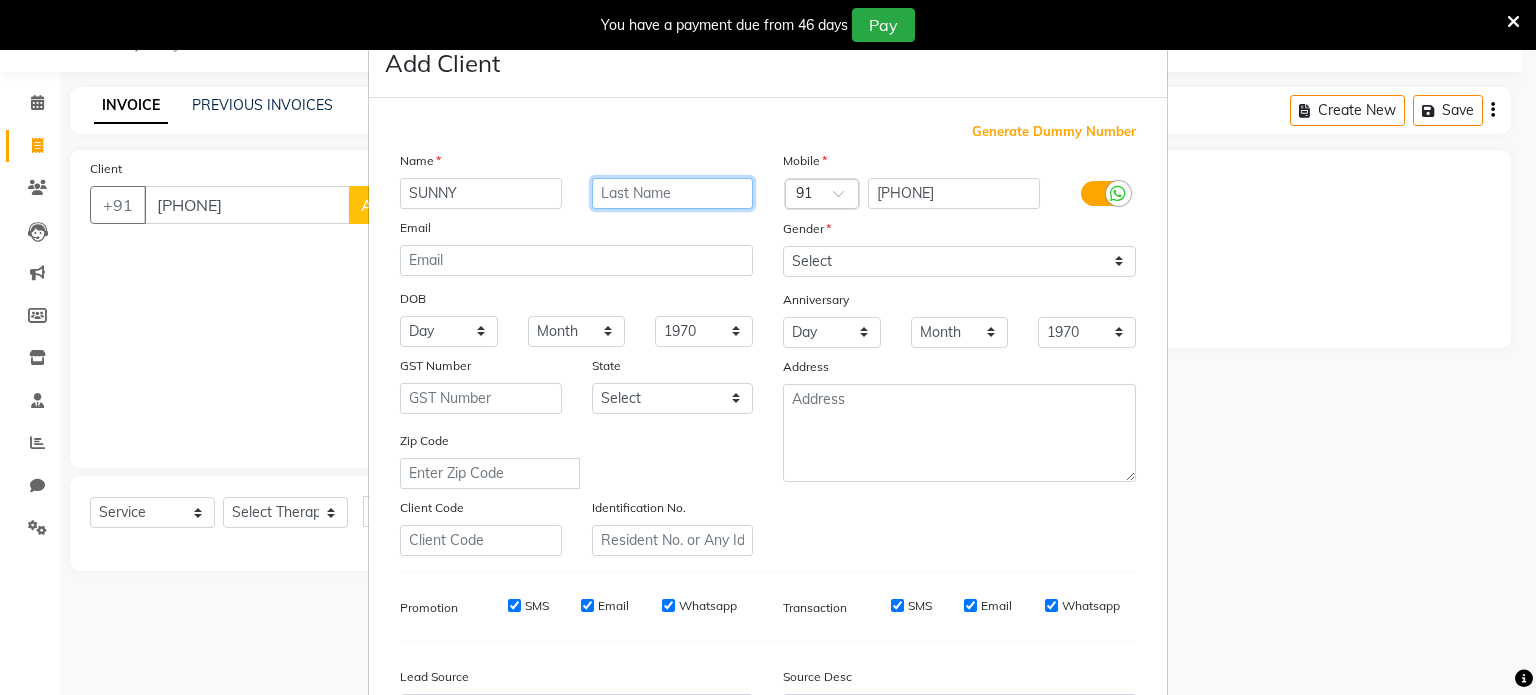click at bounding box center [673, 193] 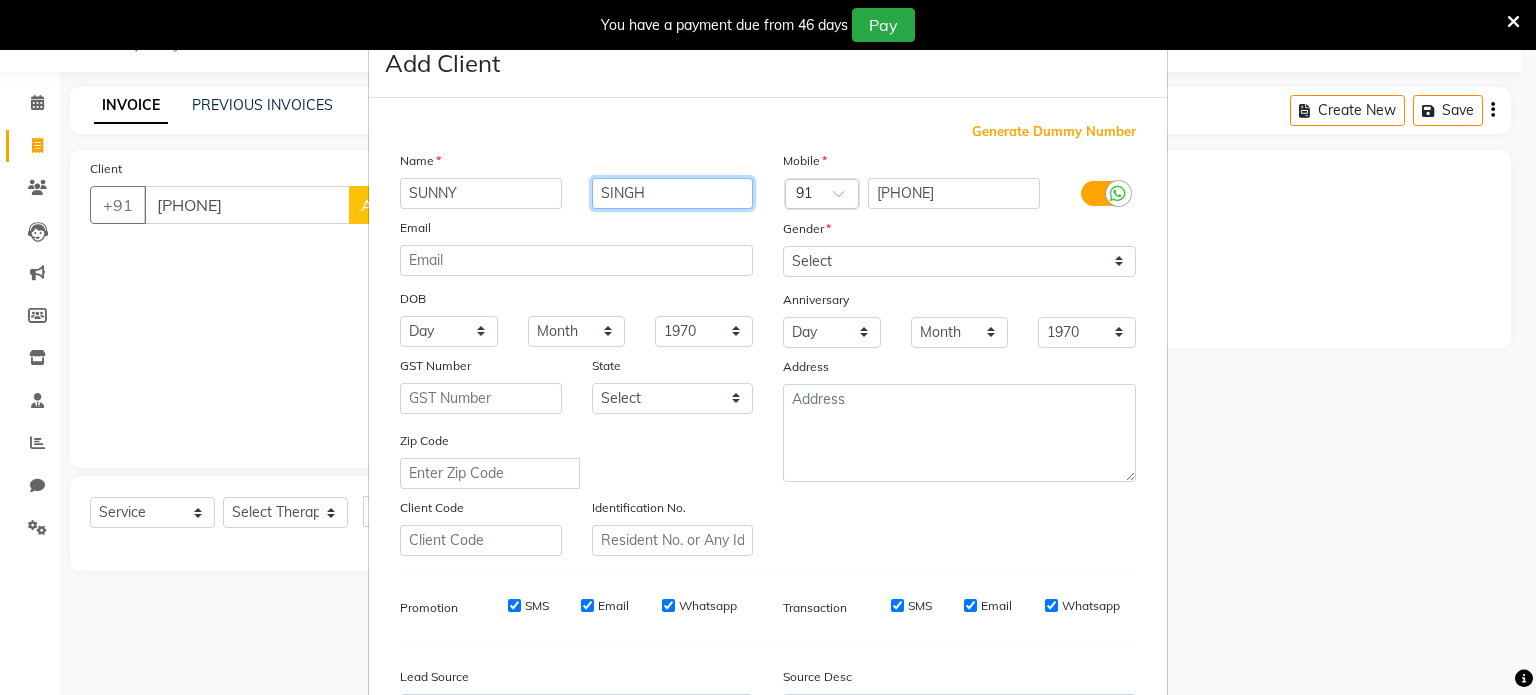 type on "SINGH" 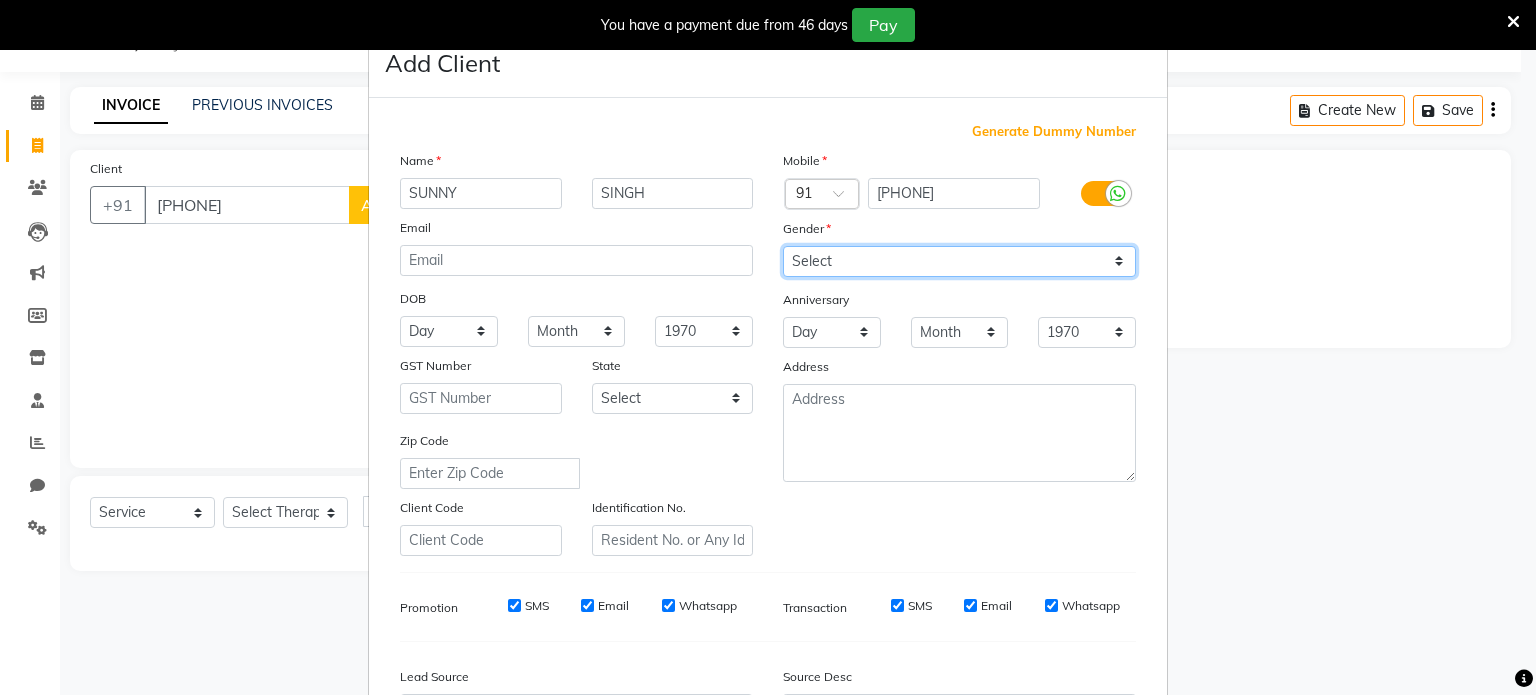 click on "Select Male Female Other Prefer Not To Say" at bounding box center [959, 261] 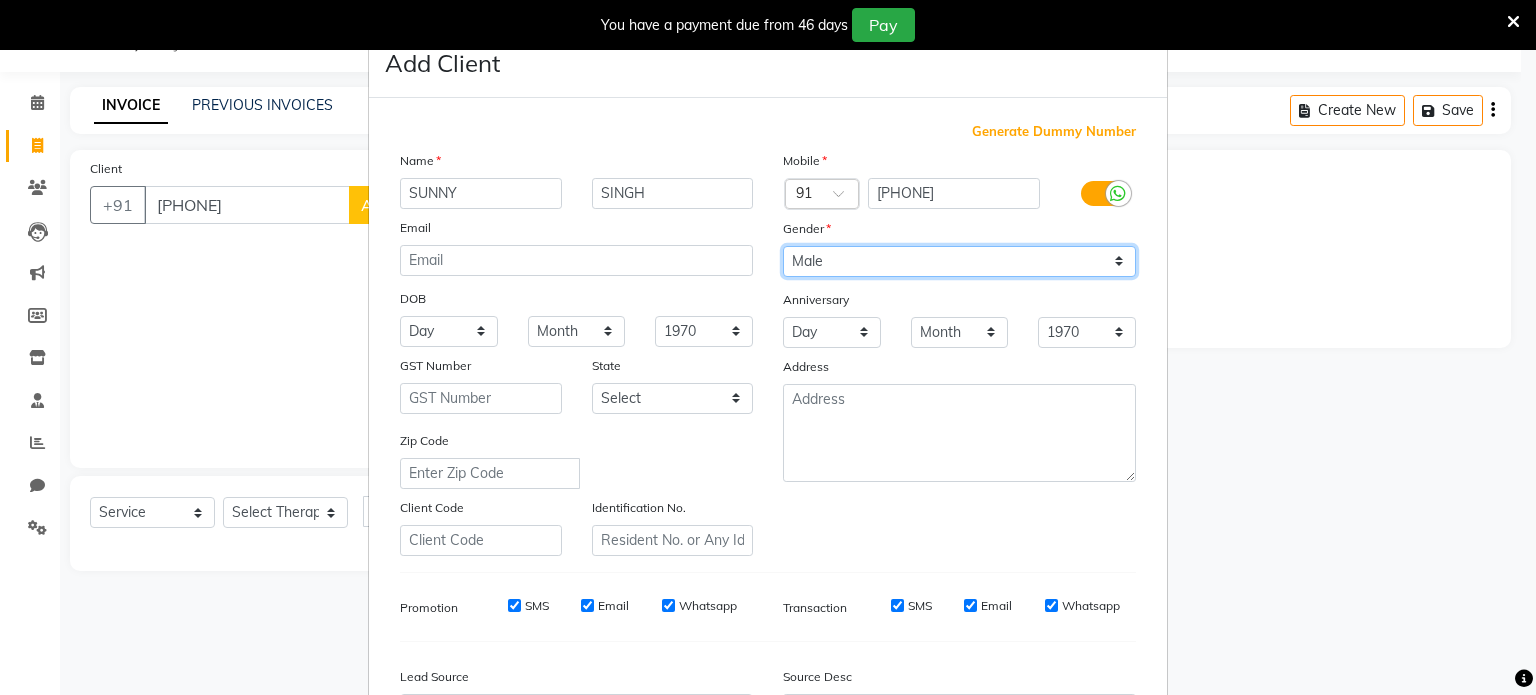 click on "Select Male Female Other Prefer Not To Say" at bounding box center [959, 261] 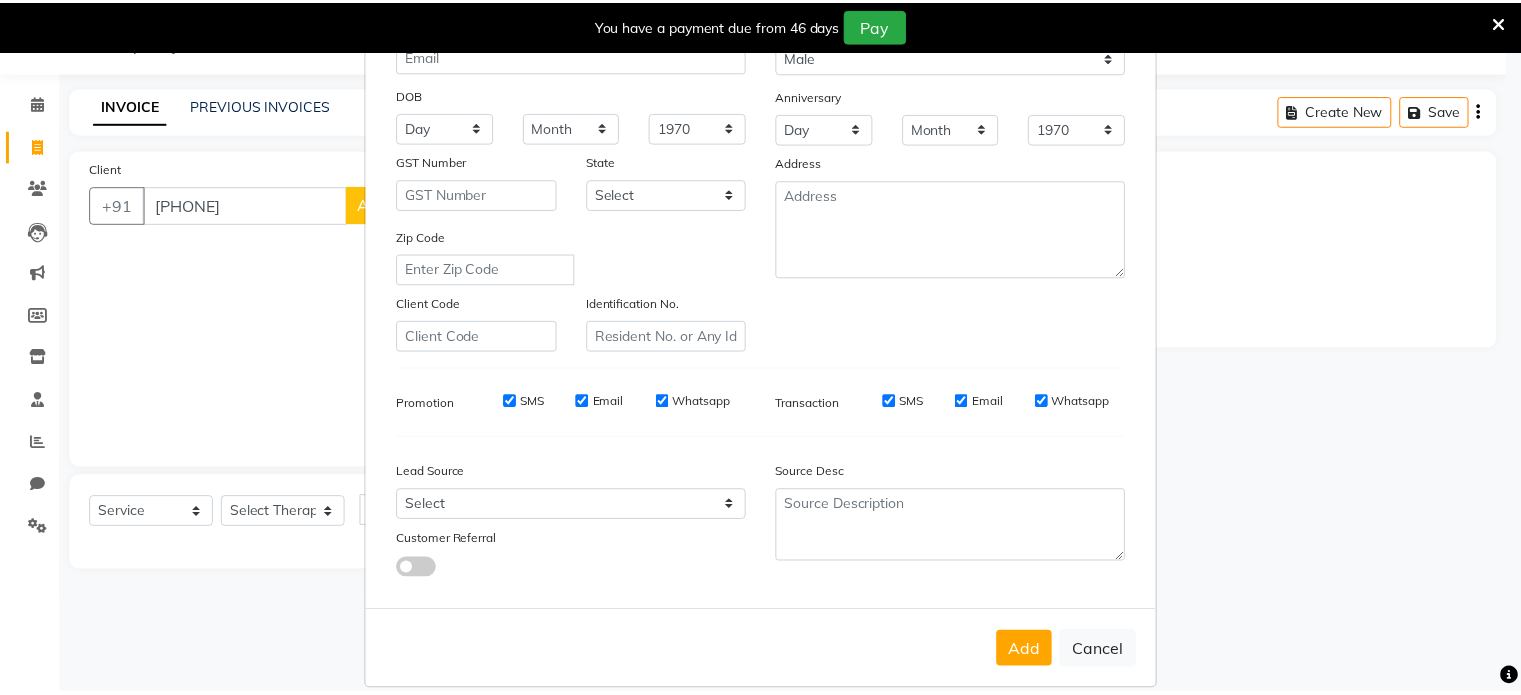 scroll, scrollTop: 237, scrollLeft: 0, axis: vertical 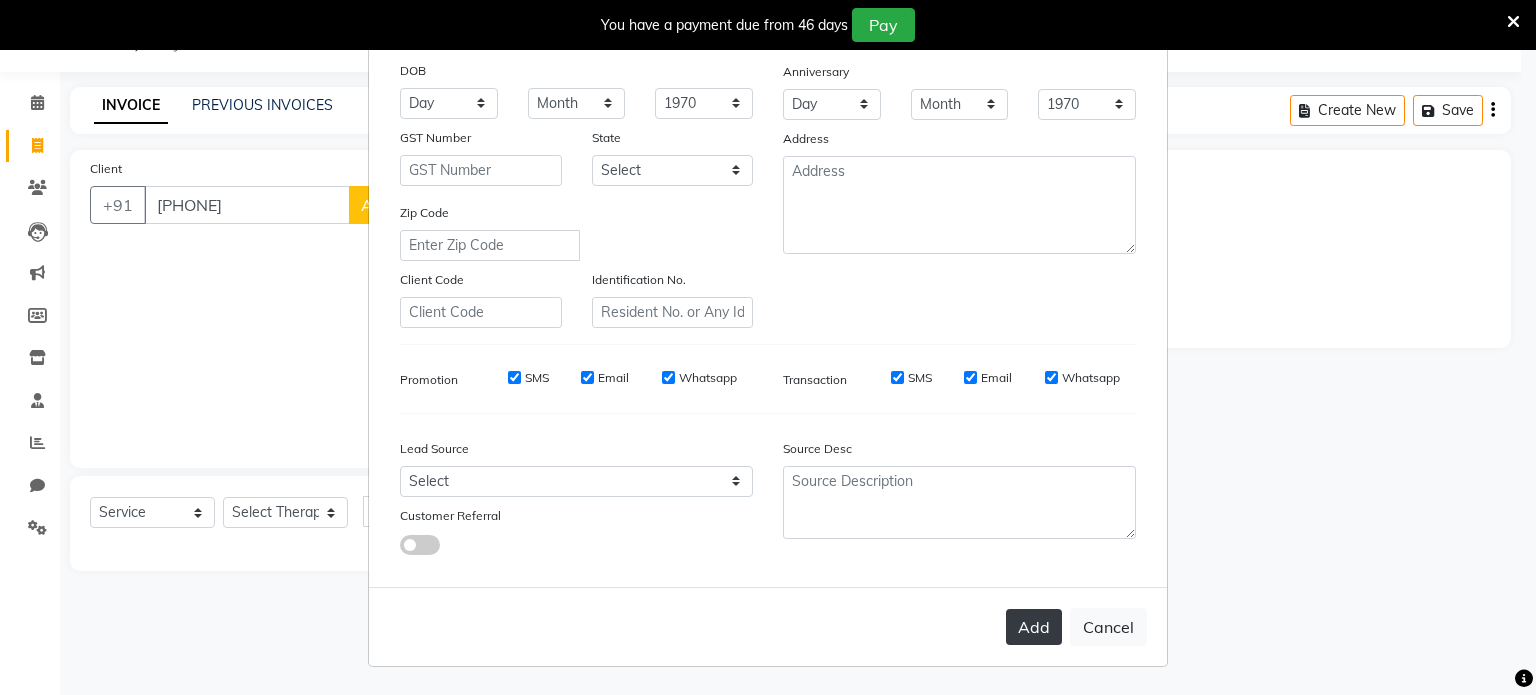 click on "Add" at bounding box center [1034, 627] 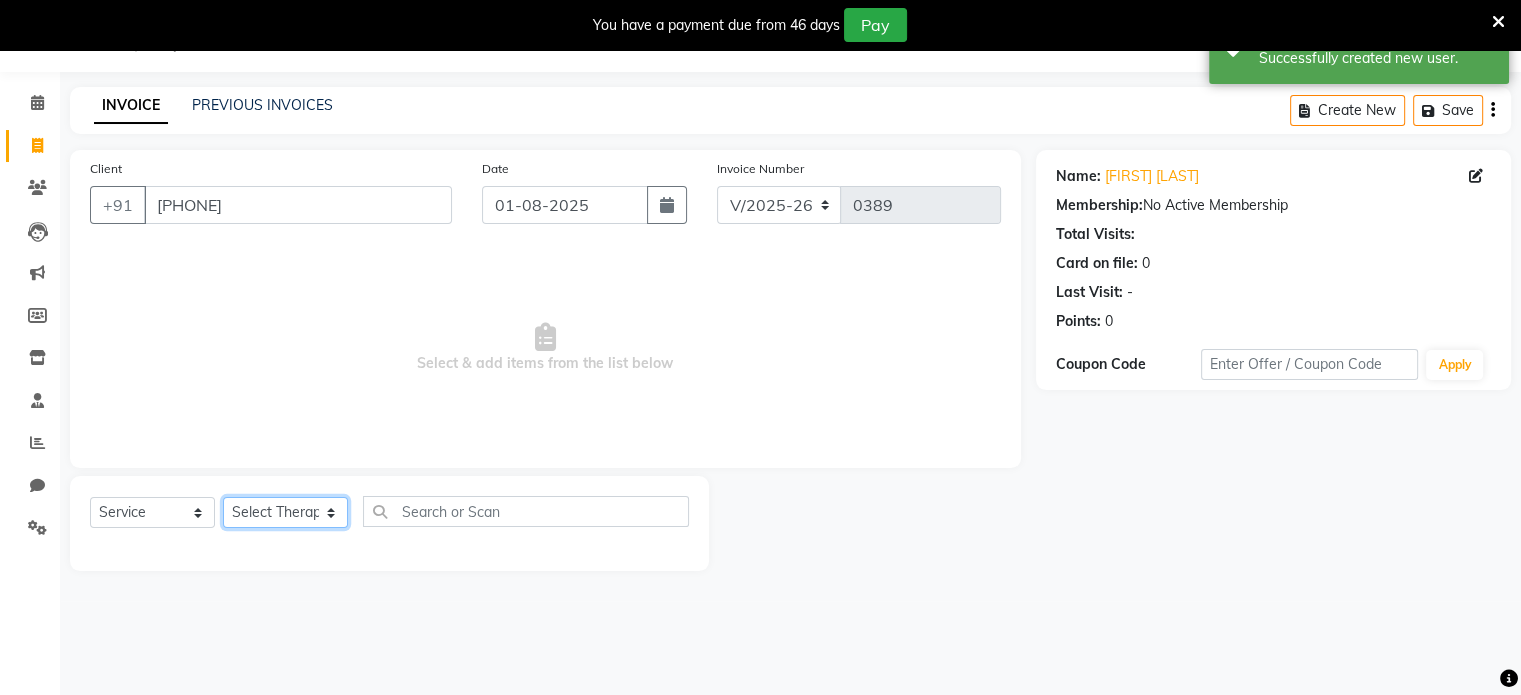 click on "Select Therapist Abhijeet Ayesha Beauty Madhu Nandini Prashant Priyanka Riya [FIRST] ( Spa Therapist ) Simi" 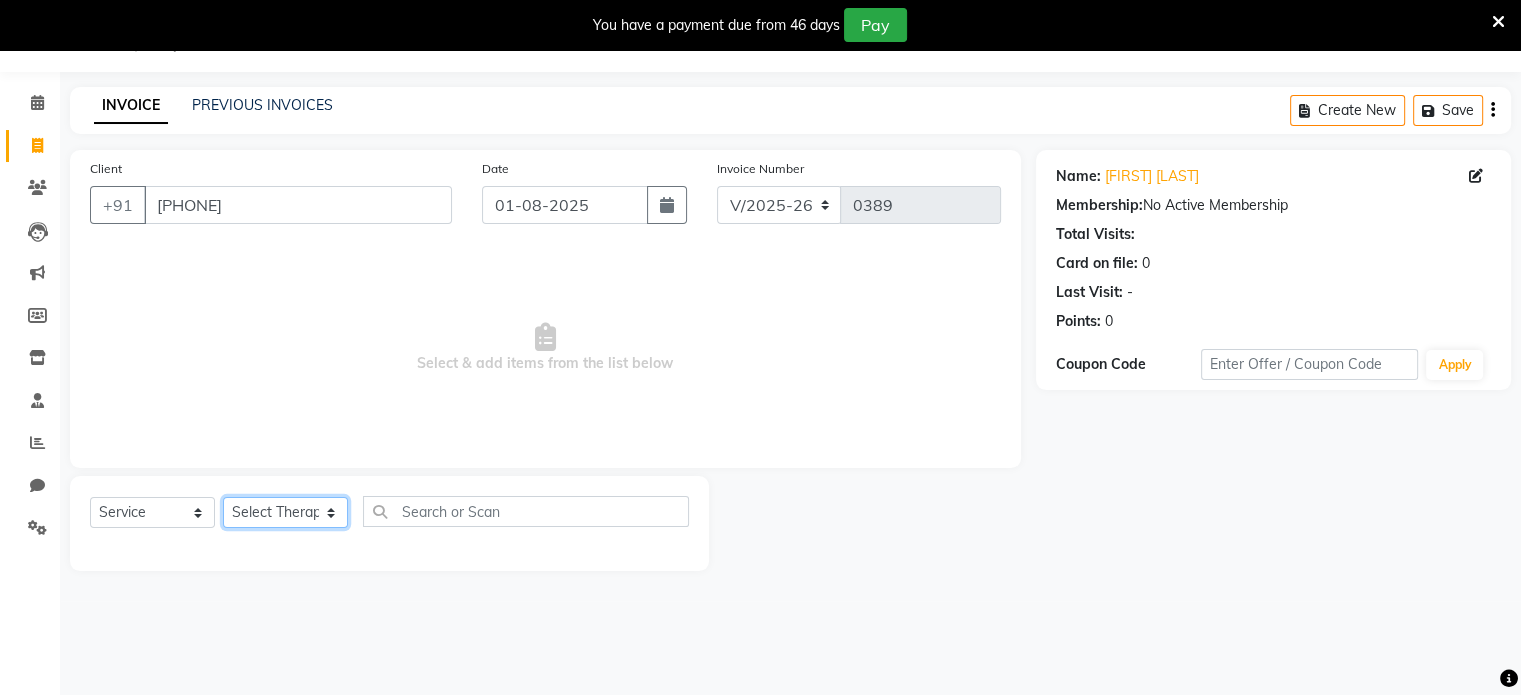 select on "77885" 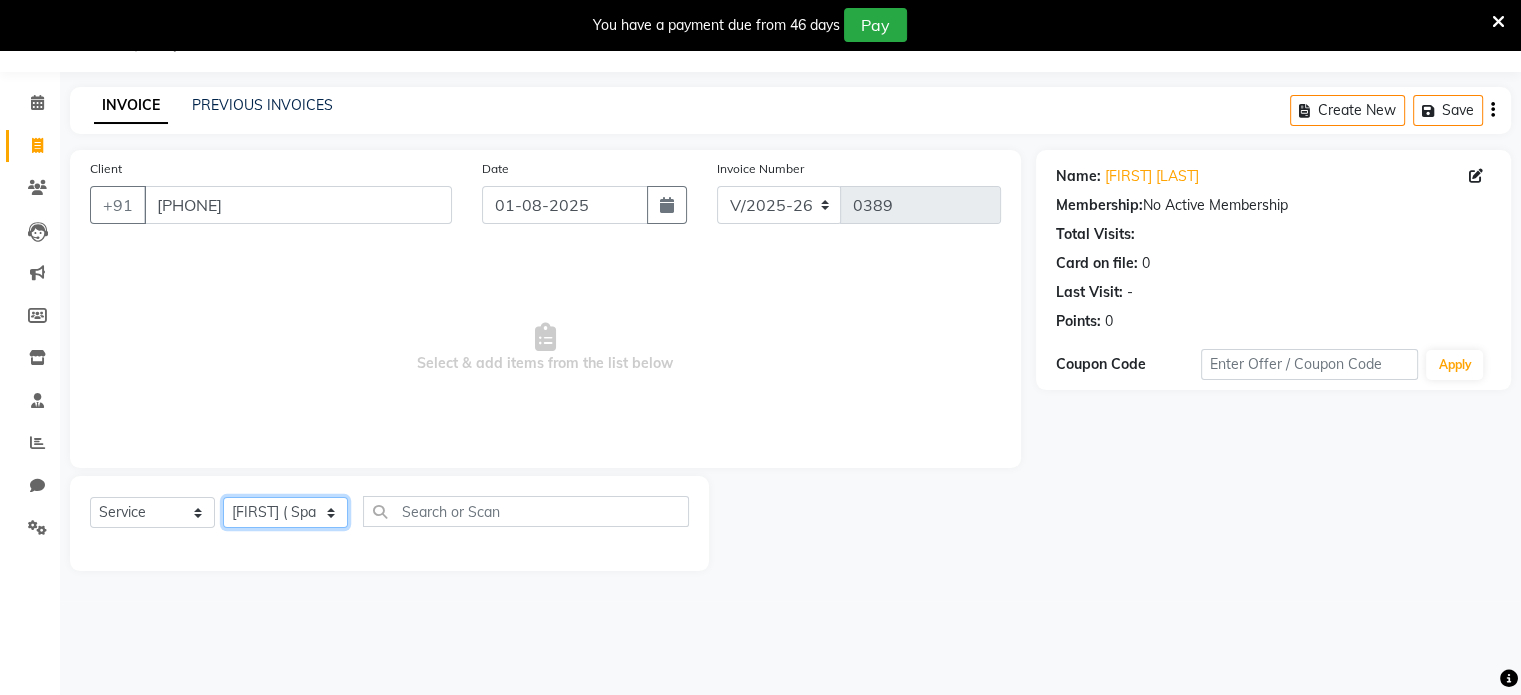 click on "Select Therapist Abhijeet Ayesha Beauty Madhu Nandini Prashant Priyanka Riya [FIRST] ( Spa Therapist ) Simi" 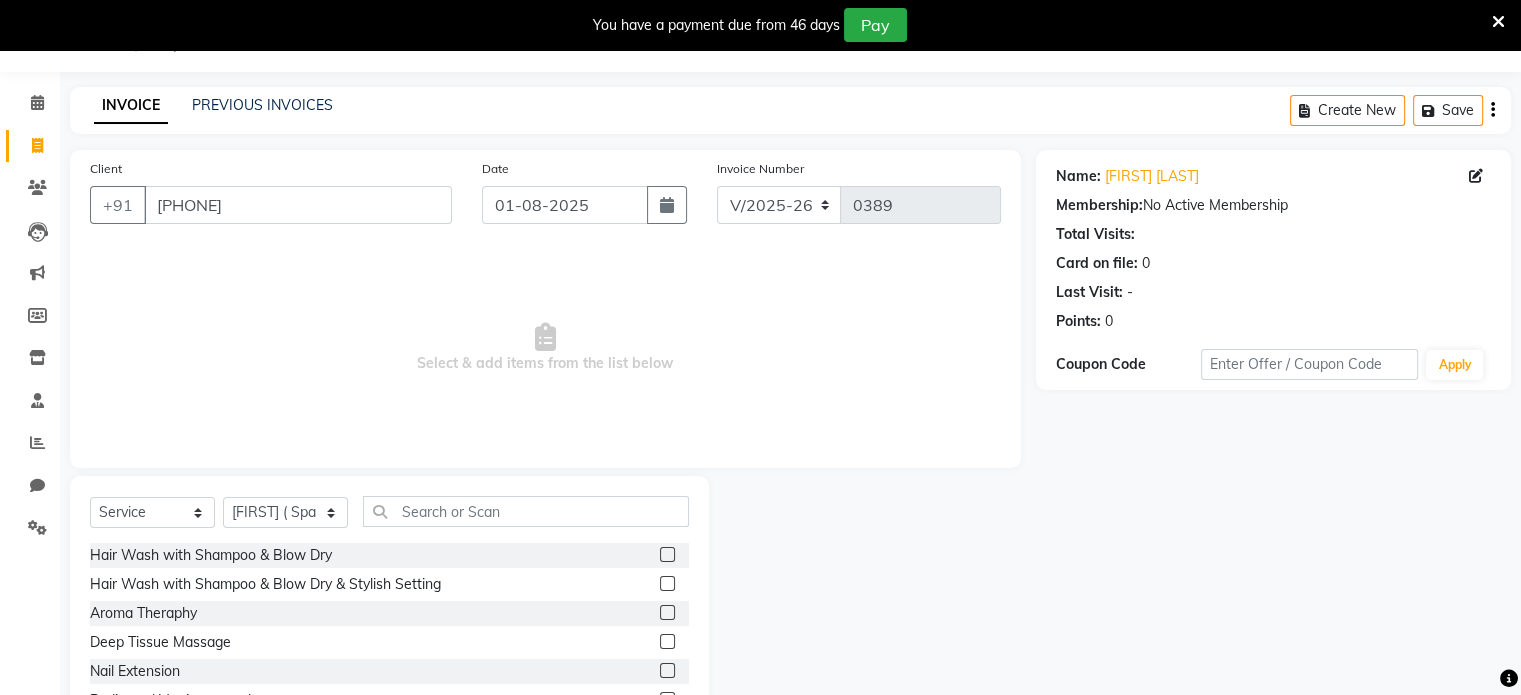 click 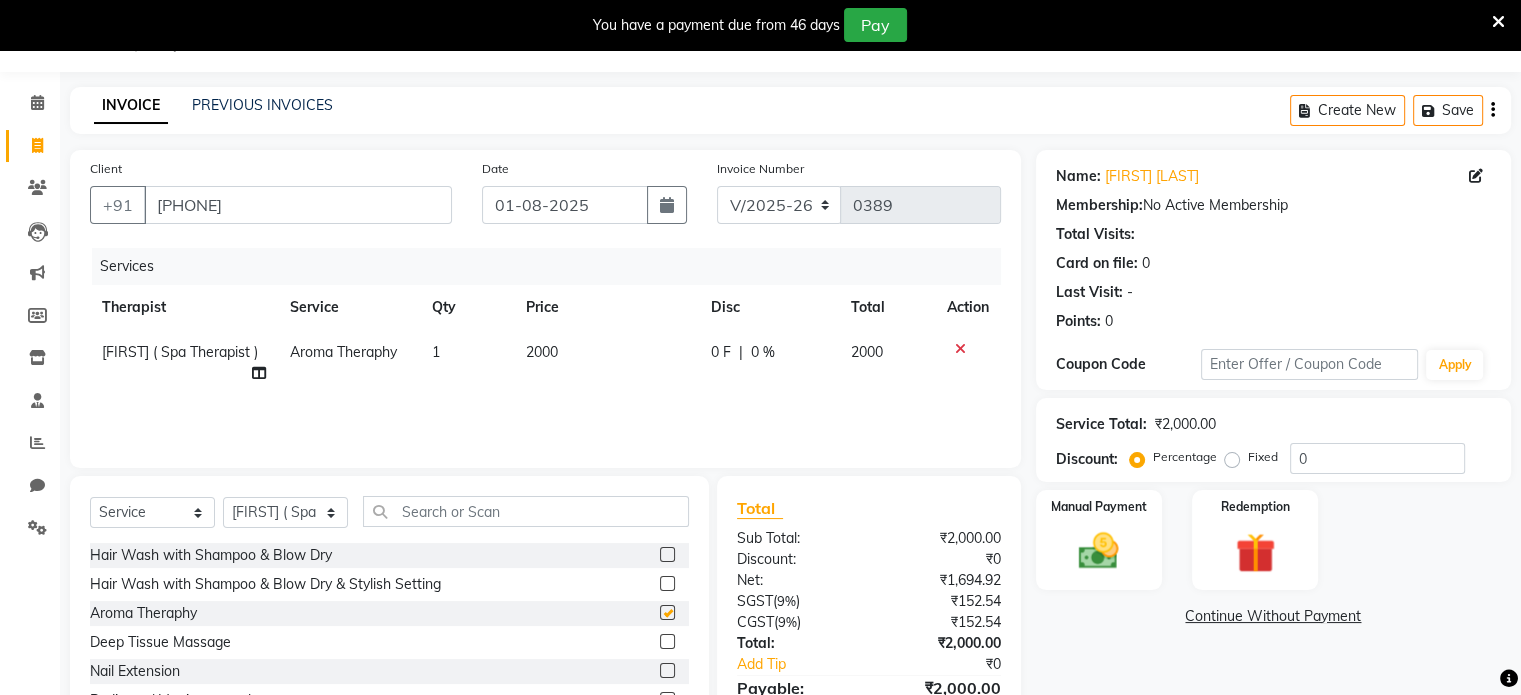 checkbox on "false" 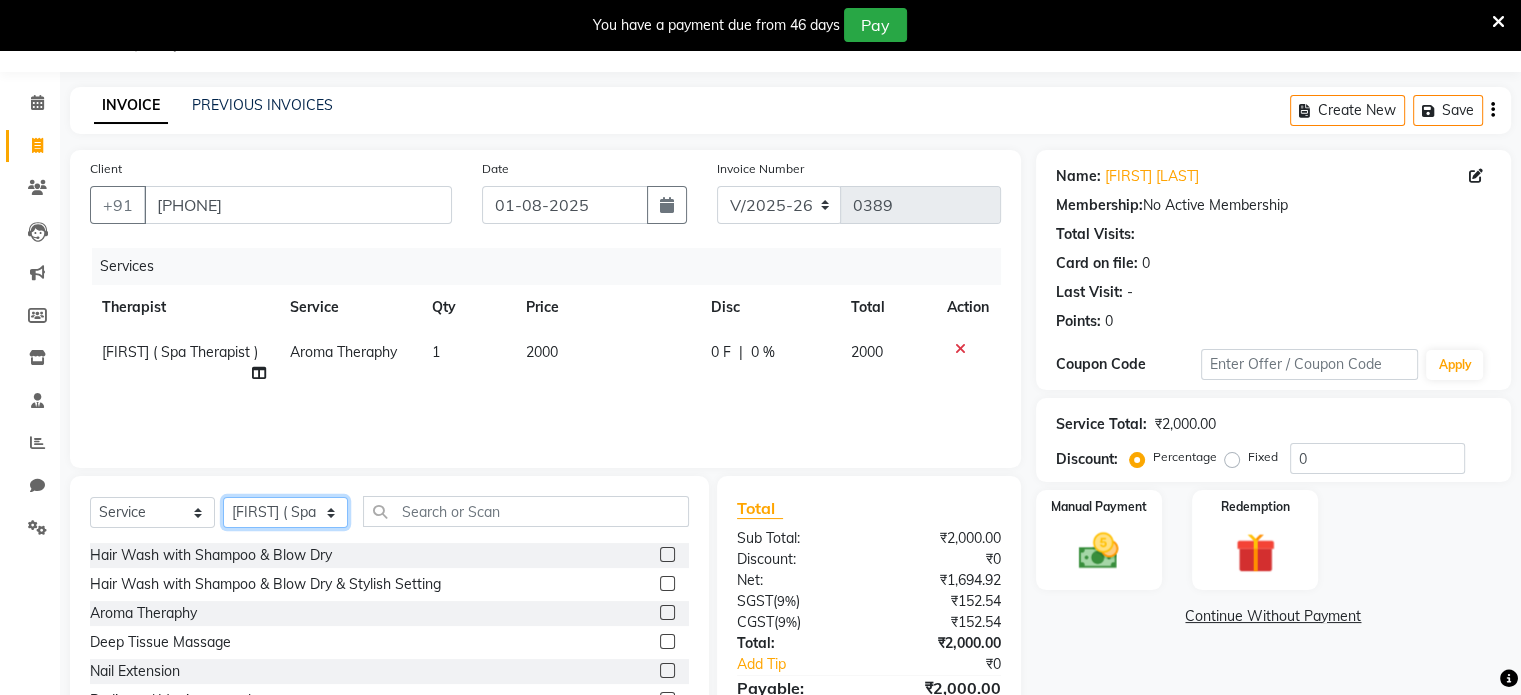click on "Select Therapist Abhijeet Ayesha Beauty Madhu Nandini Prashant Priyanka Riya [FIRST] ( Spa Therapist ) Simi" 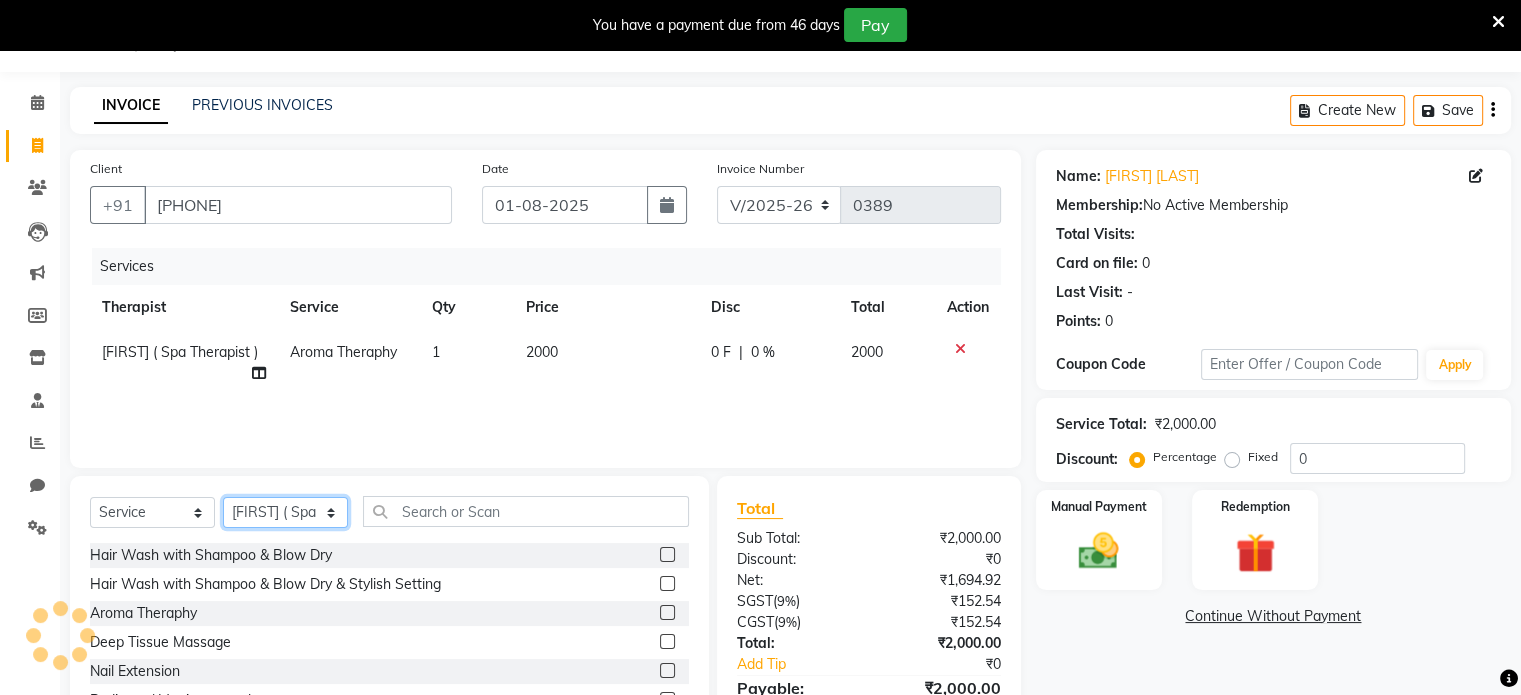select on "75002" 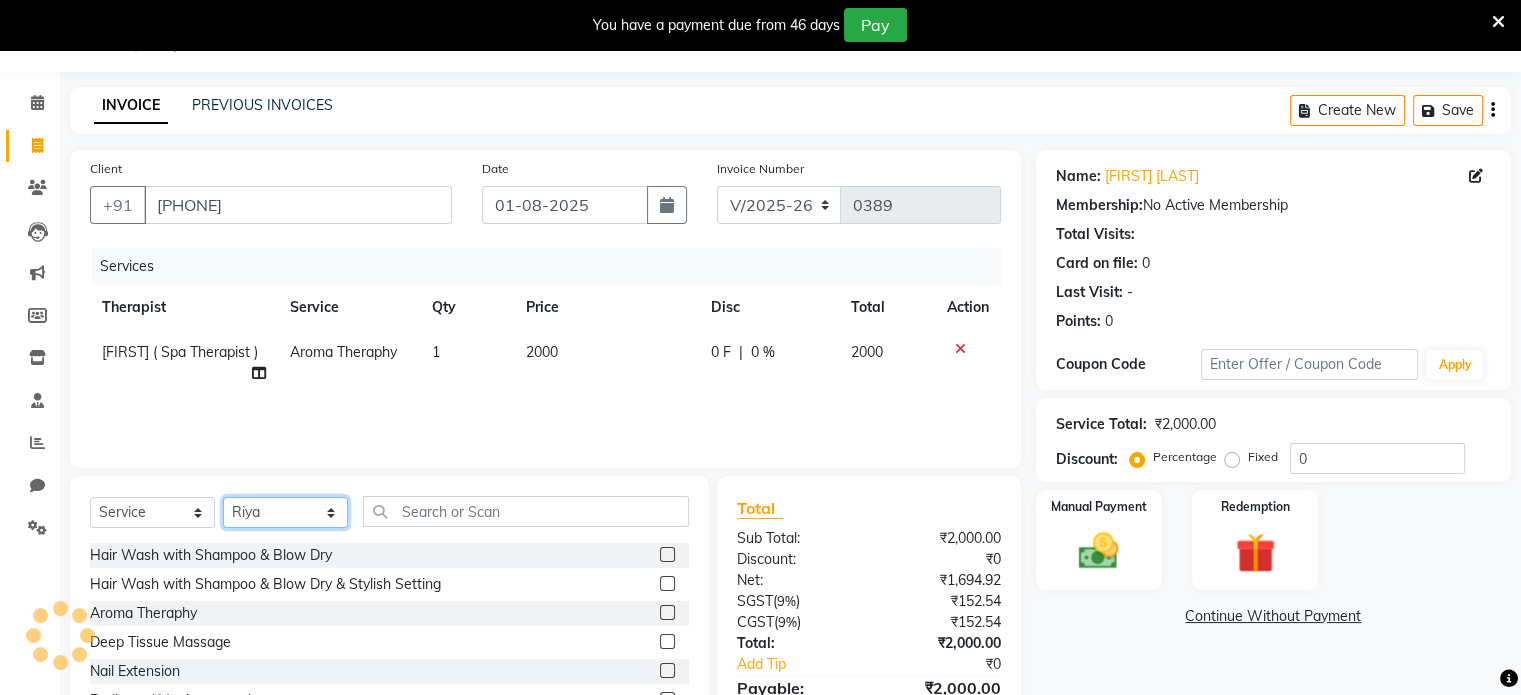click on "Select Therapist Abhijeet Ayesha Beauty Madhu Nandini Prashant Priyanka Riya [FIRST] ( Spa Therapist ) Simi" 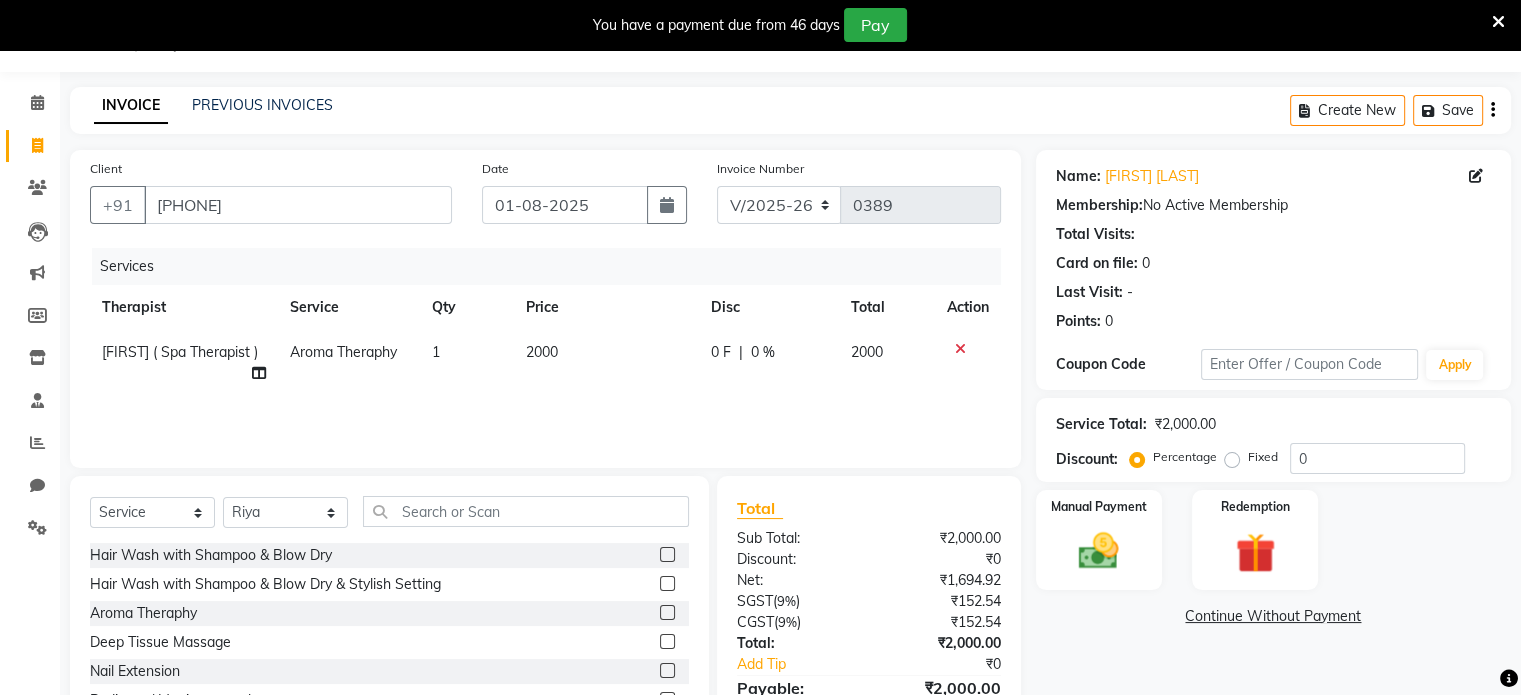 click 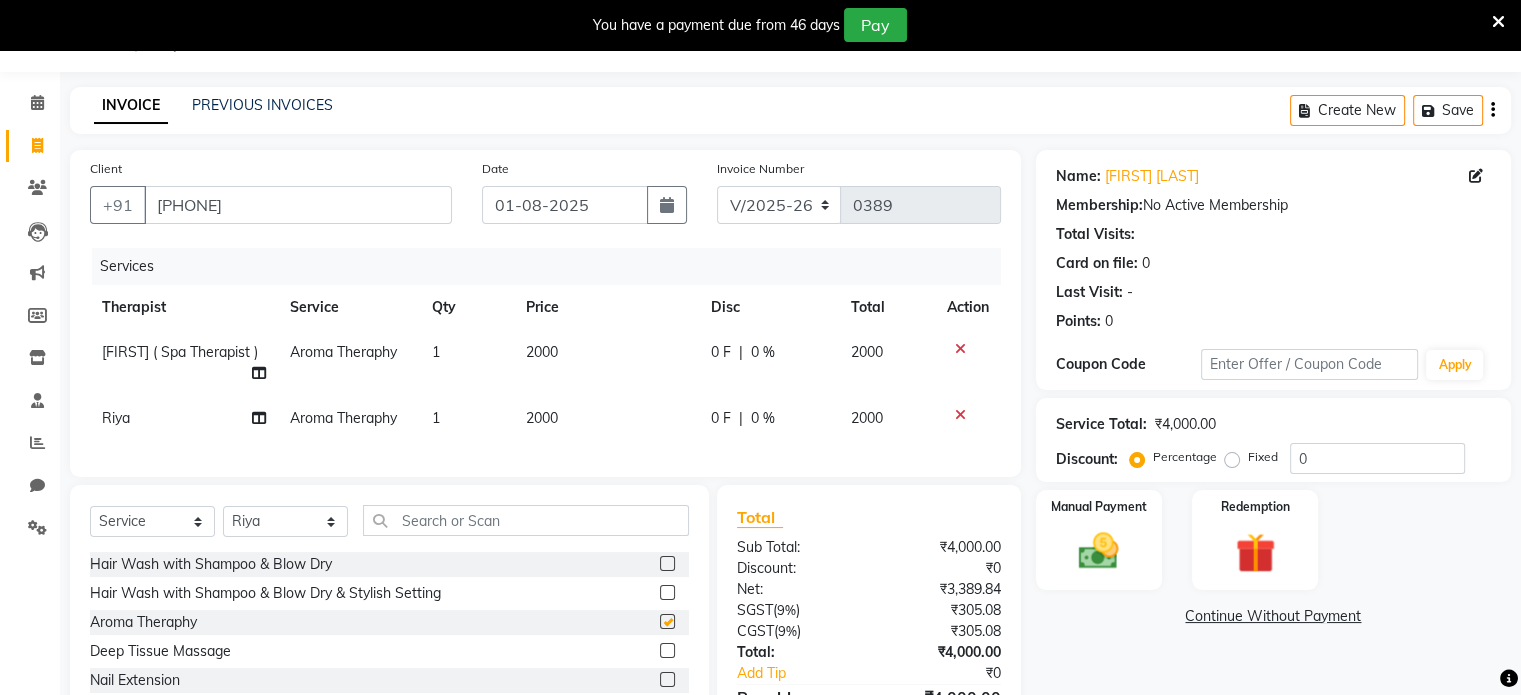 checkbox on "false" 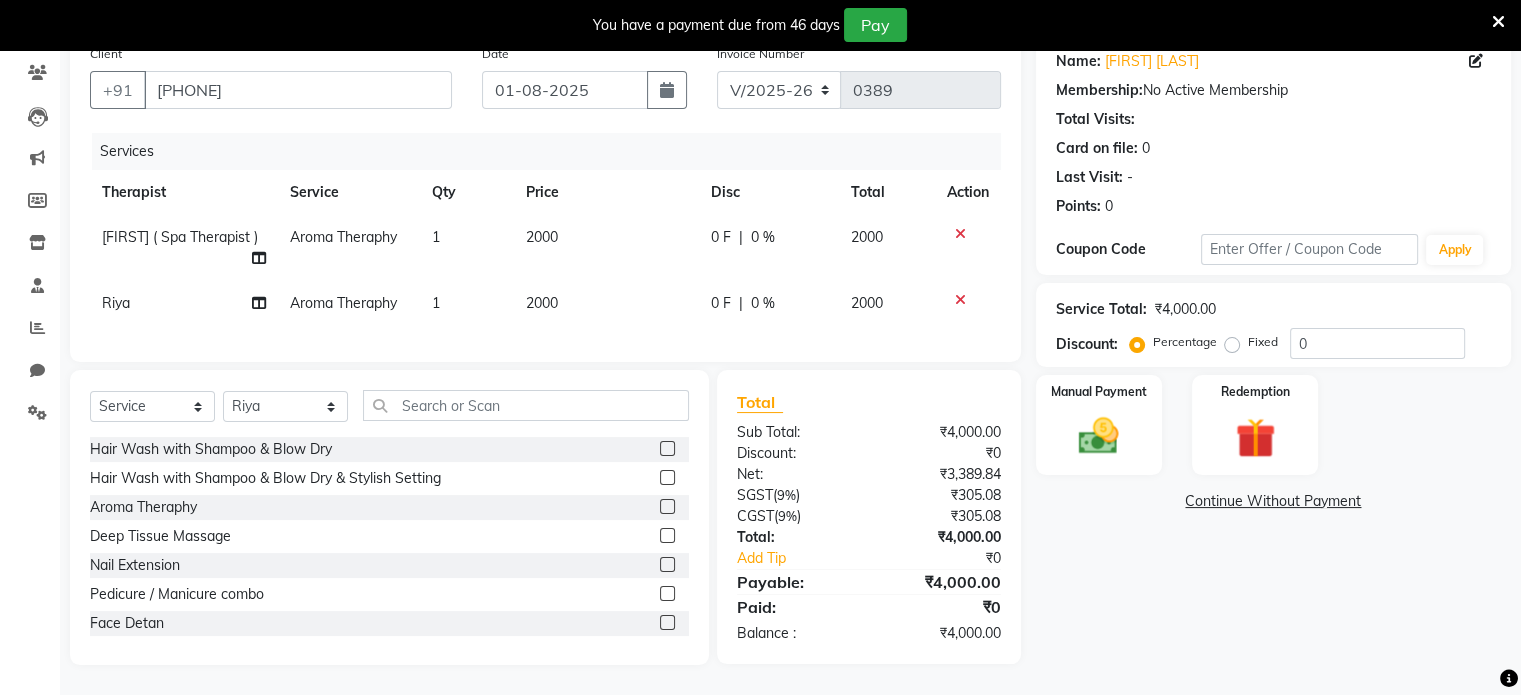 scroll, scrollTop: 180, scrollLeft: 0, axis: vertical 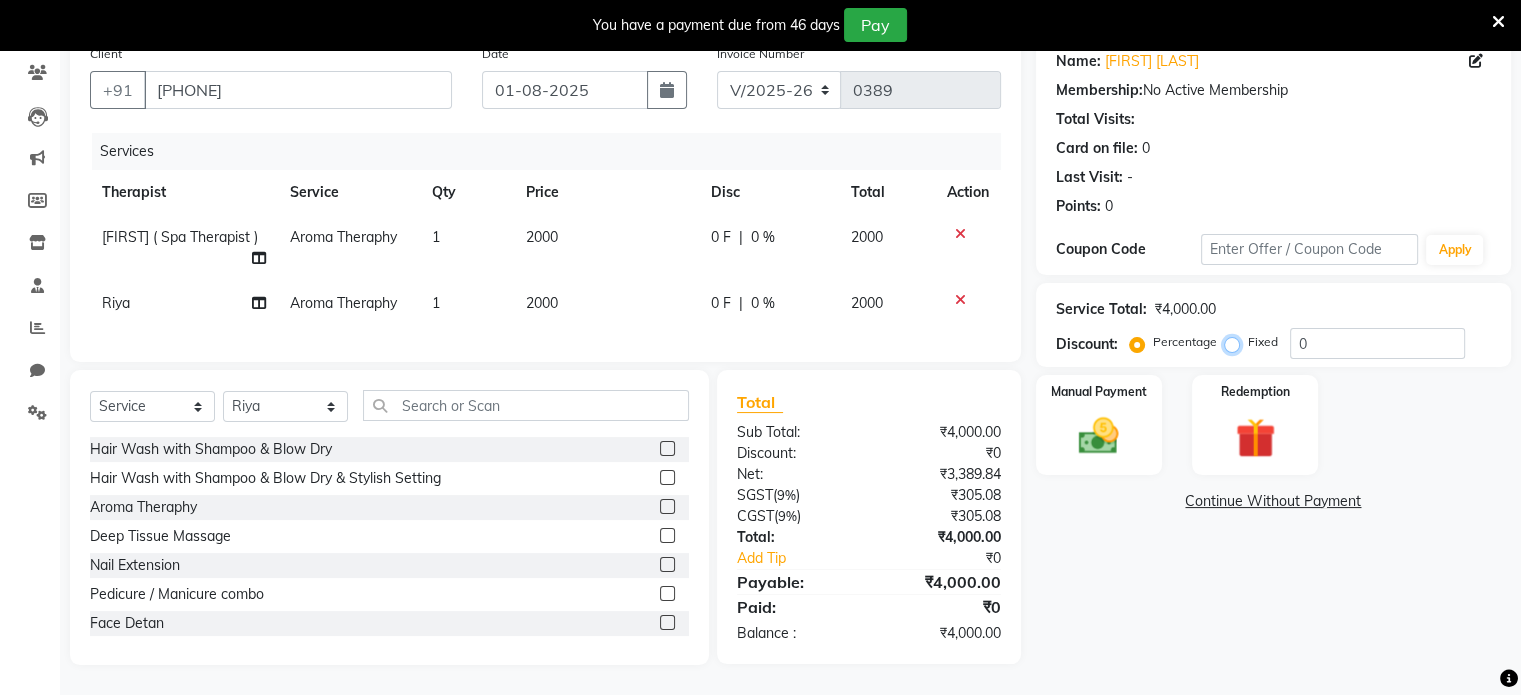 click on "Fixed" at bounding box center (1236, 342) 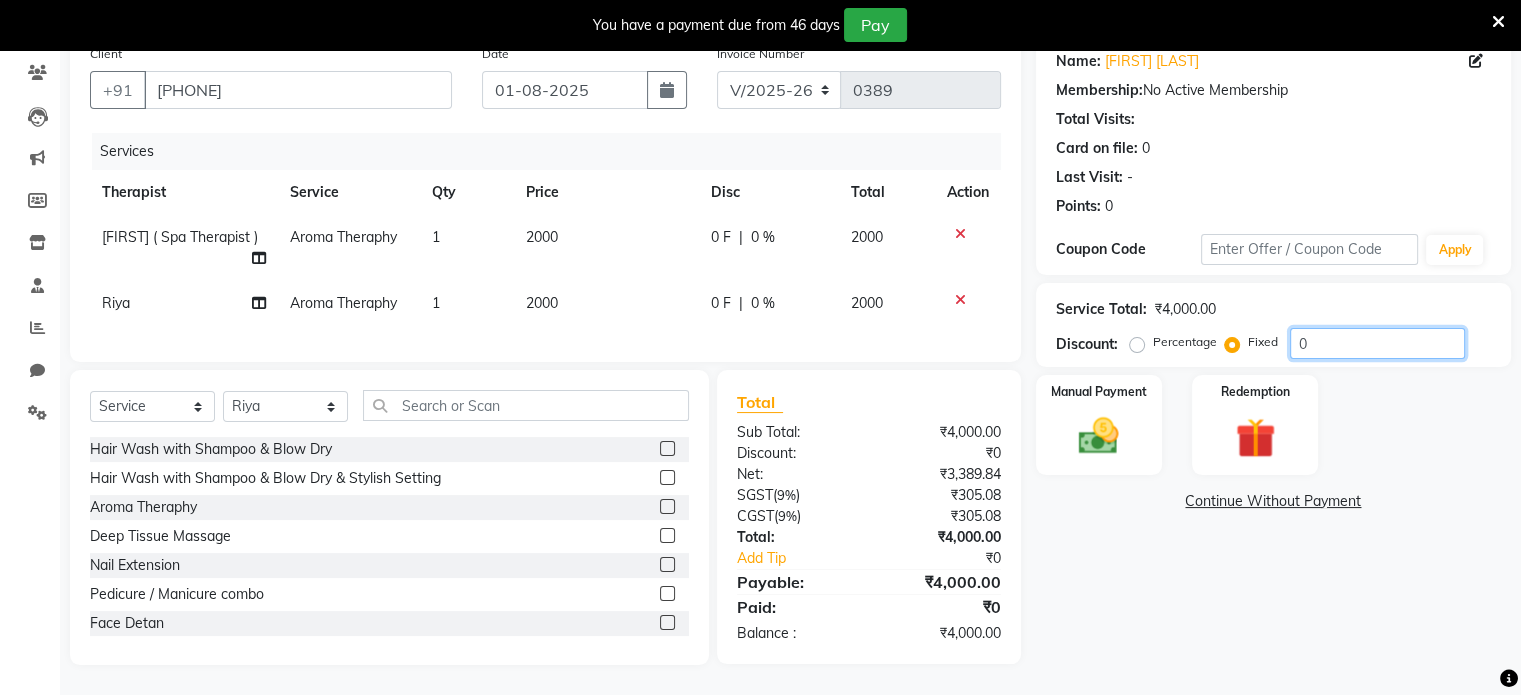 click on "0" 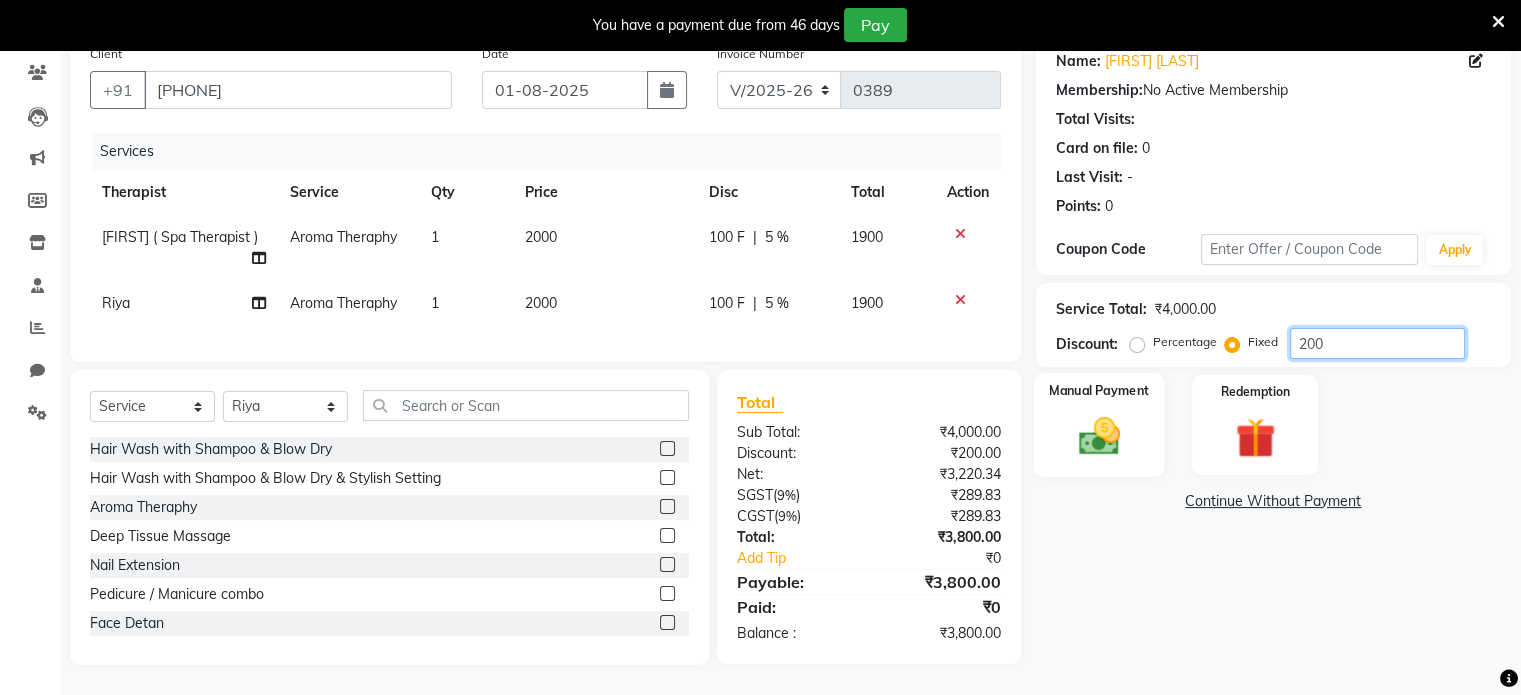 type on "200" 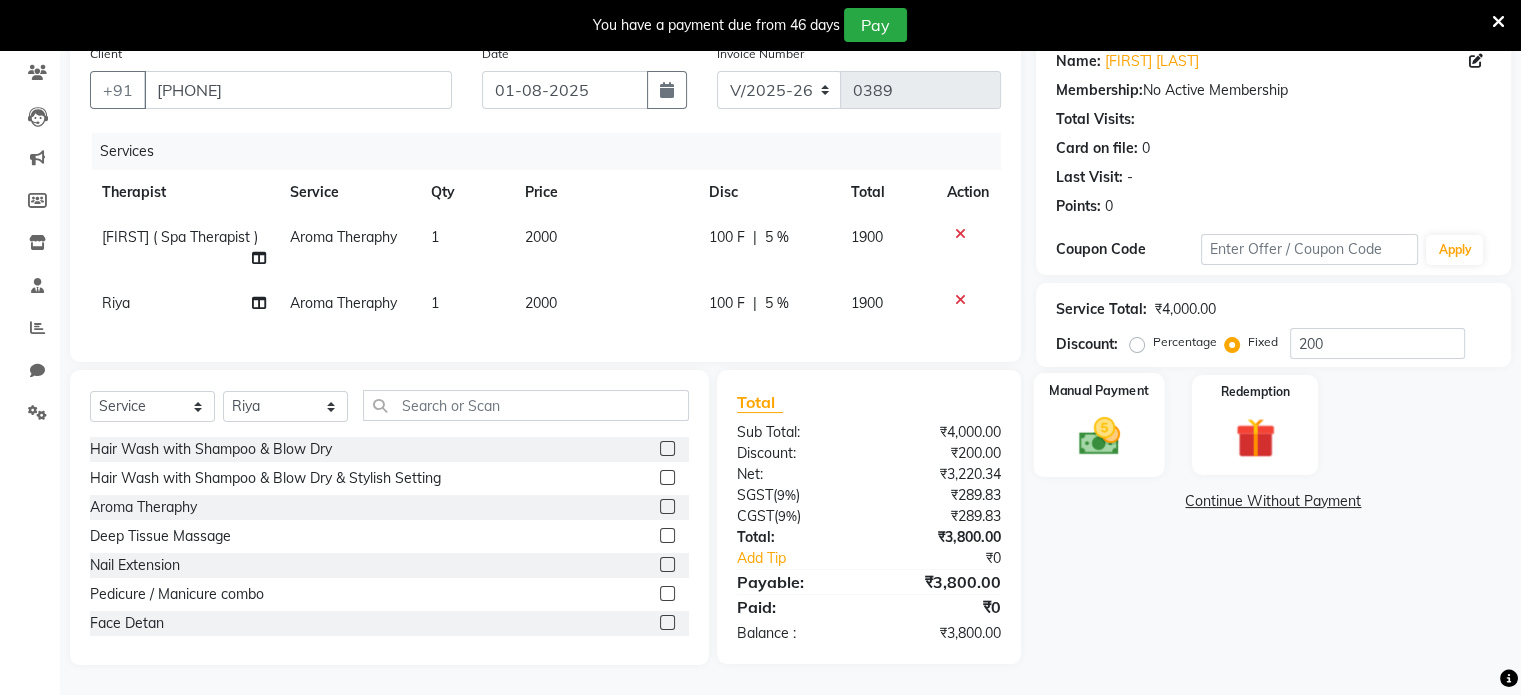 click on "Manual Payment" 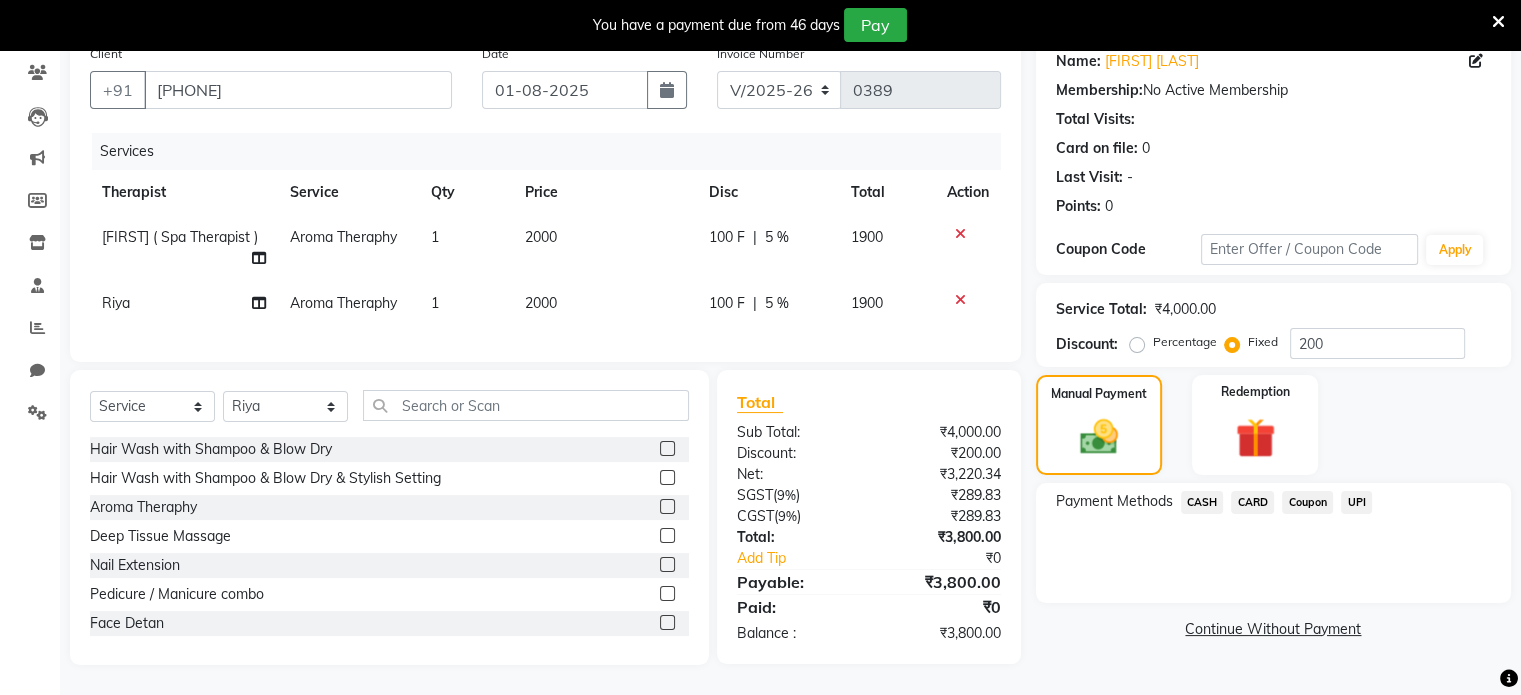 click on "UPI" 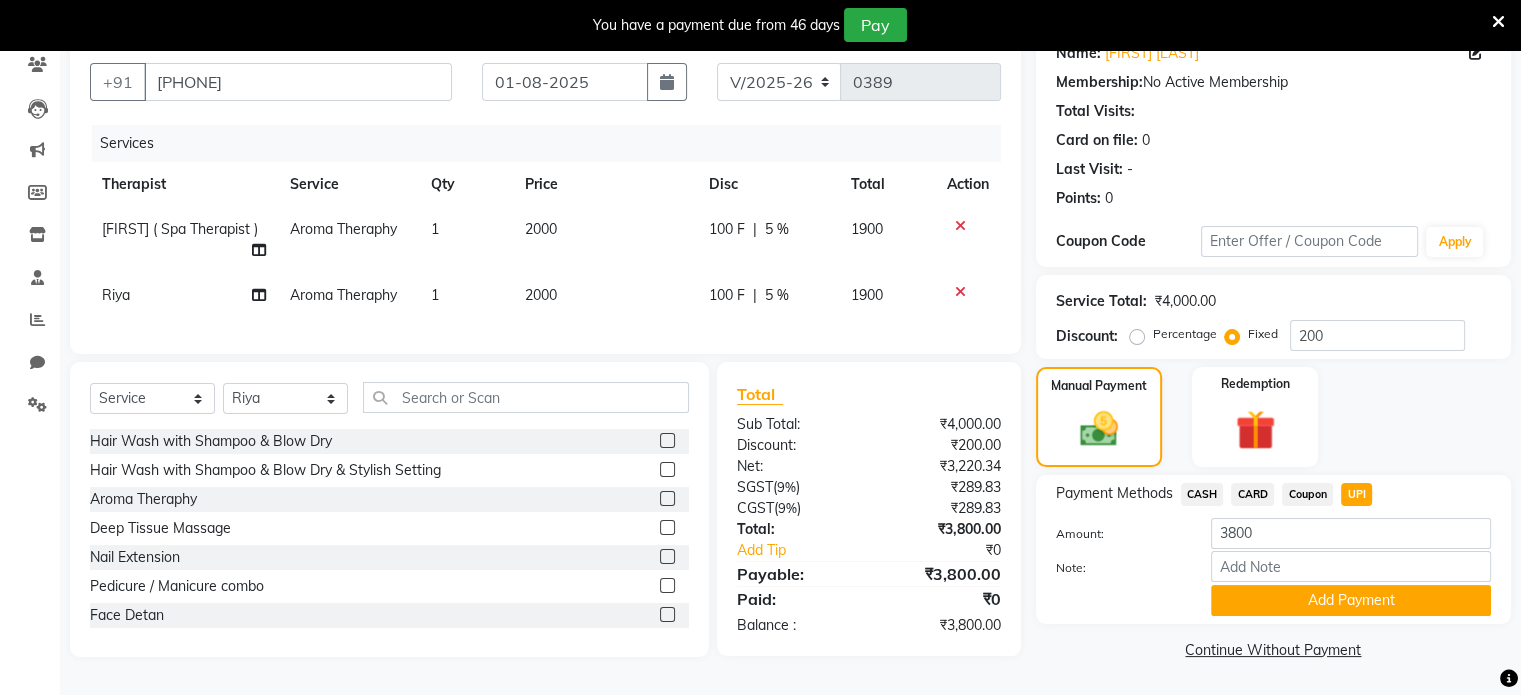 click on "Manual Payment Redemption" 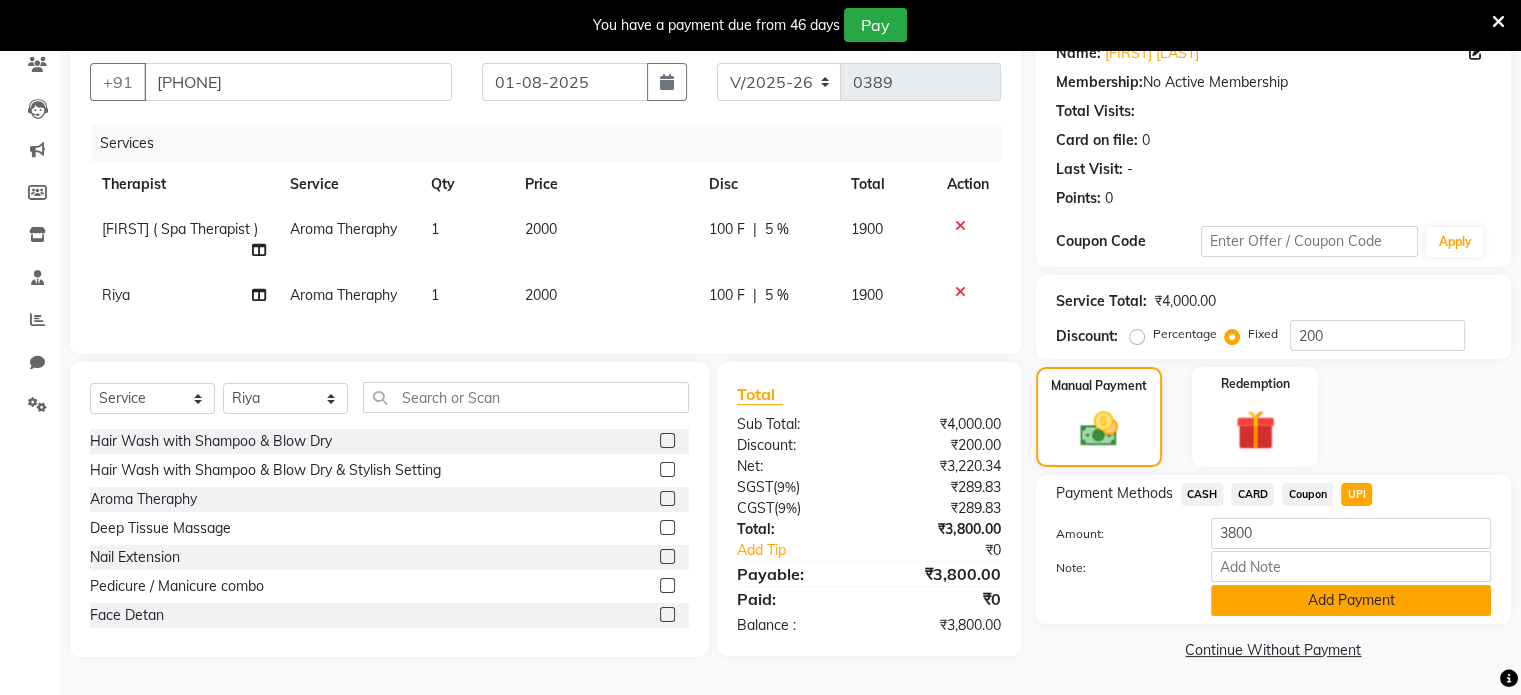 click on "Add Payment" 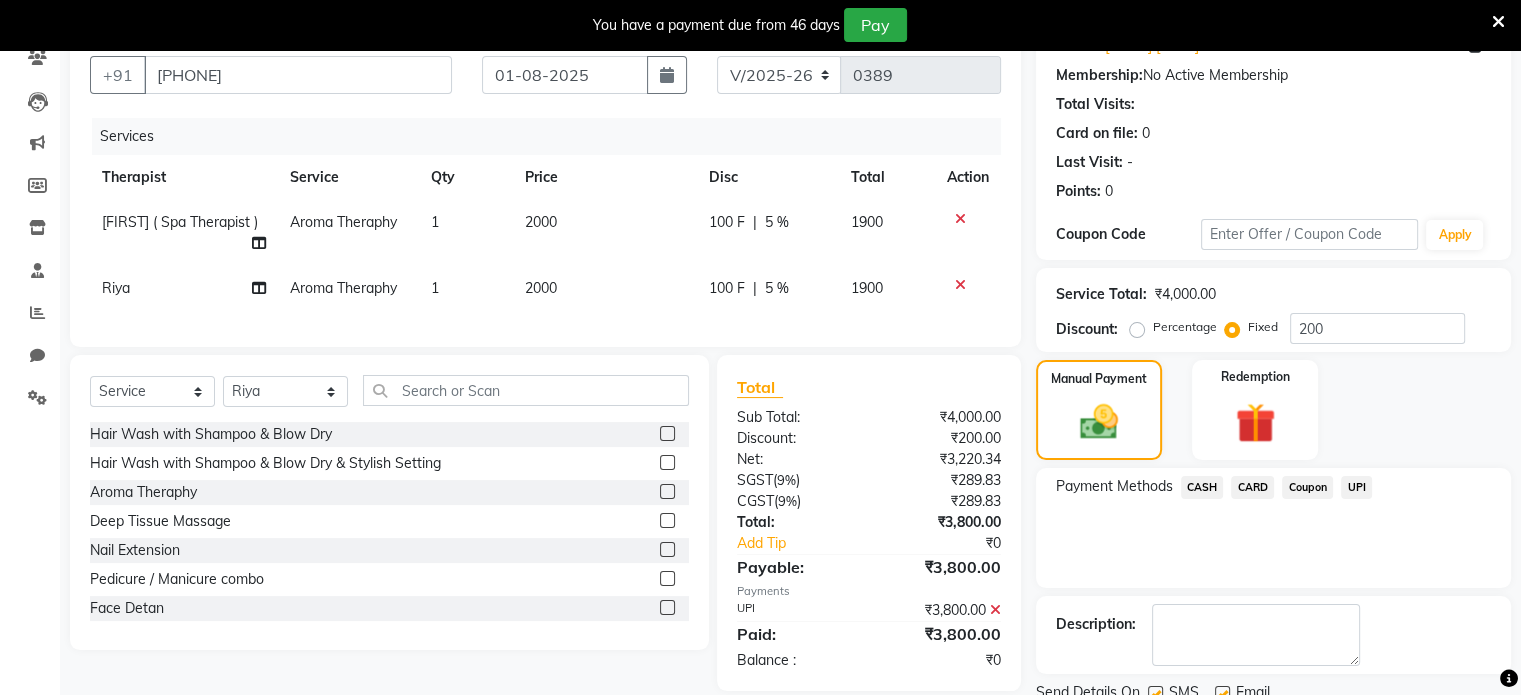 scroll, scrollTop: 255, scrollLeft: 0, axis: vertical 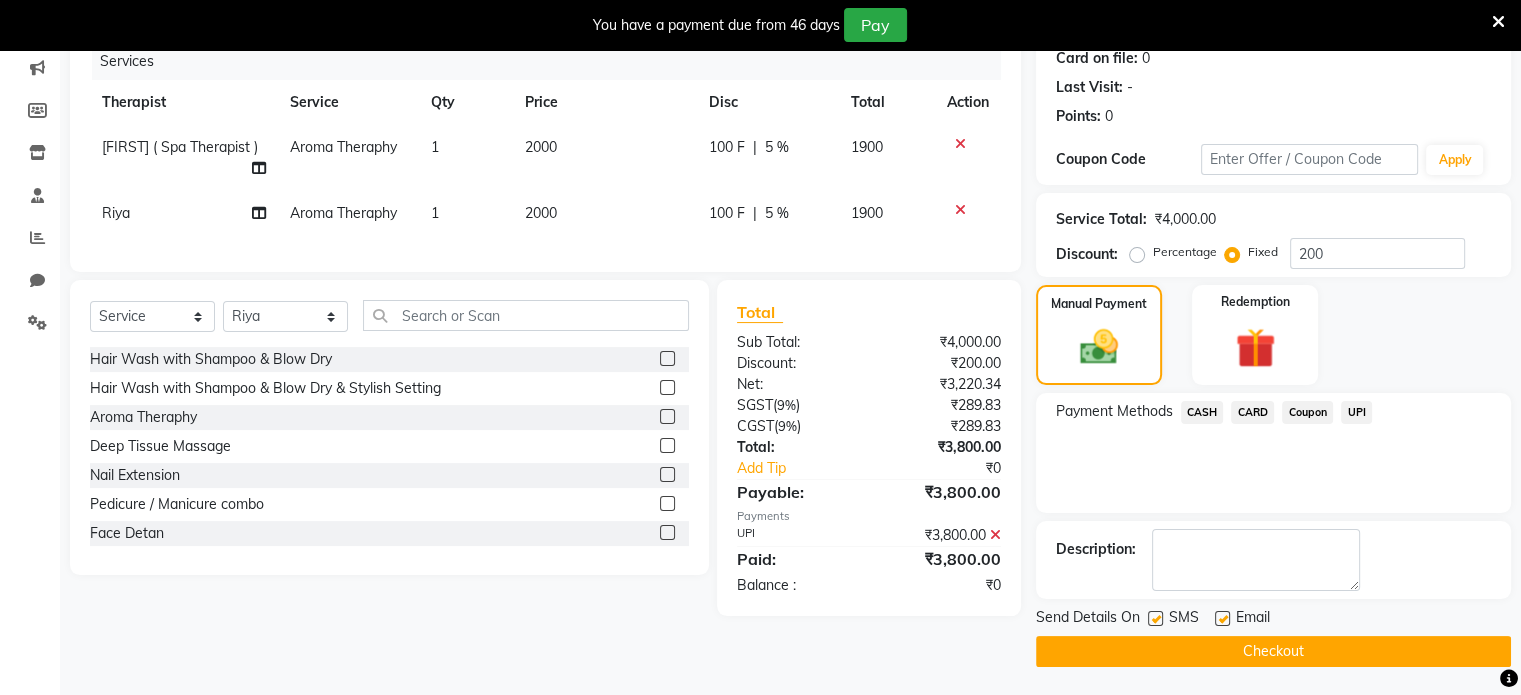 click 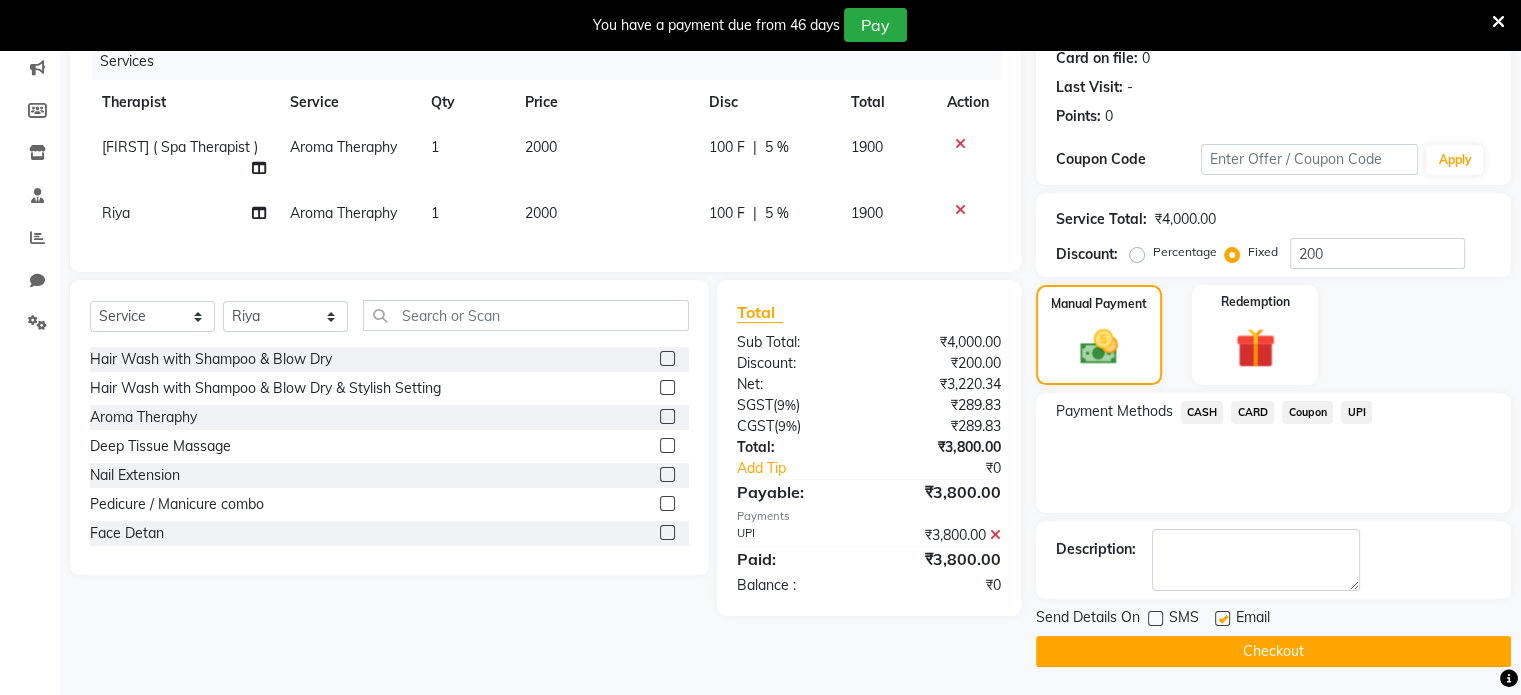 click 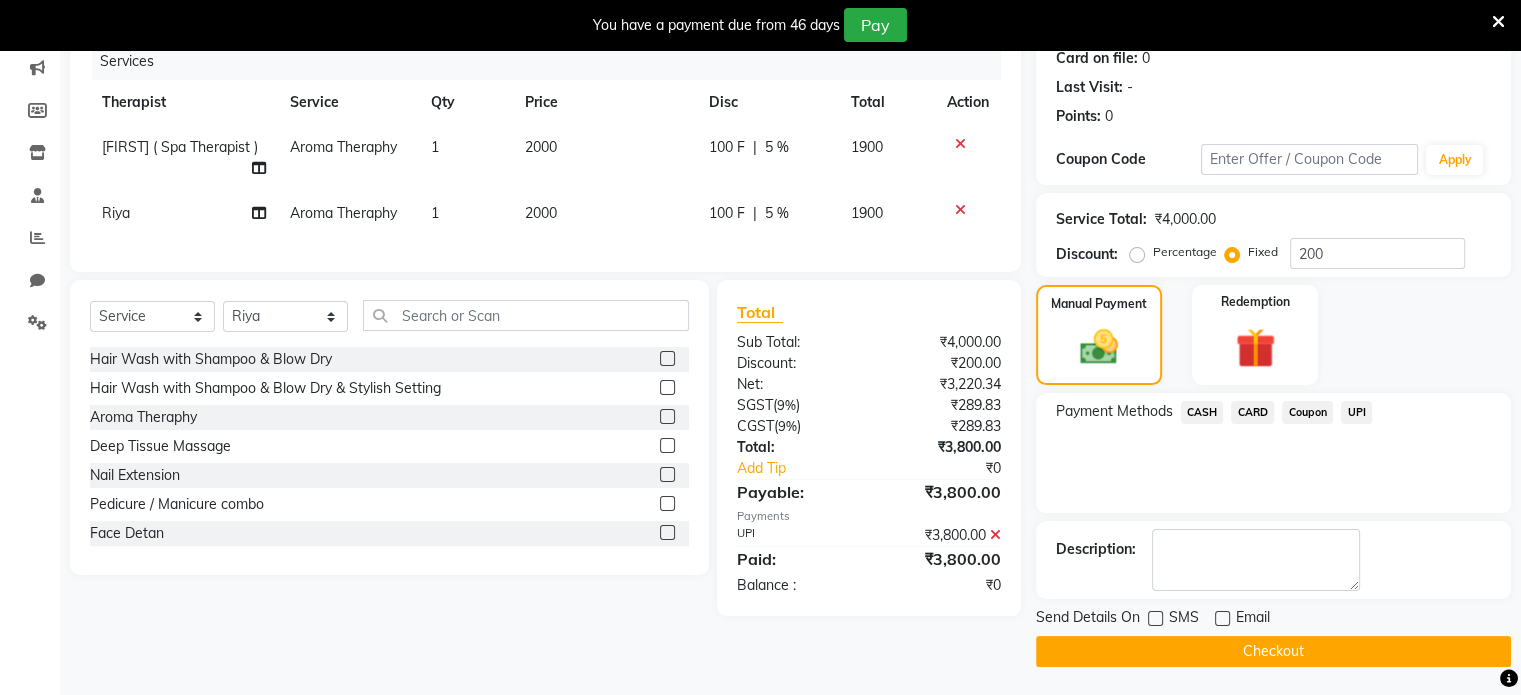 click on "Checkout" 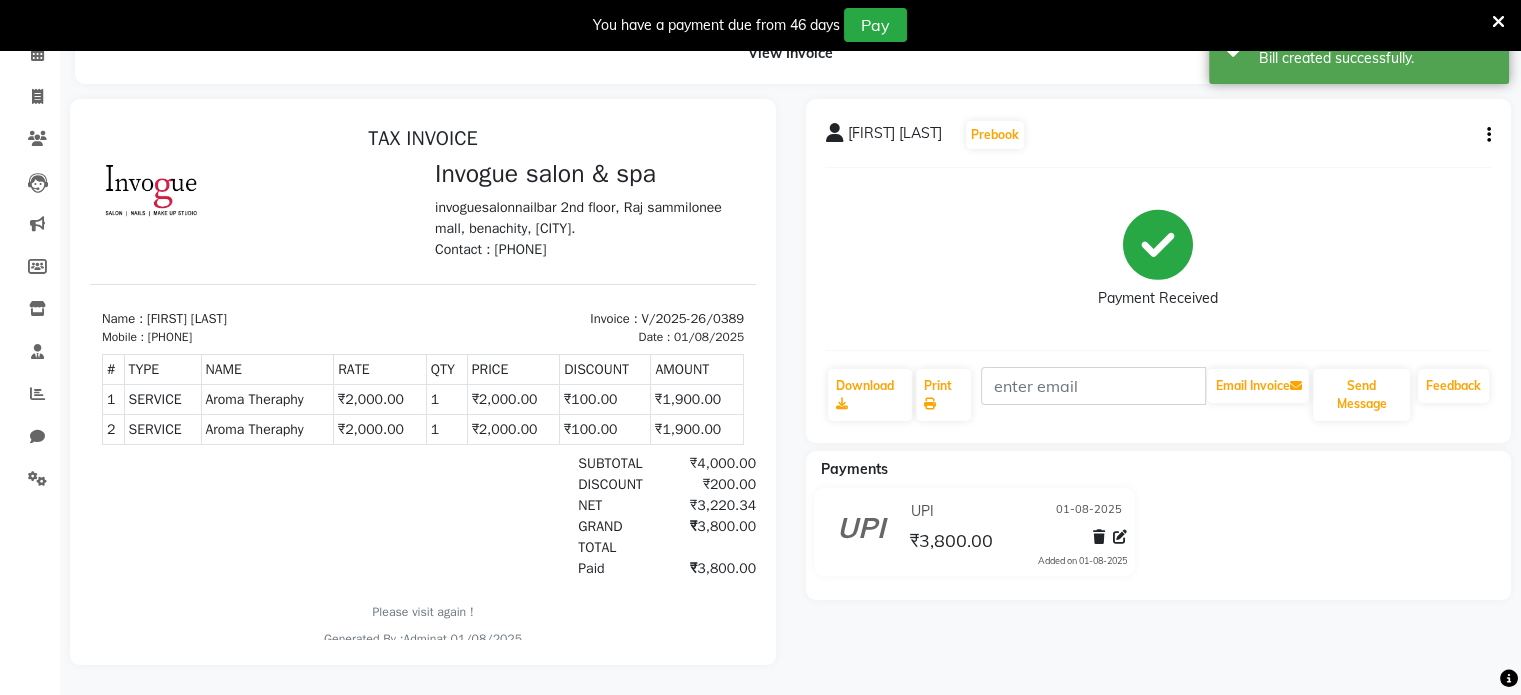 scroll, scrollTop: 0, scrollLeft: 0, axis: both 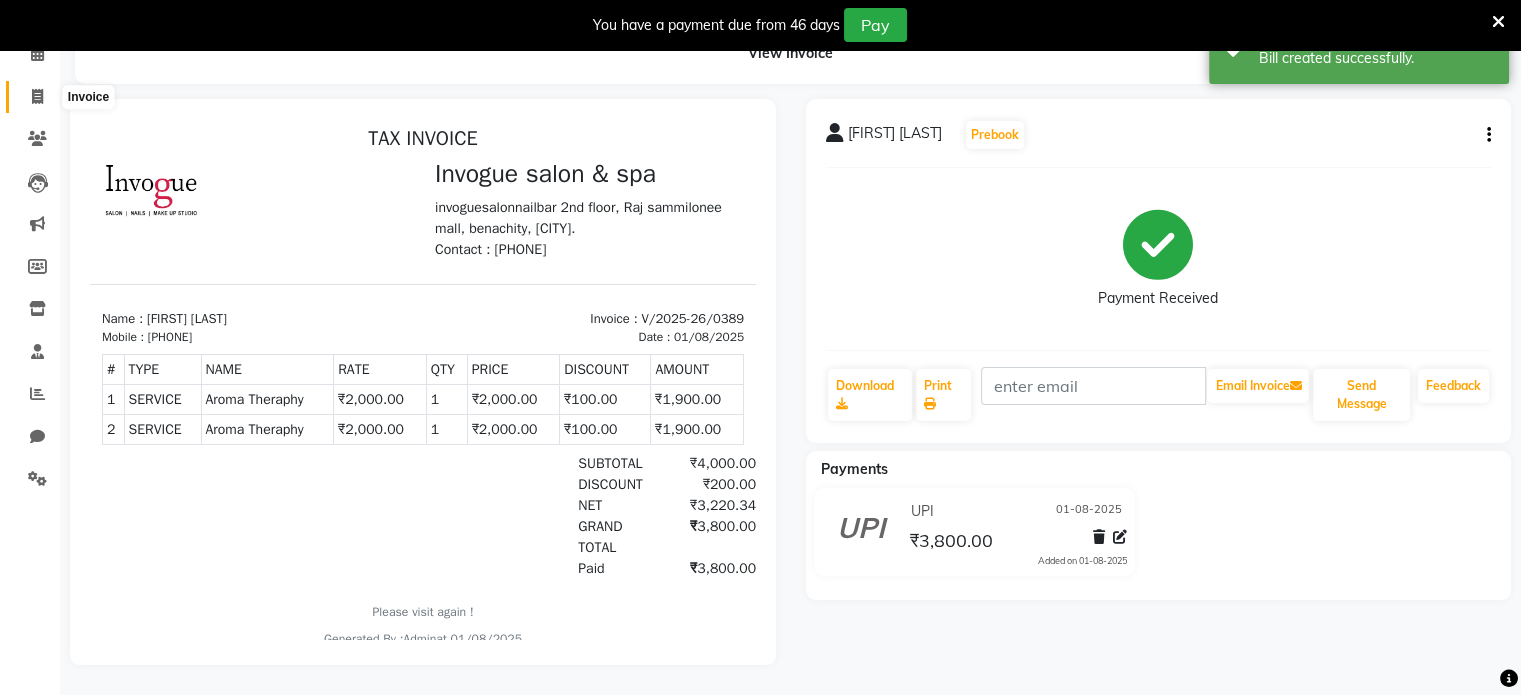 click 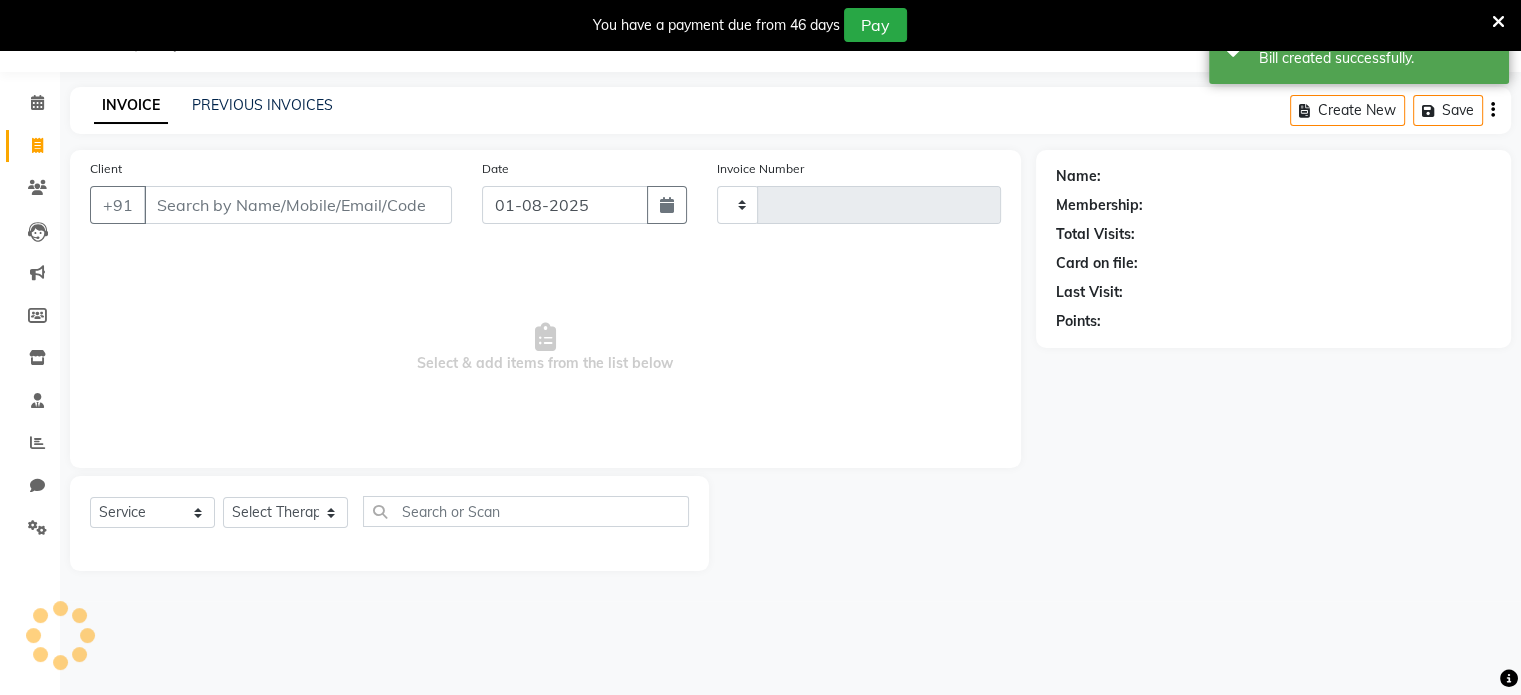 scroll, scrollTop: 50, scrollLeft: 0, axis: vertical 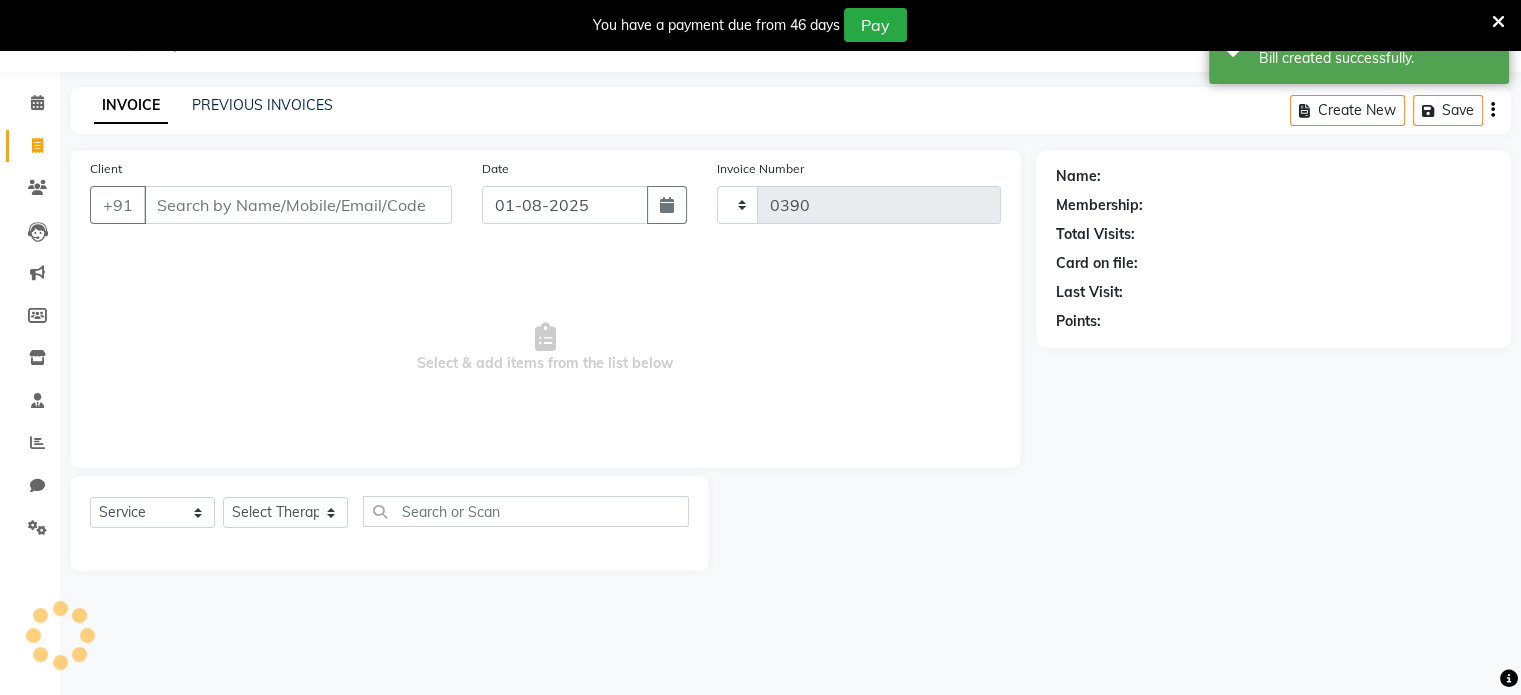 select on "8086" 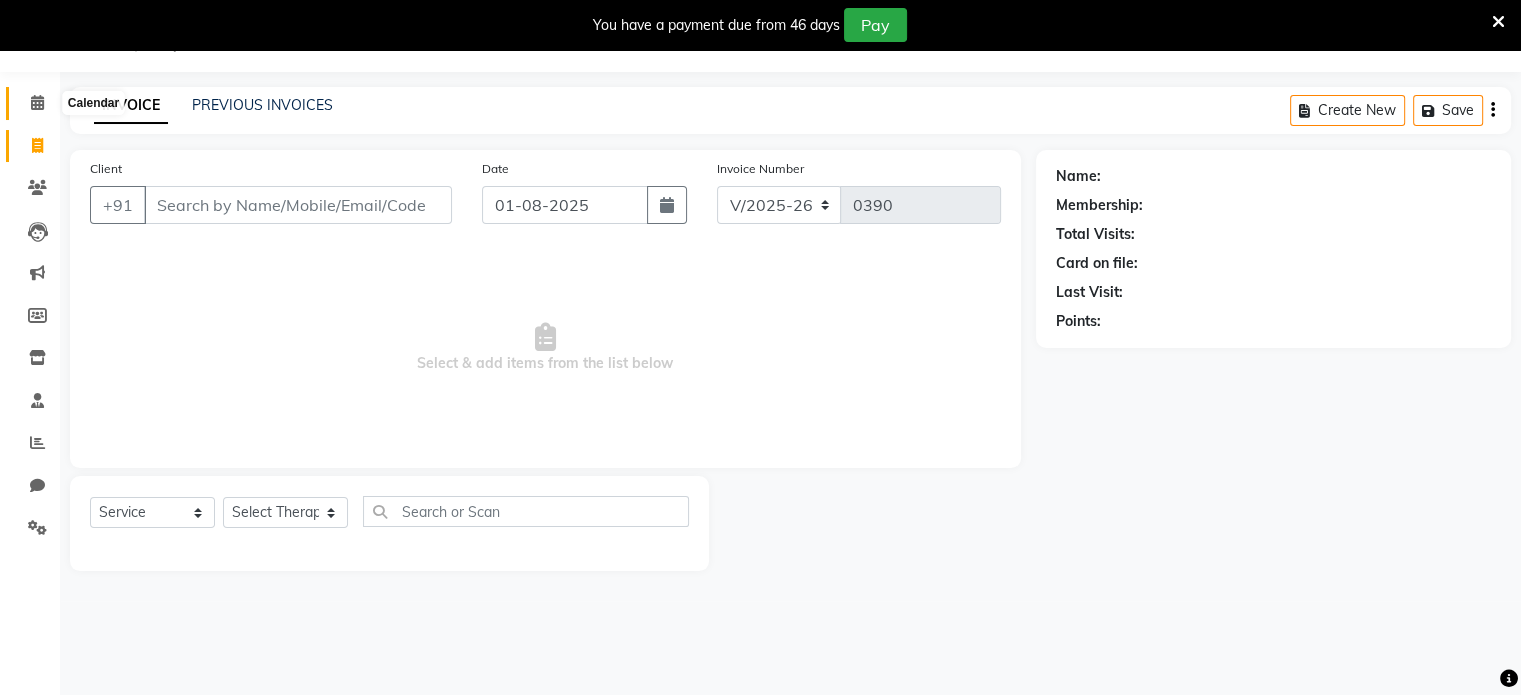click 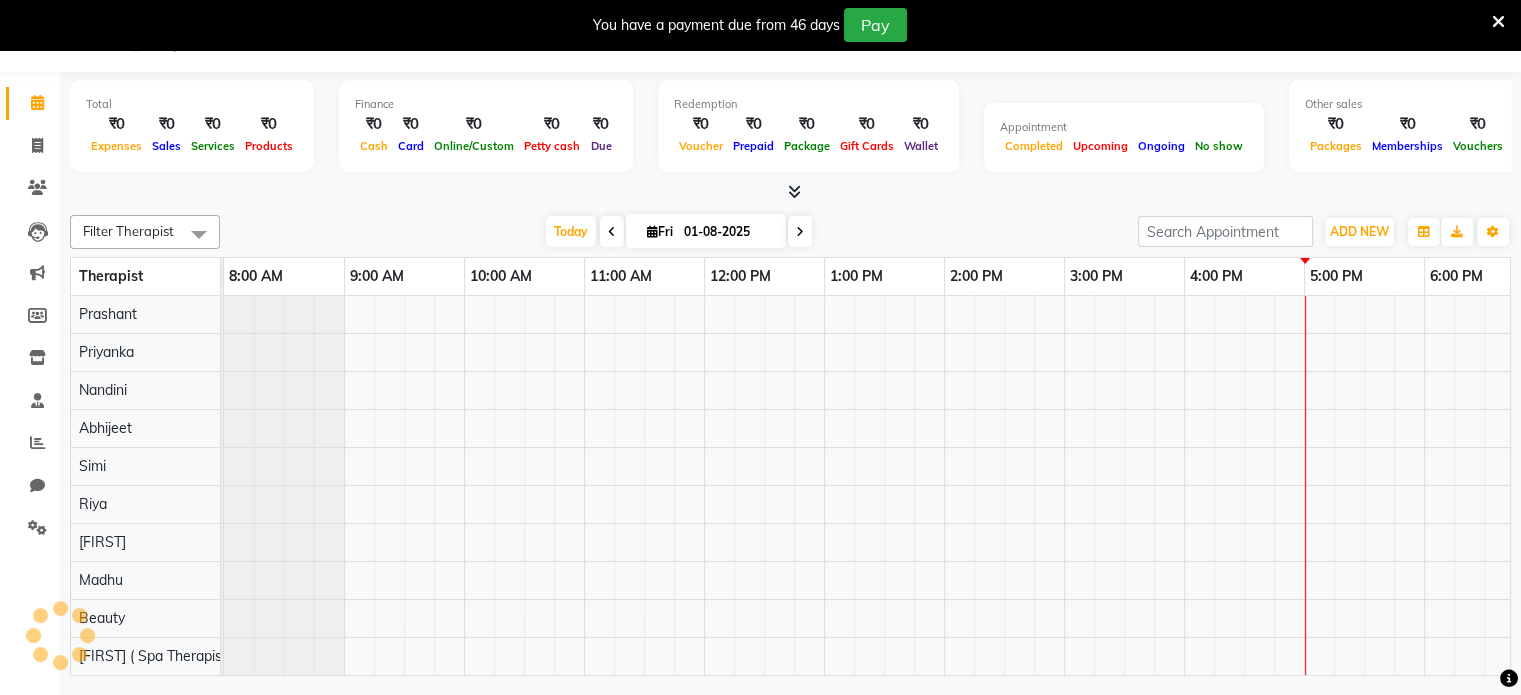 scroll, scrollTop: 0, scrollLeft: 0, axis: both 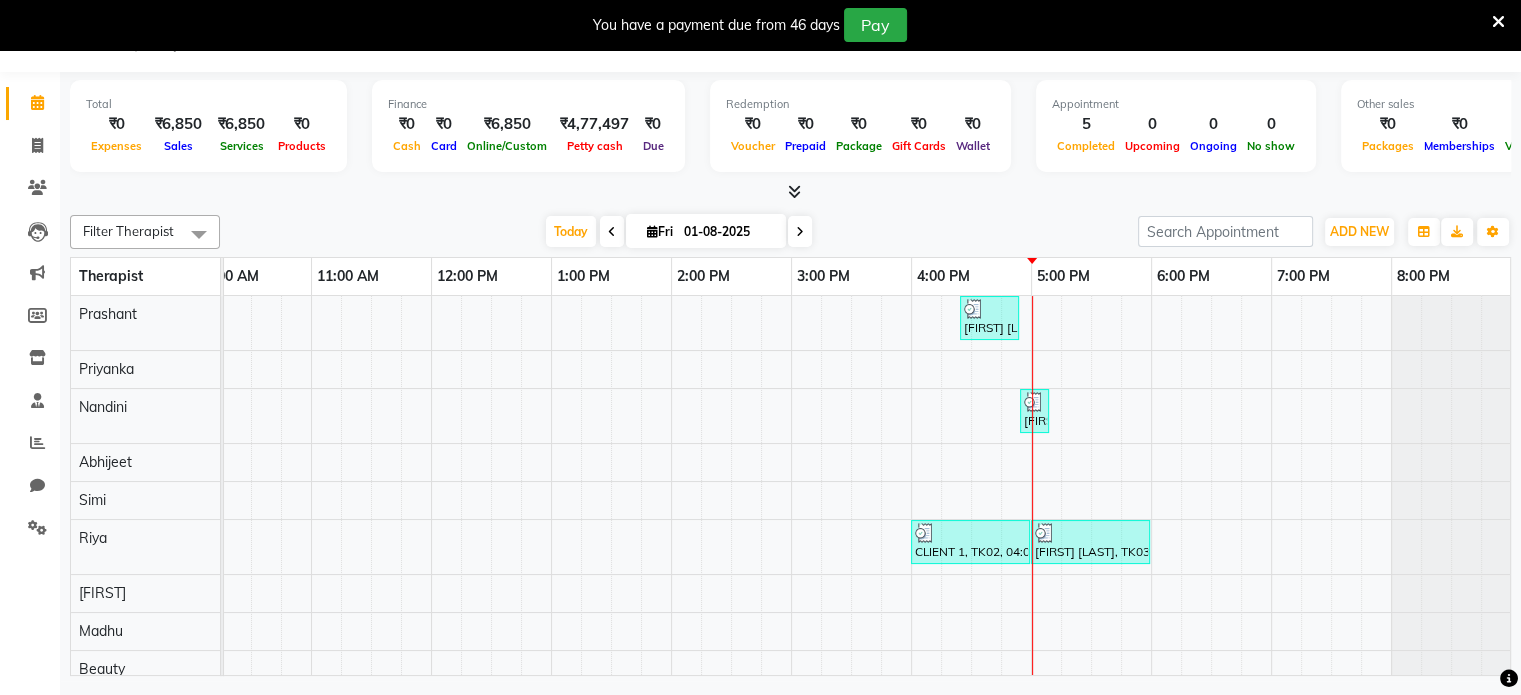 click at bounding box center [1498, 22] 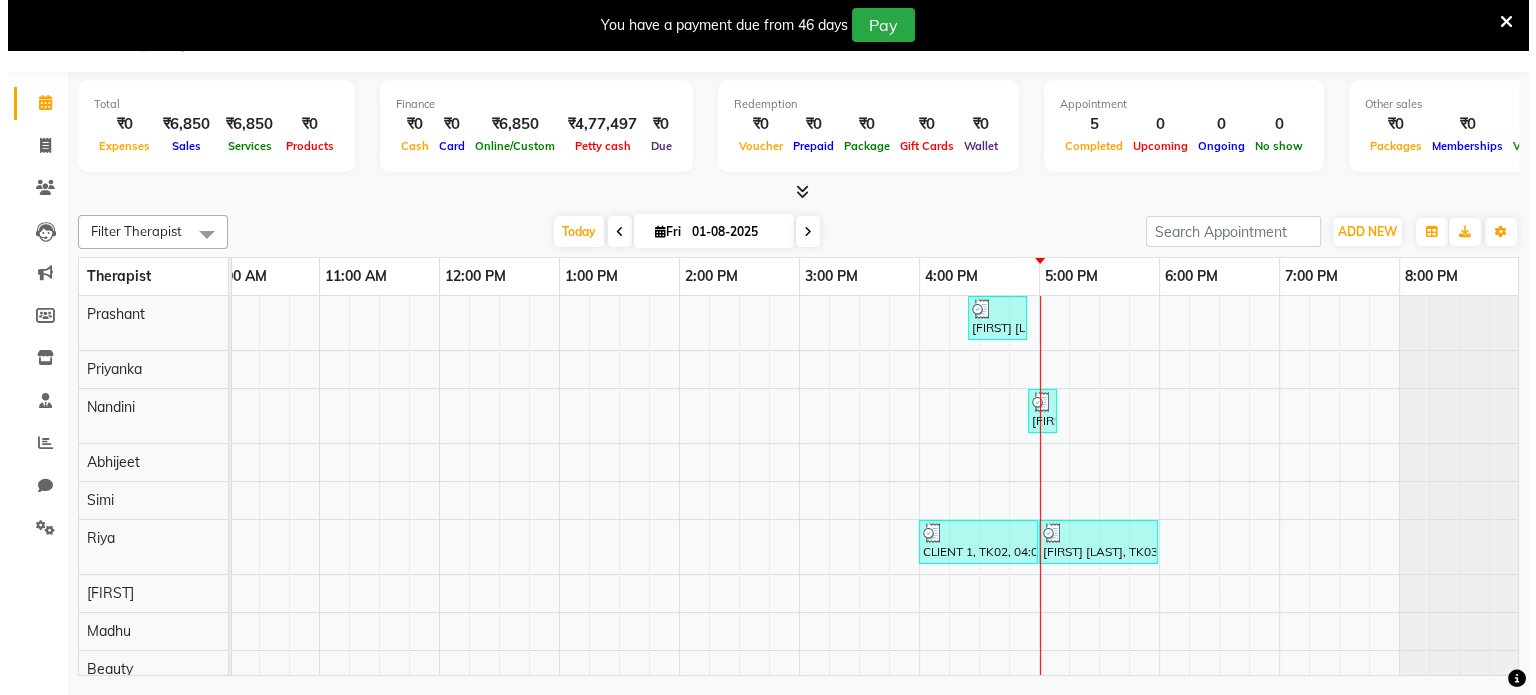 scroll, scrollTop: 0, scrollLeft: 0, axis: both 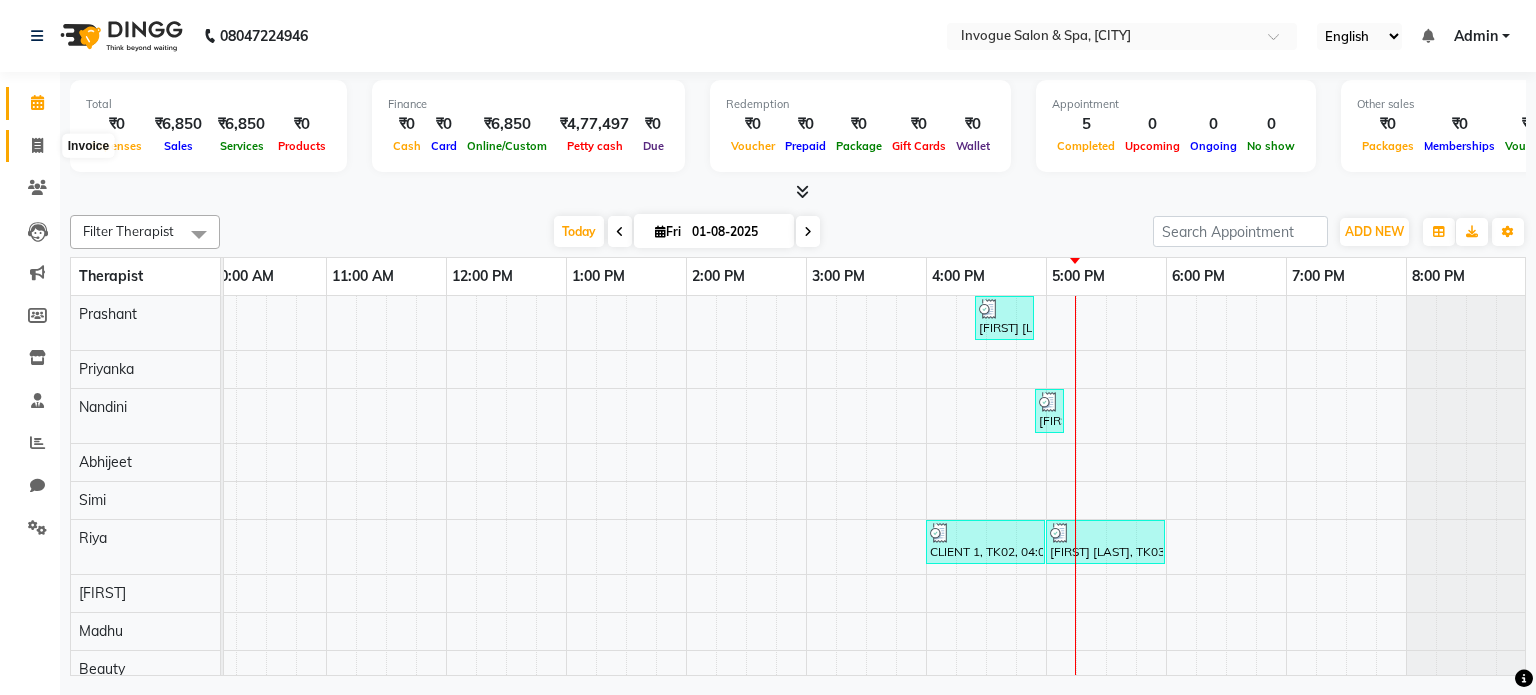 click 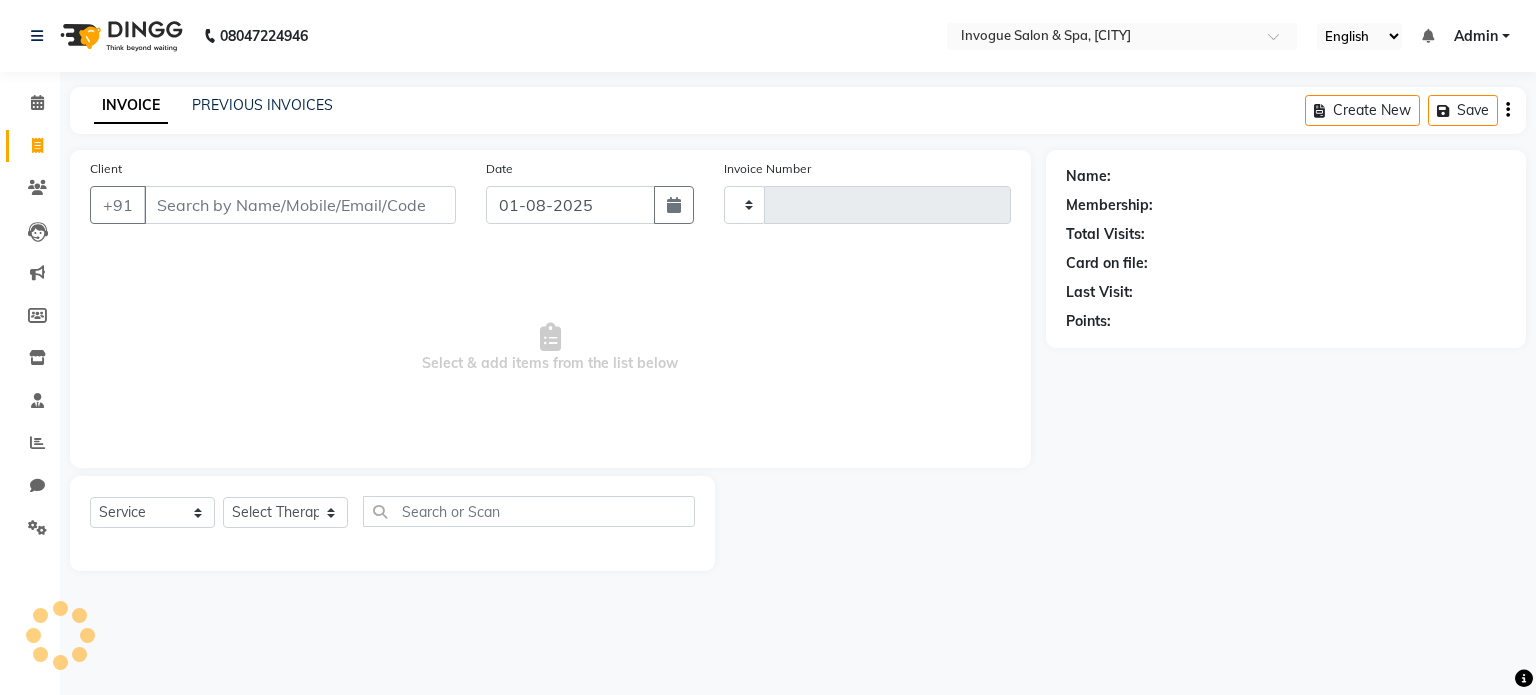 type on "0390" 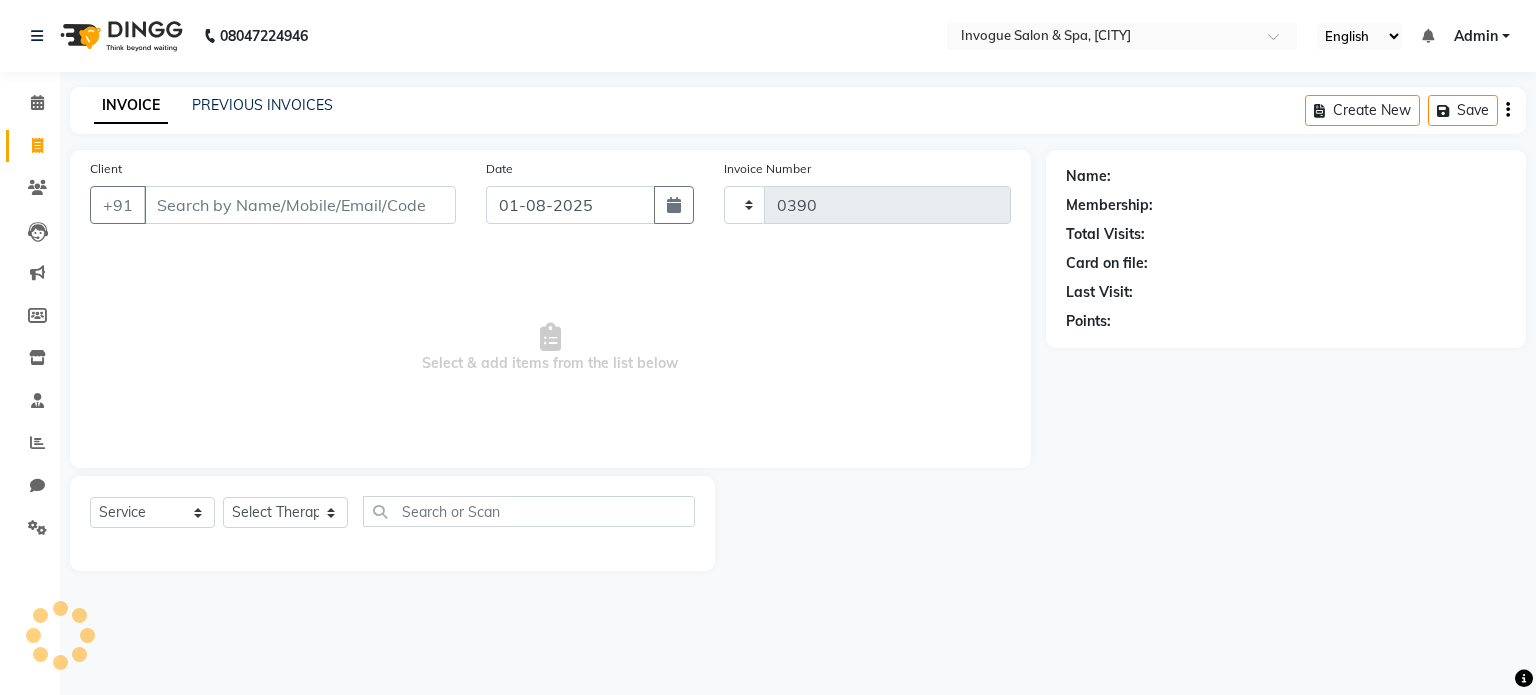 select on "8086" 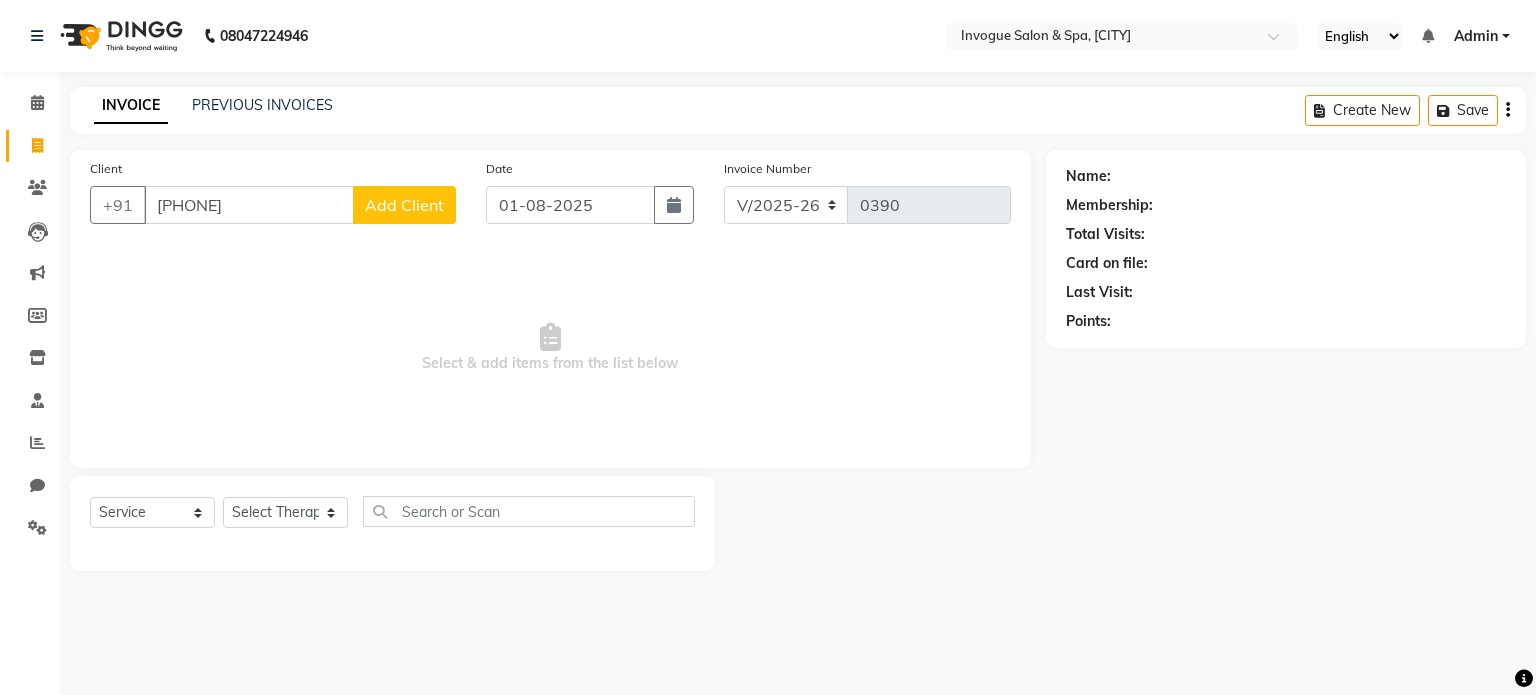 click on "[PHONE]" at bounding box center [249, 205] 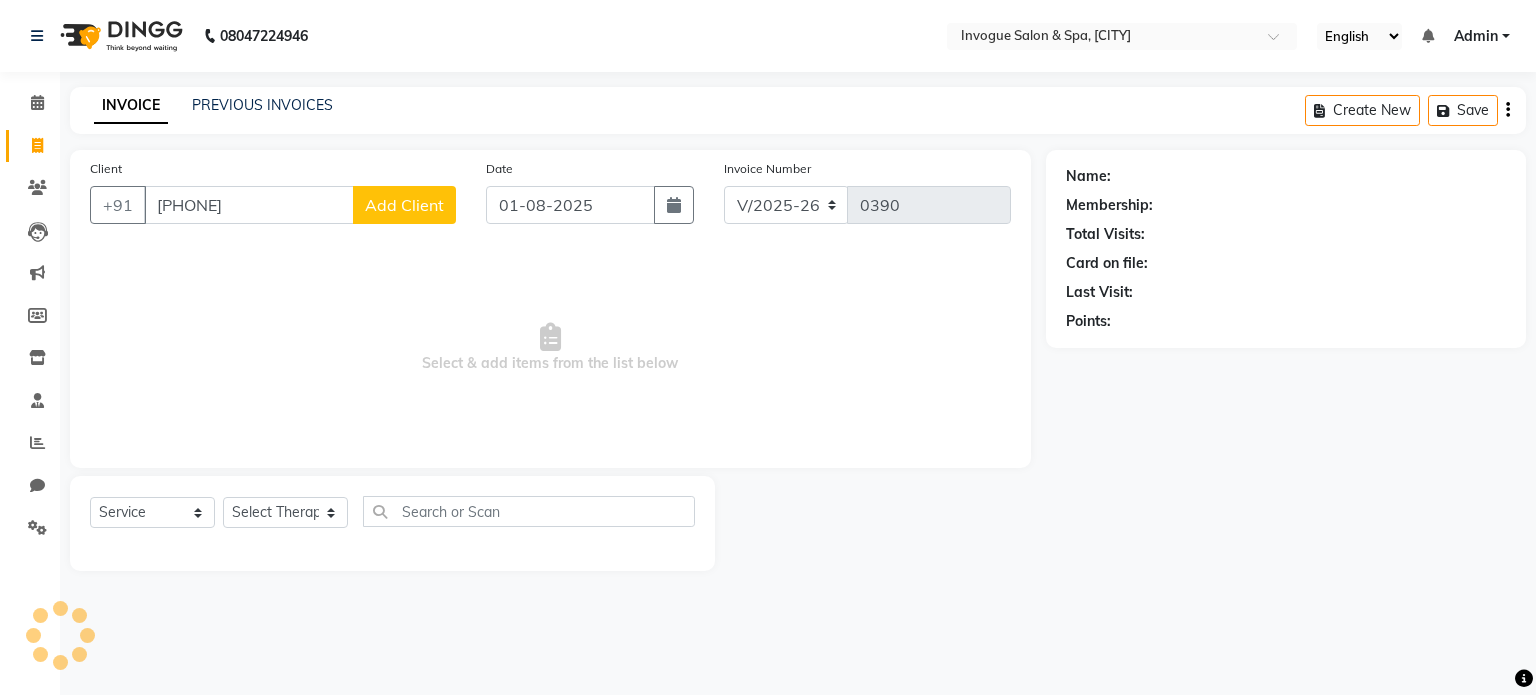 type on "[PHONE]" 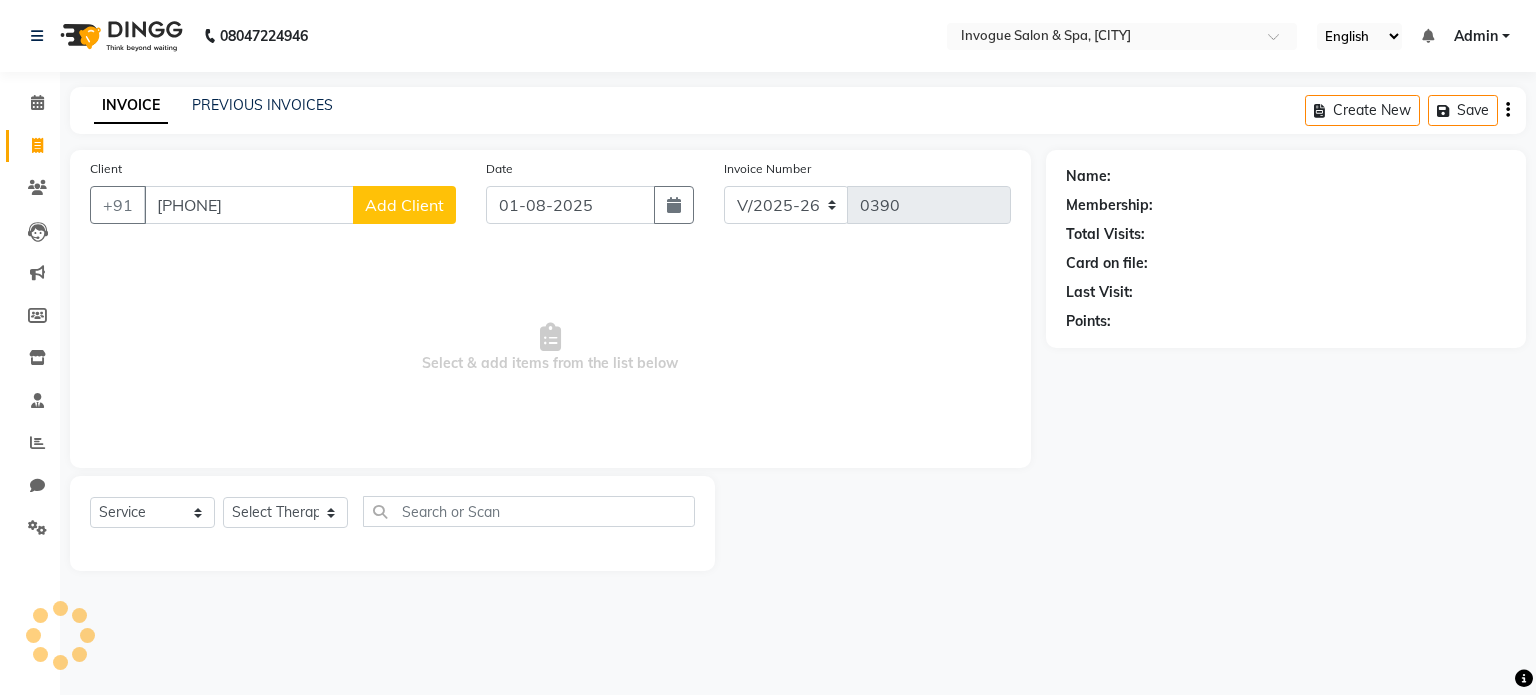 click on "Add Client" 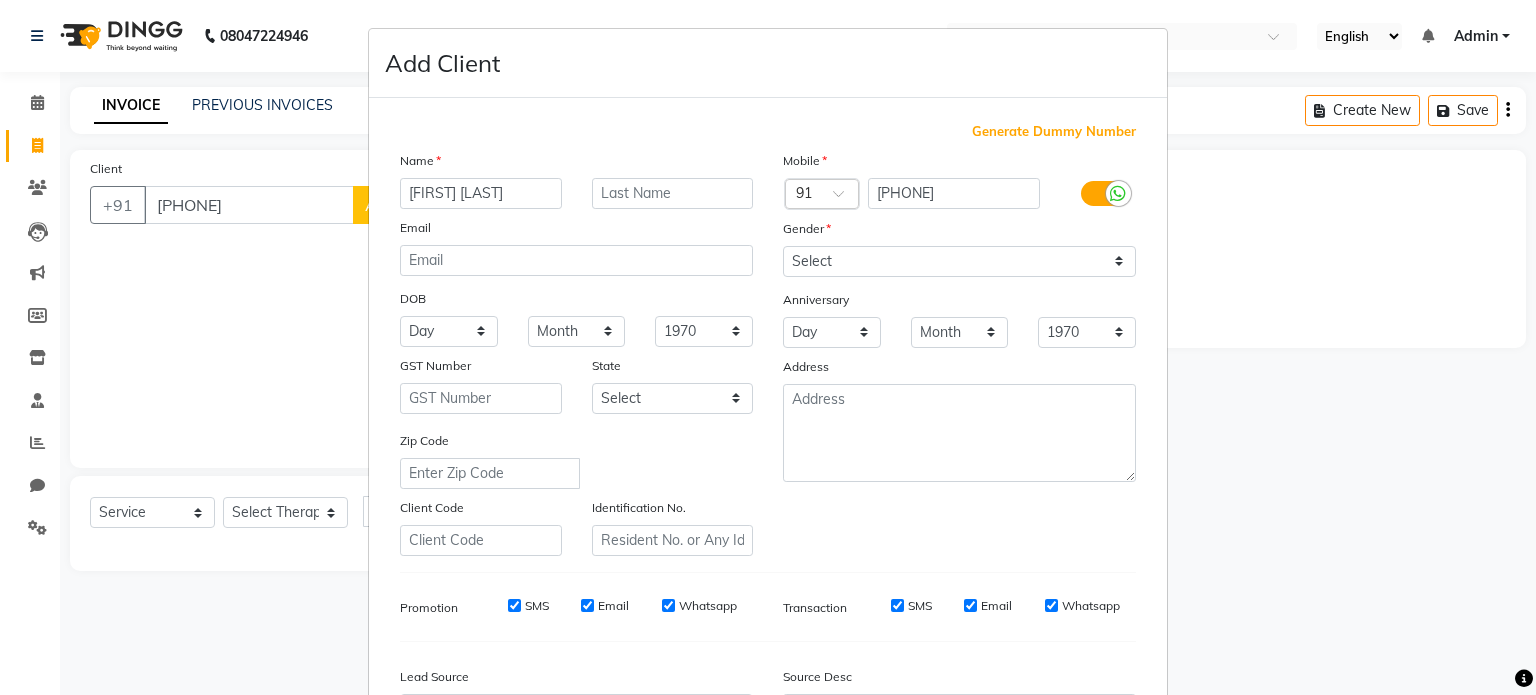 type on "[FIRST] [LAST]" 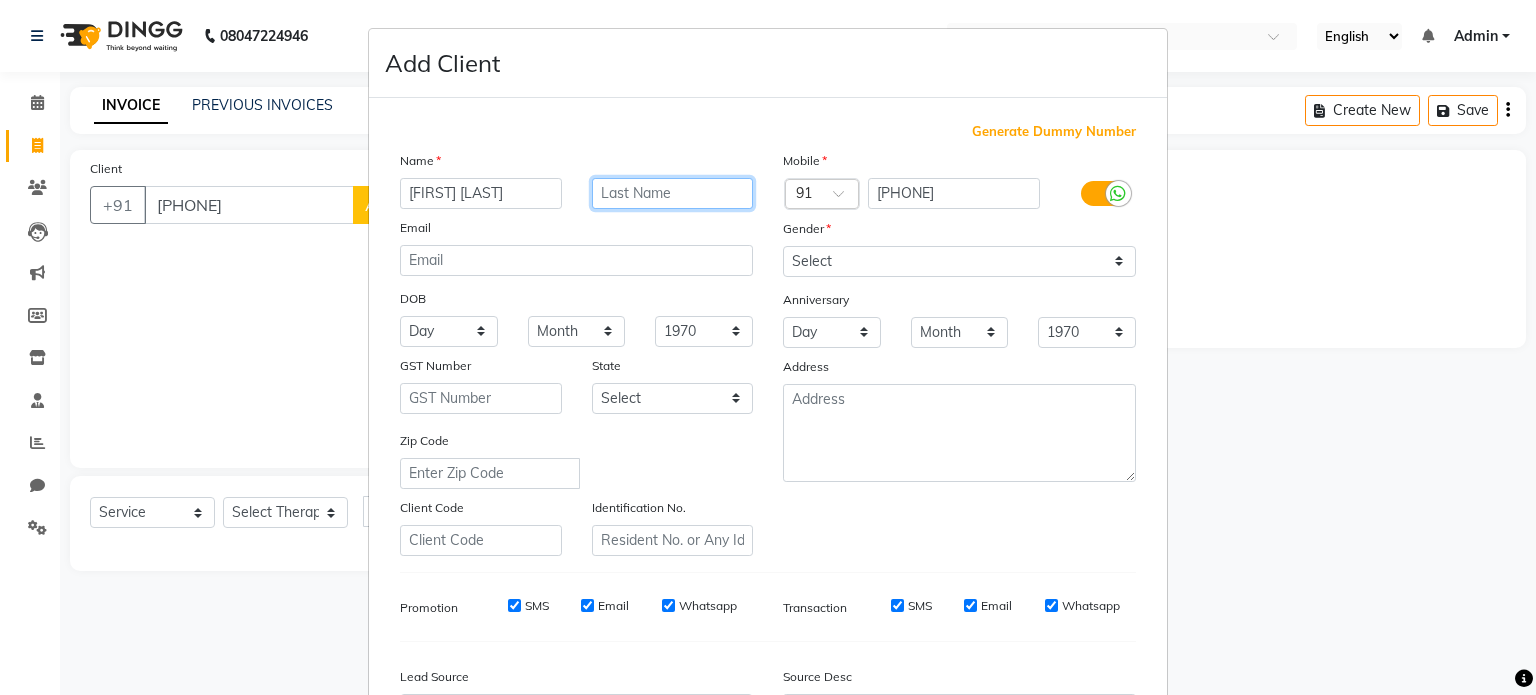 click at bounding box center [673, 193] 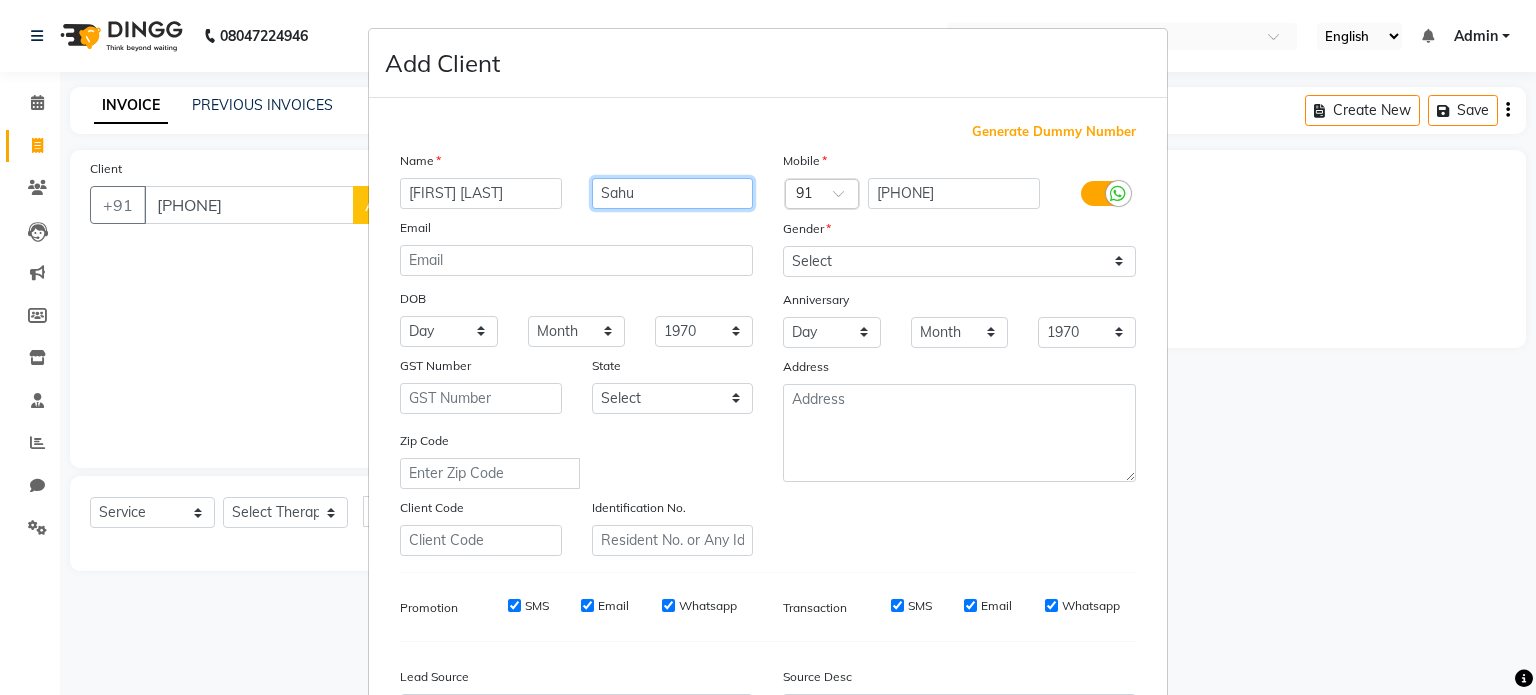 type on "Sahu" 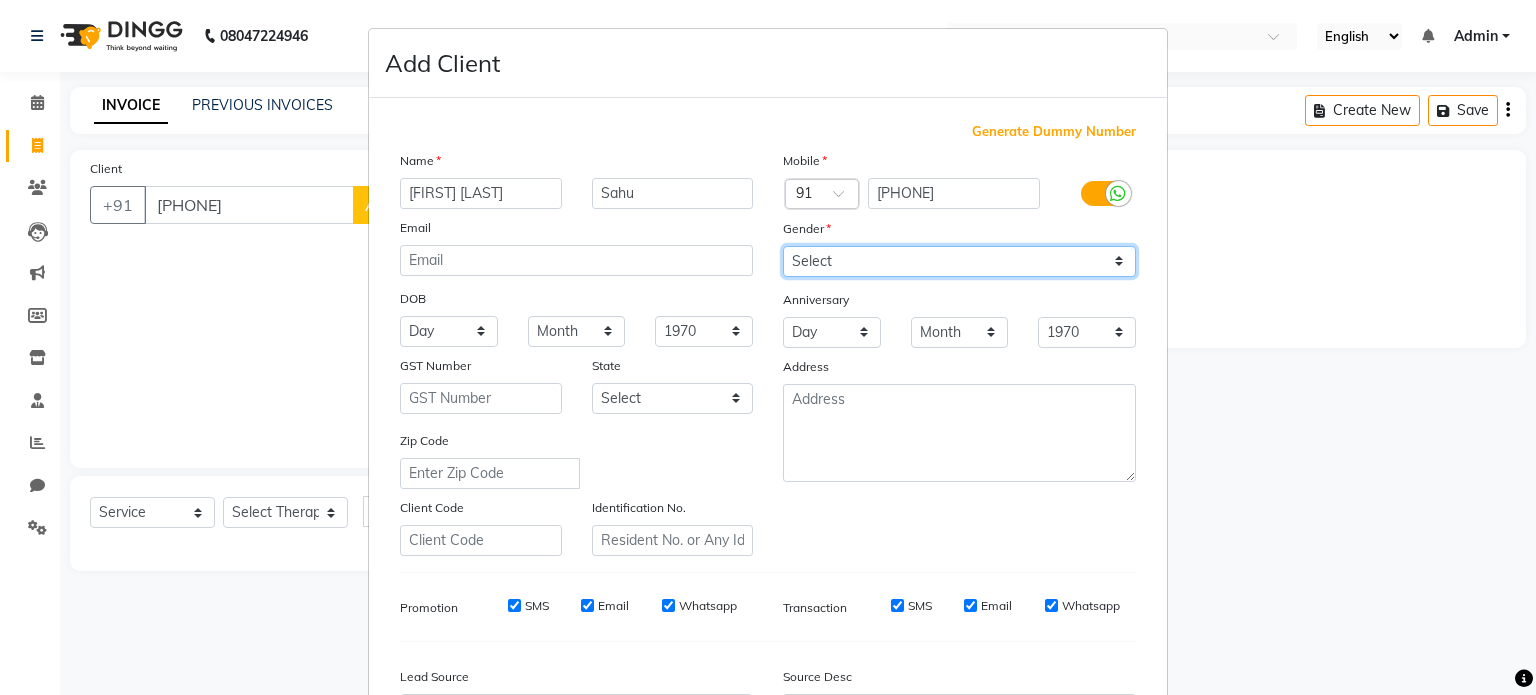 click on "Select Male Female Other Prefer Not To Say" at bounding box center (959, 261) 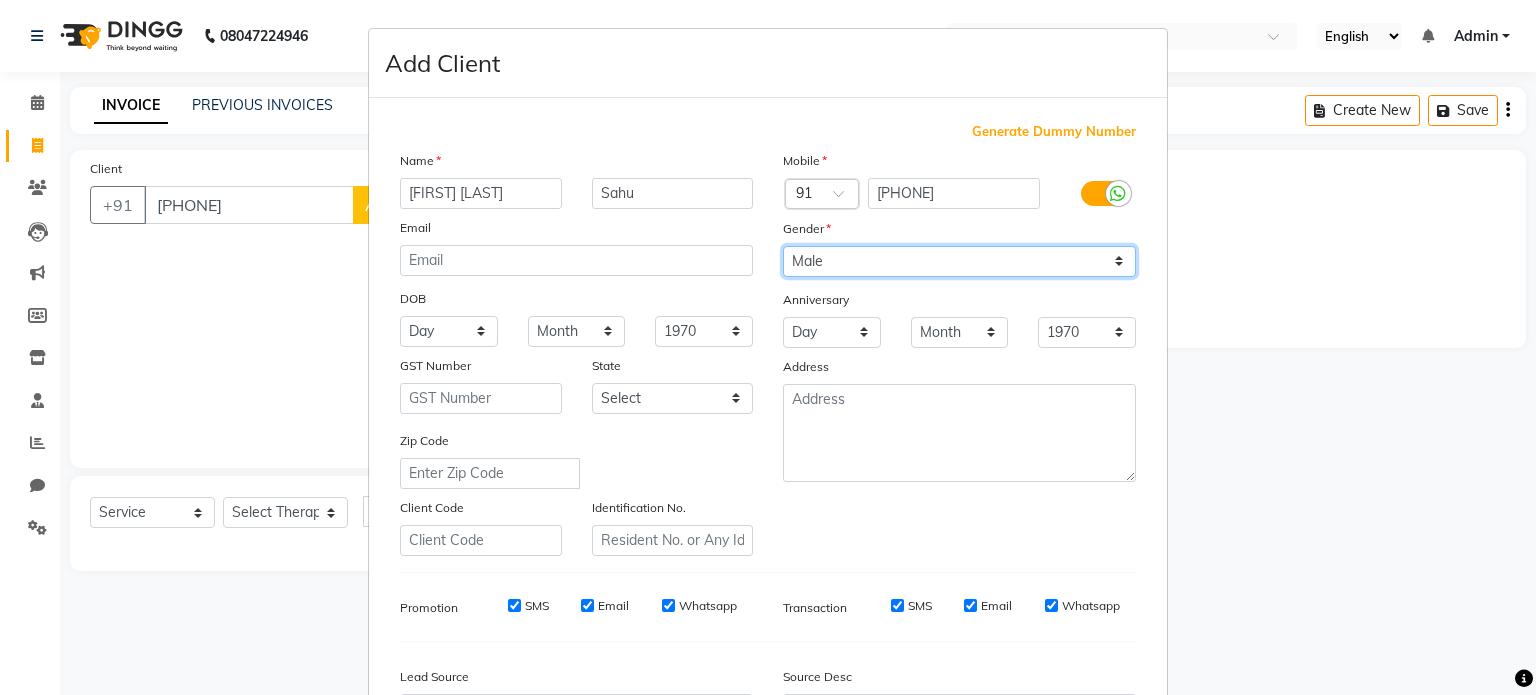 click on "Select Male Female Other Prefer Not To Say" at bounding box center (959, 261) 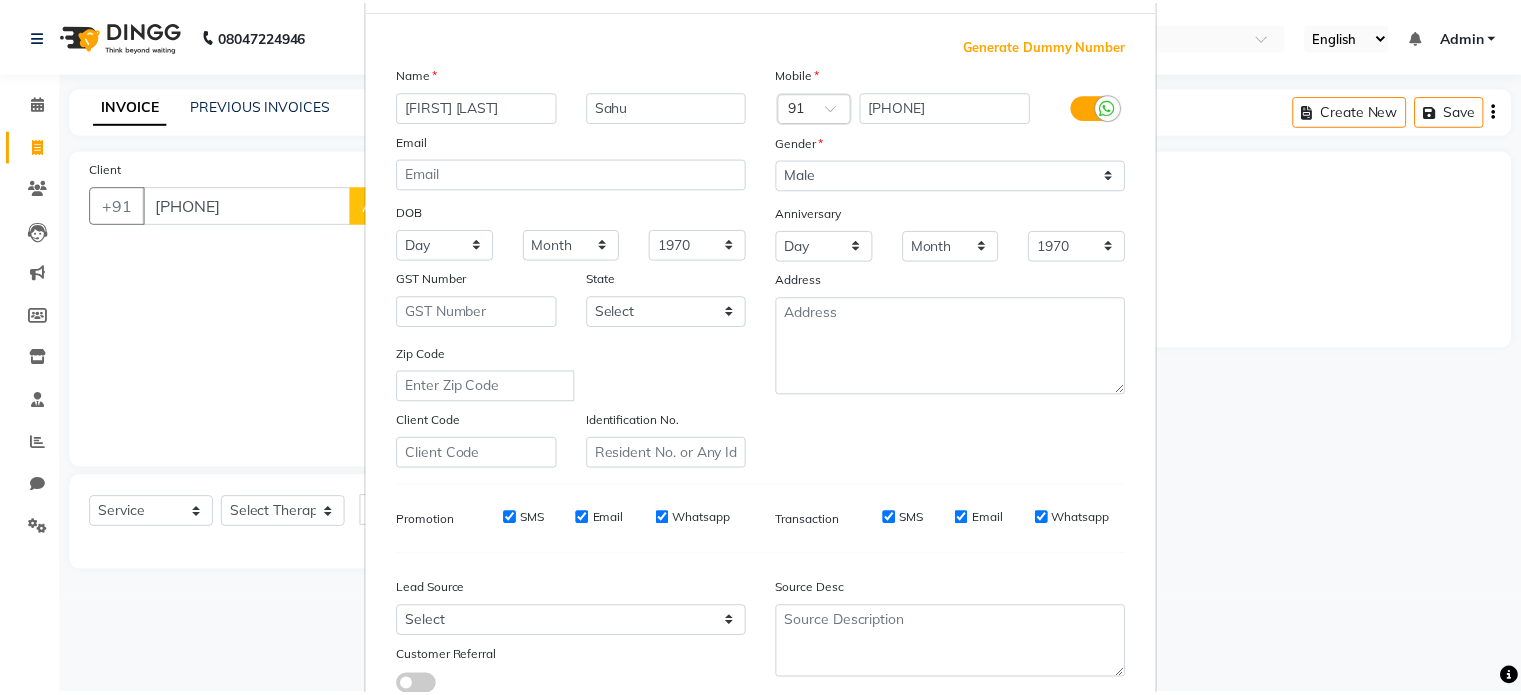 scroll, scrollTop: 237, scrollLeft: 0, axis: vertical 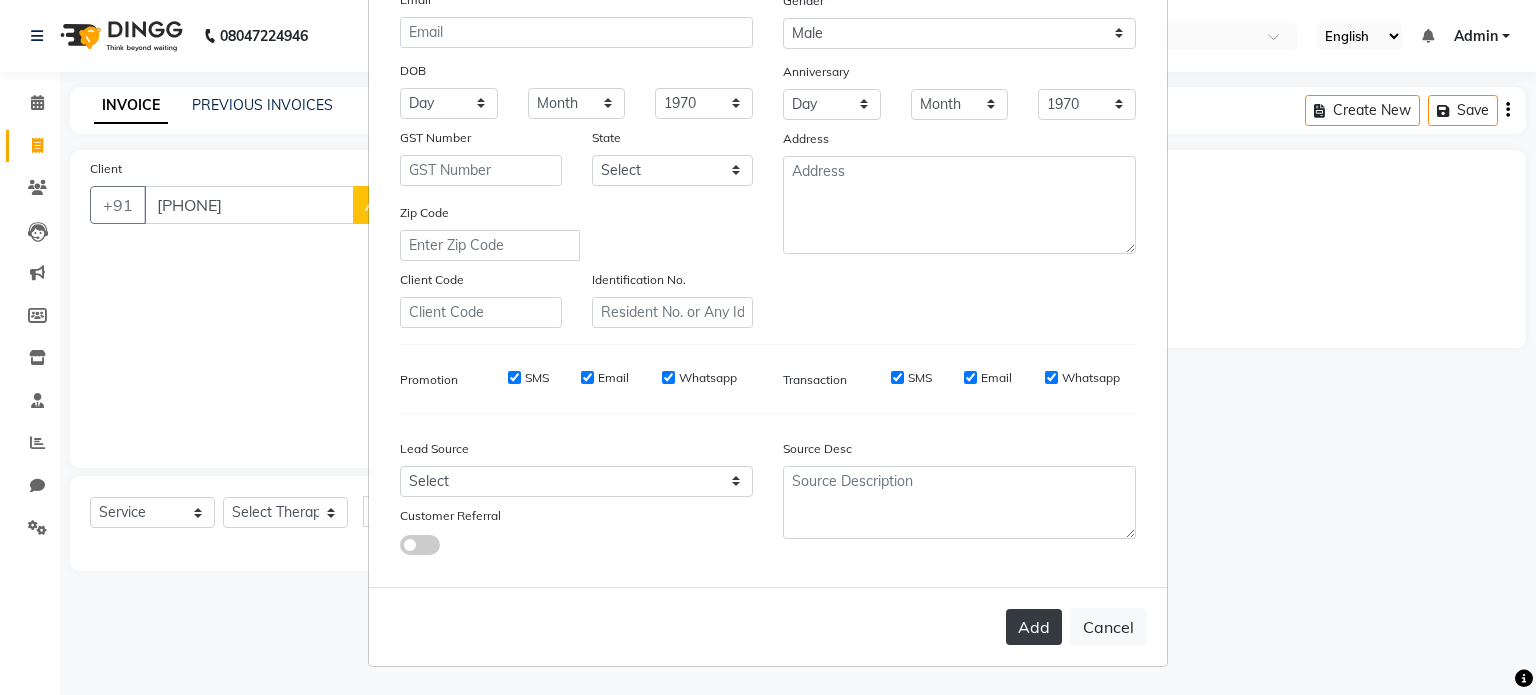 click on "Add" at bounding box center [1034, 627] 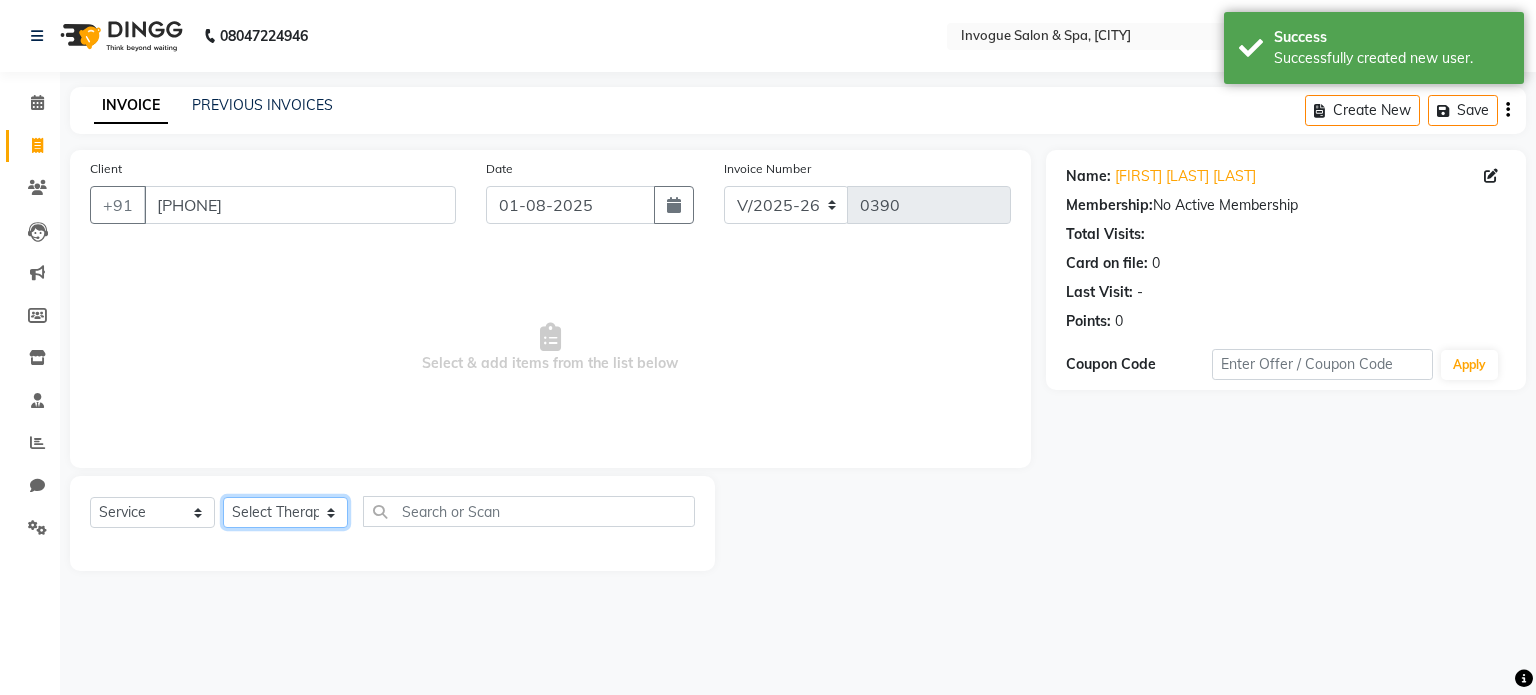 click on "Select Therapist Abhijeet Ayesha Beauty Madhu Nandini Prashant Priyanka Riya [FIRST] ( Spa Therapist ) Simi" 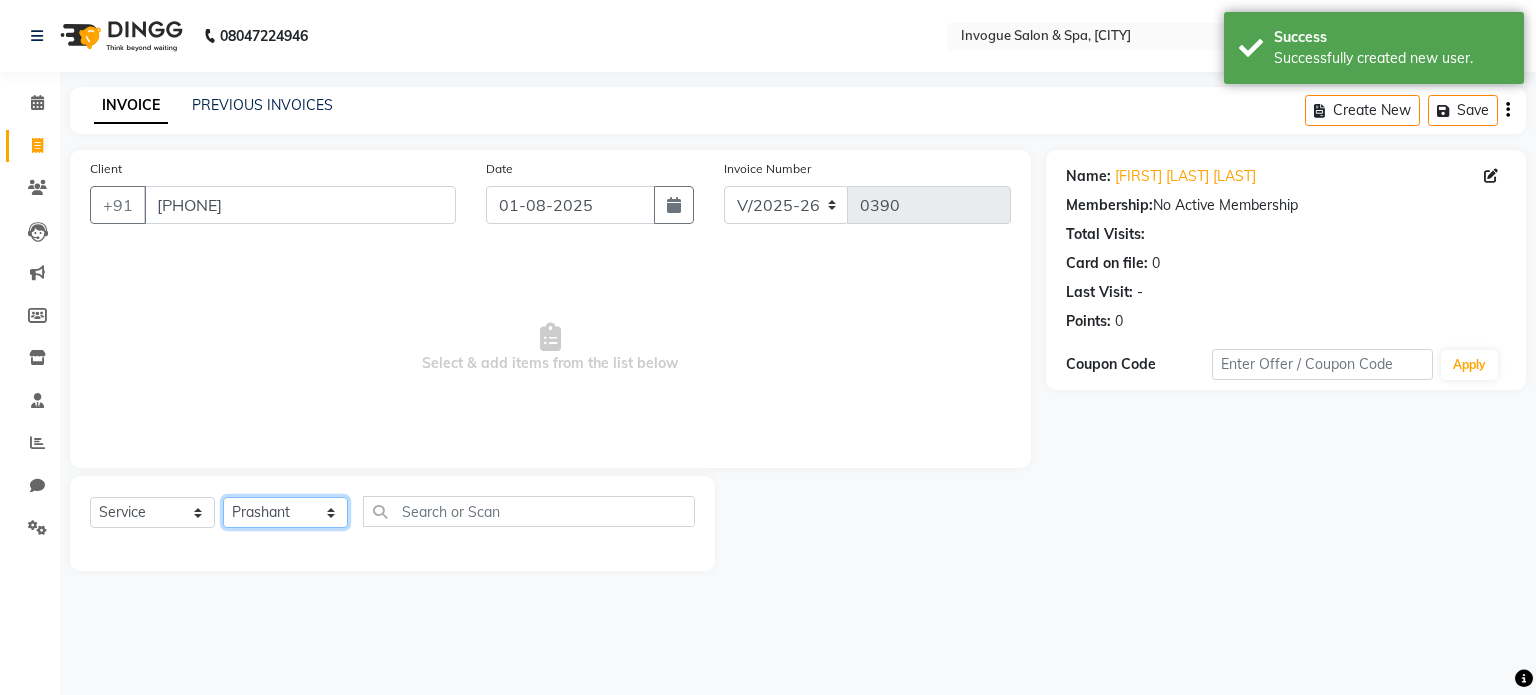 click on "Select Therapist Abhijeet Ayesha Beauty Madhu Nandini Prashant Priyanka Riya [FIRST] ( Spa Therapist ) Simi" 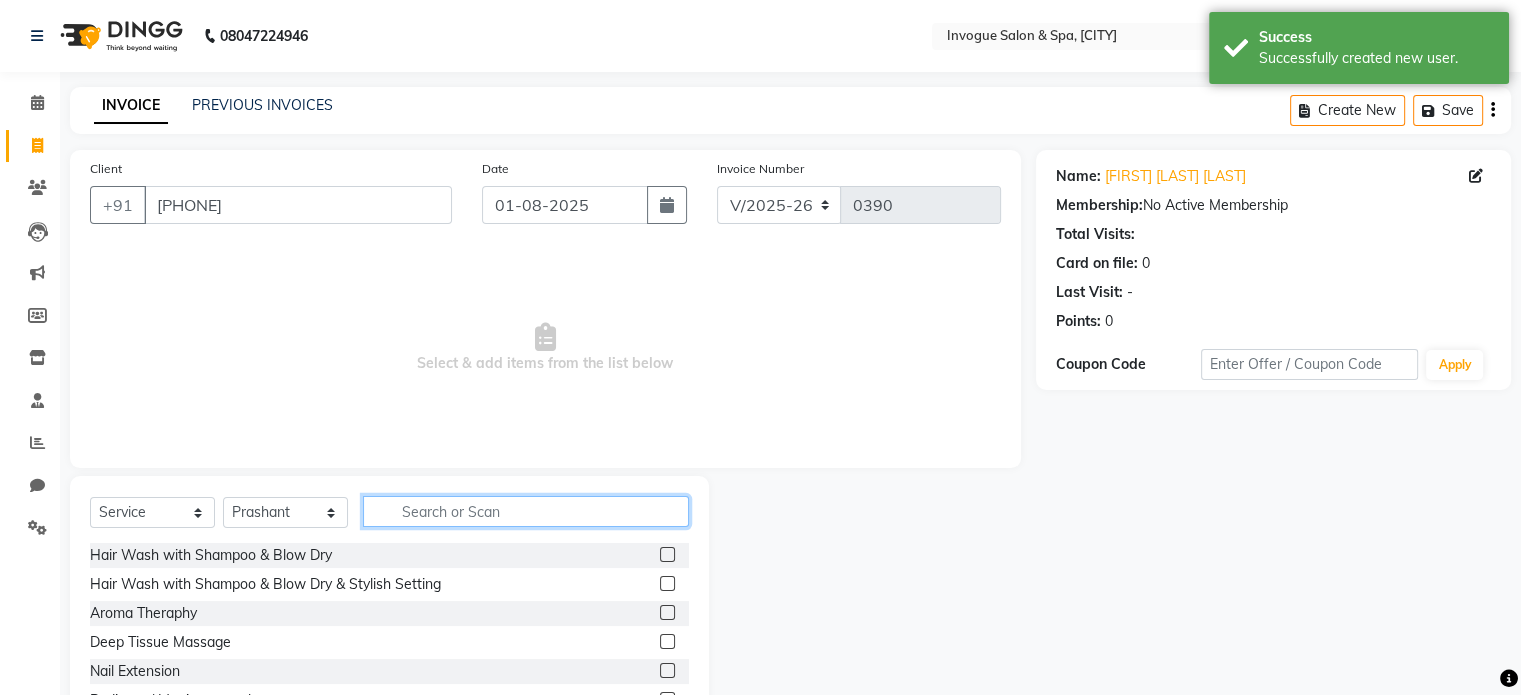 click 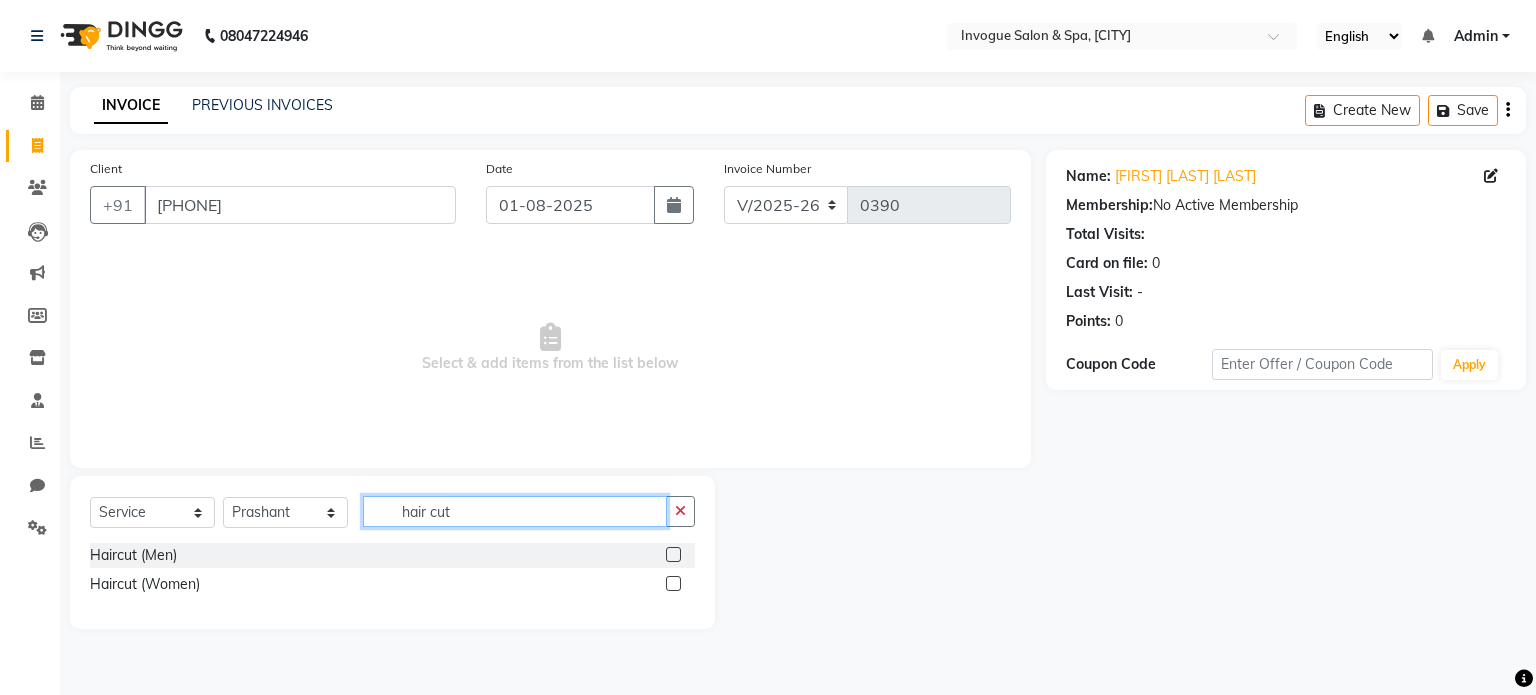 type on "hair cut" 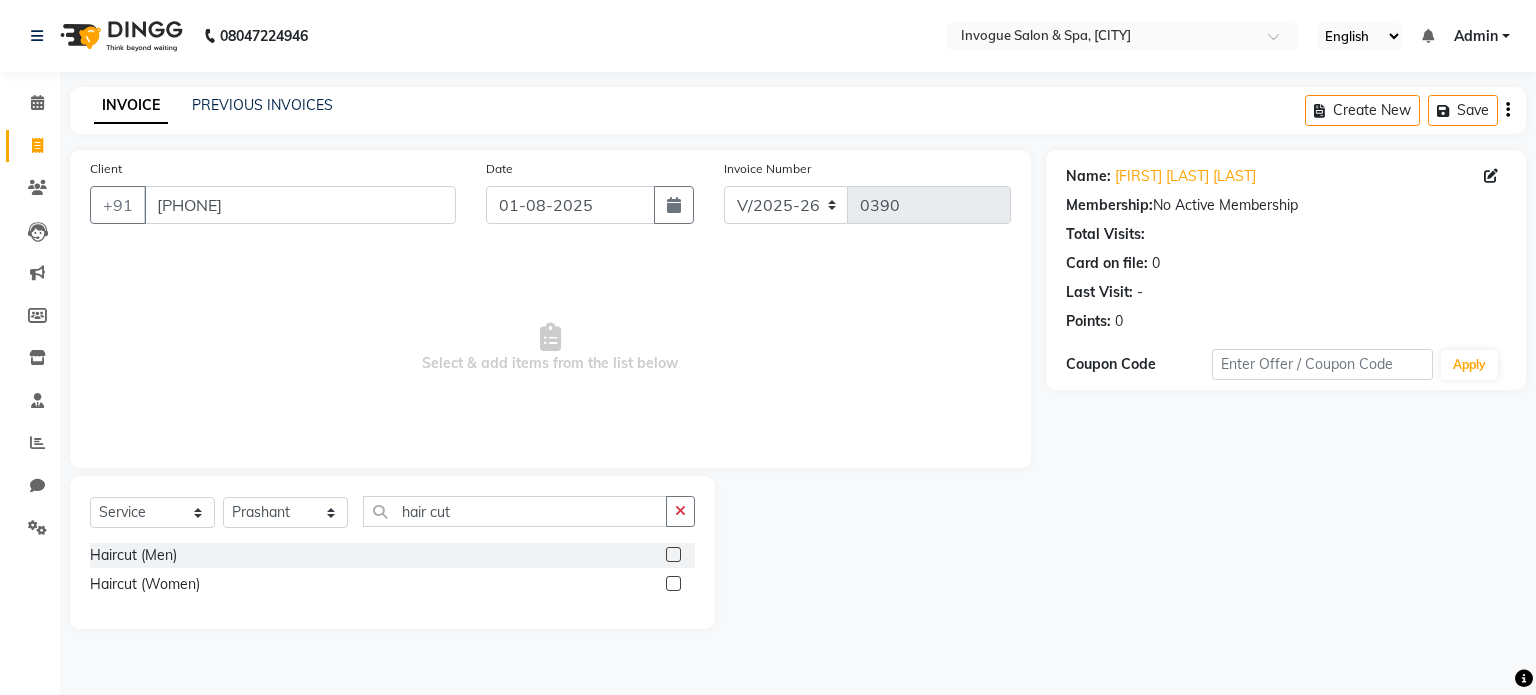 click 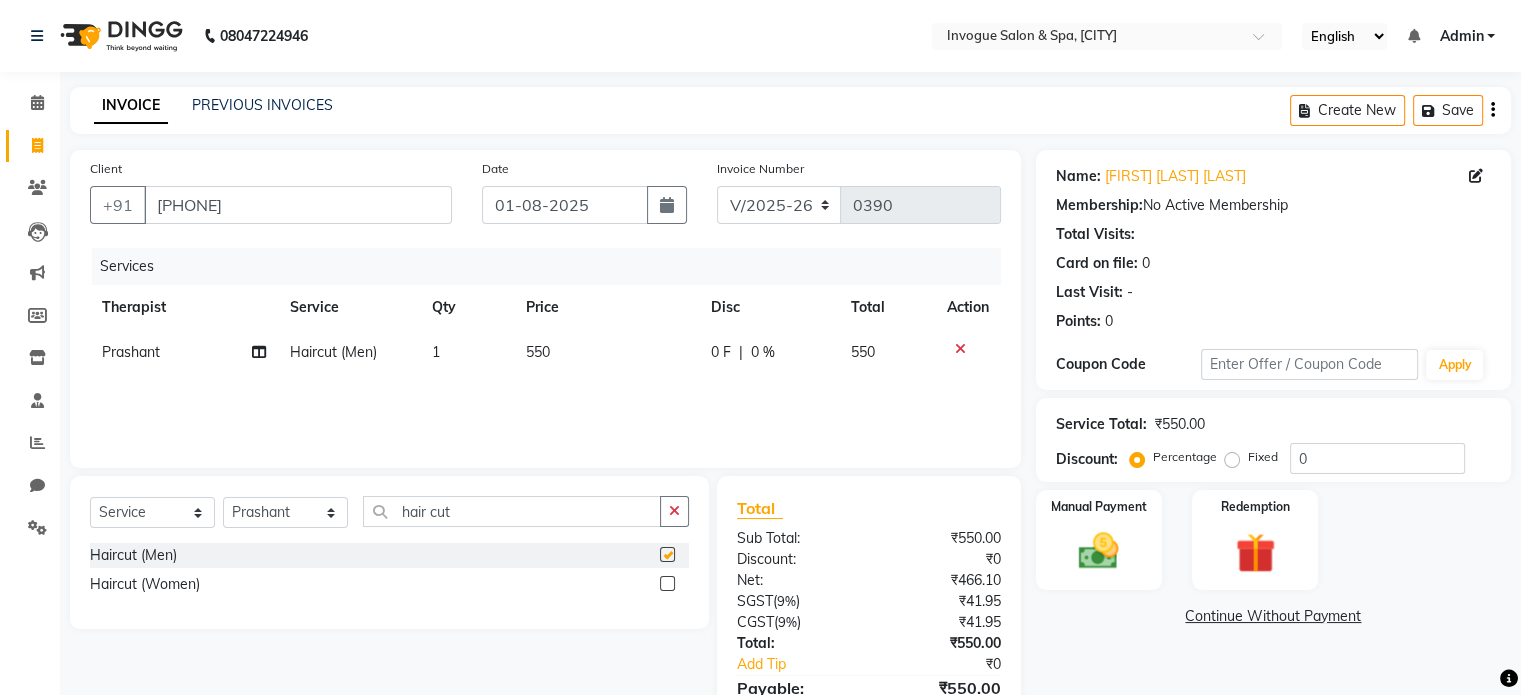 checkbox on "false" 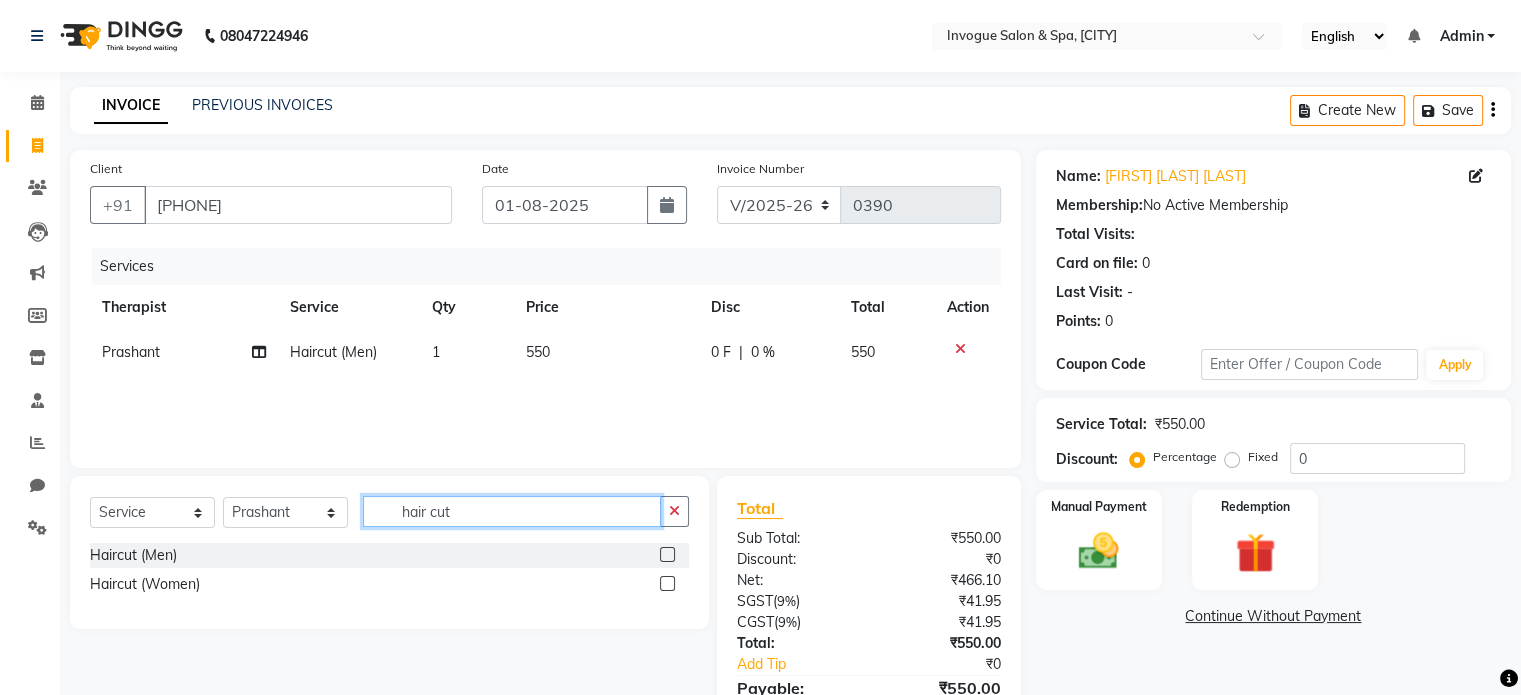 click on "hair cut" 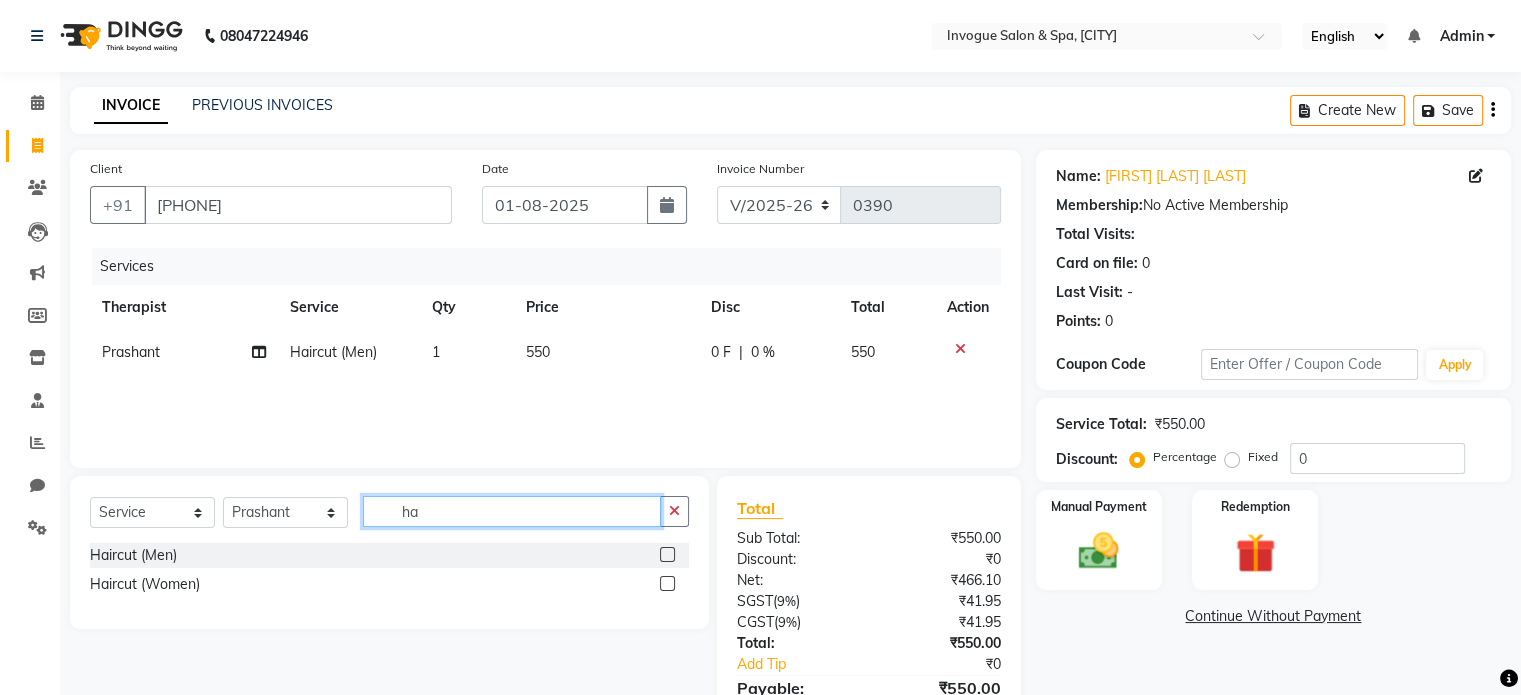 type on "h" 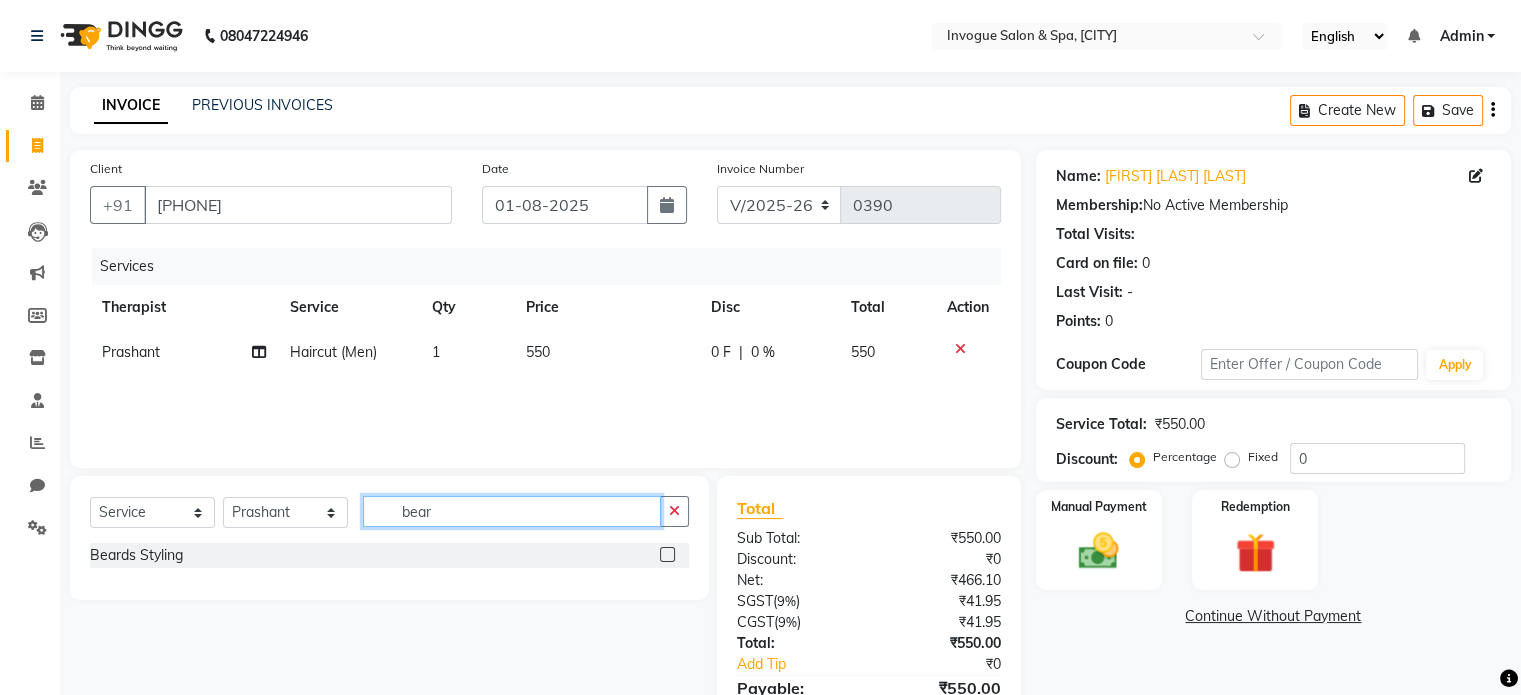 type on "bear" 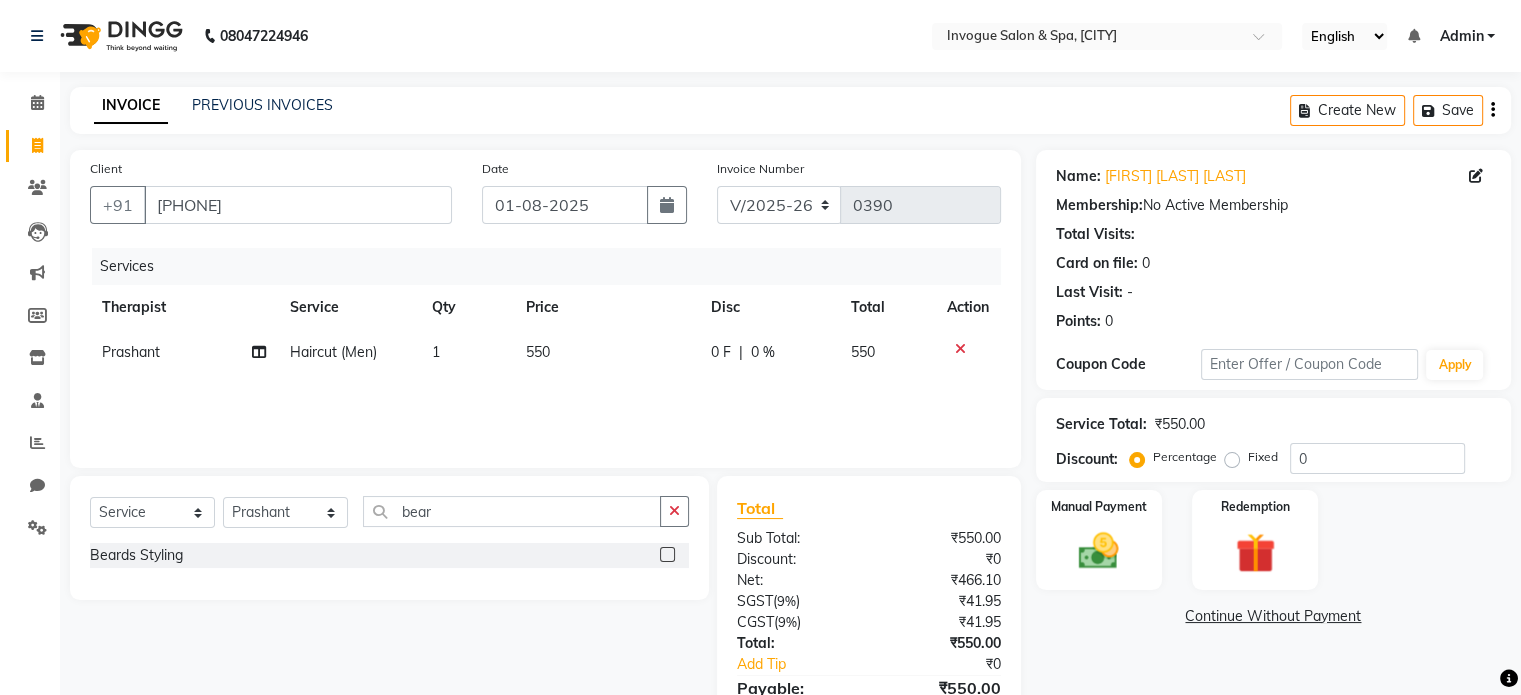 click 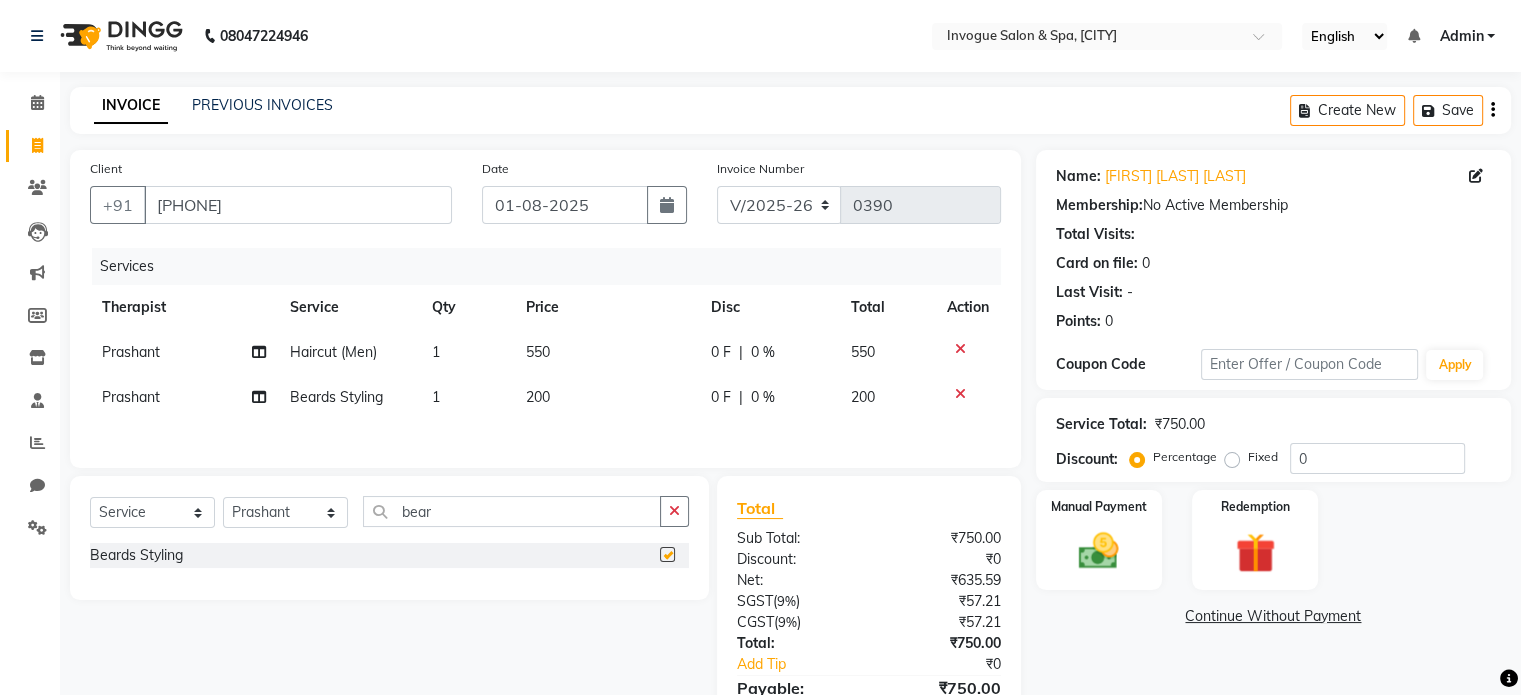 checkbox on "false" 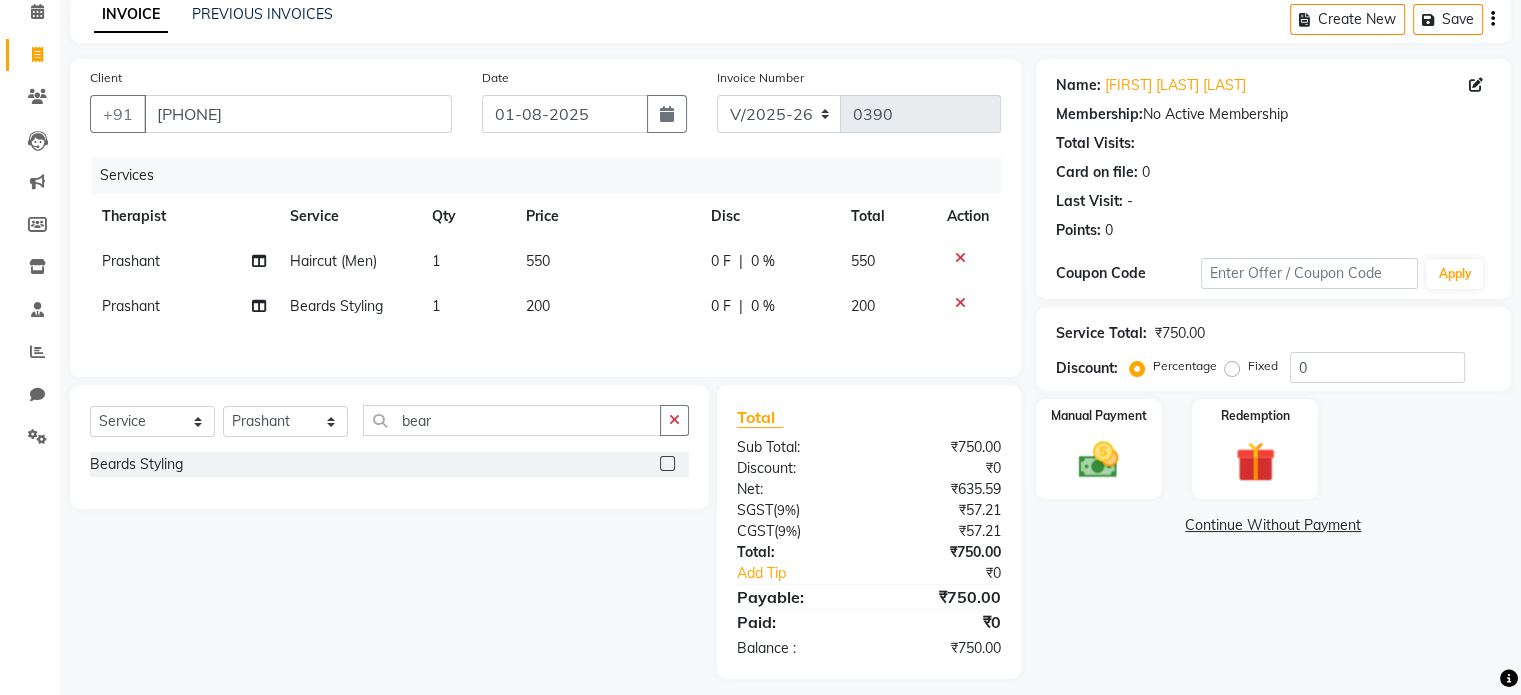 scroll, scrollTop: 108, scrollLeft: 0, axis: vertical 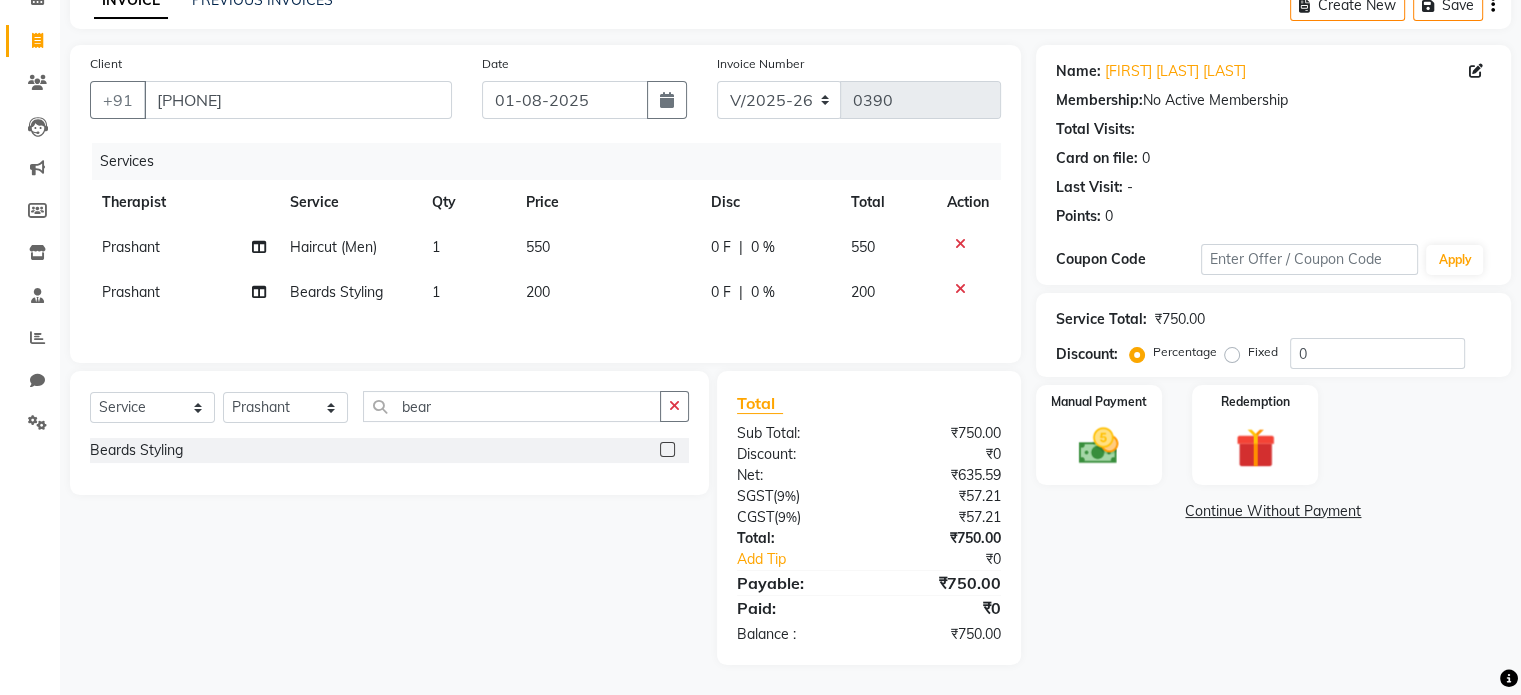 click on "Fixed" 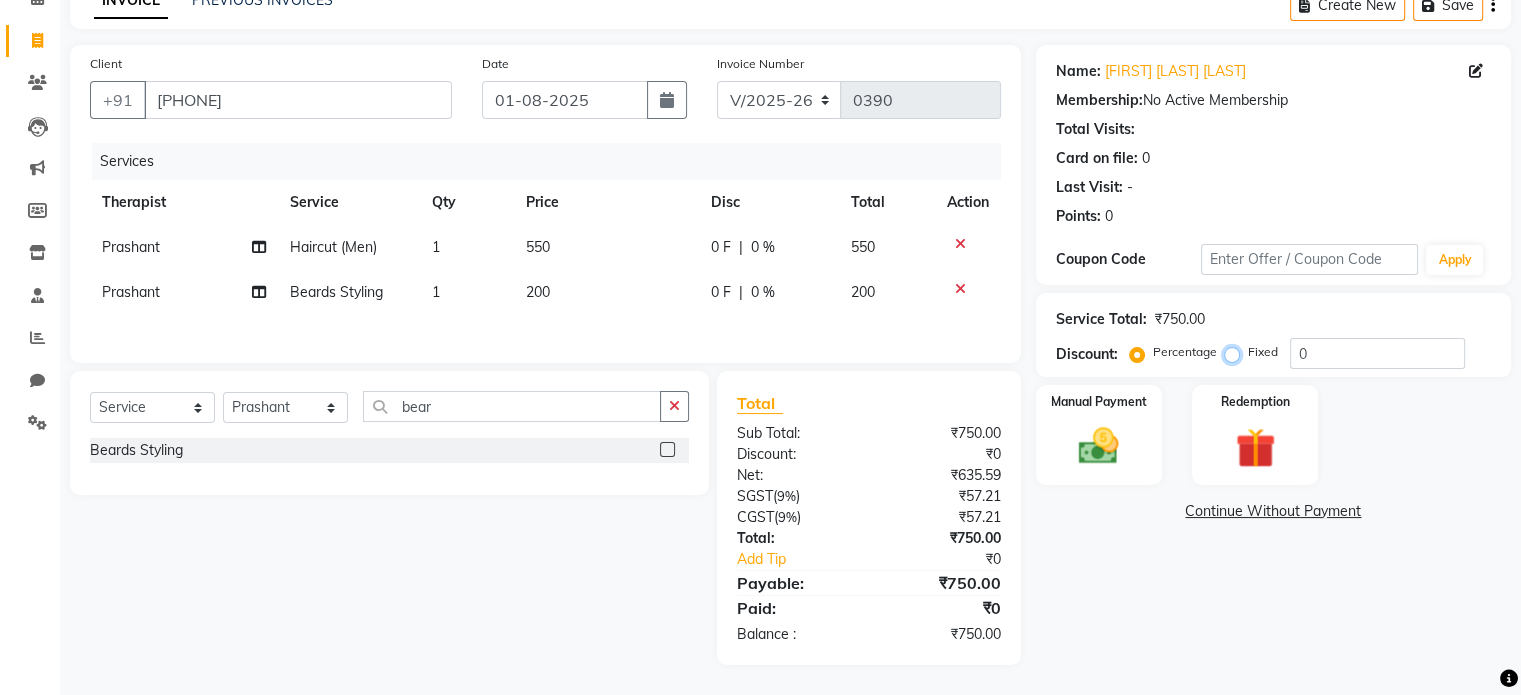 click on "Fixed" at bounding box center (1236, 352) 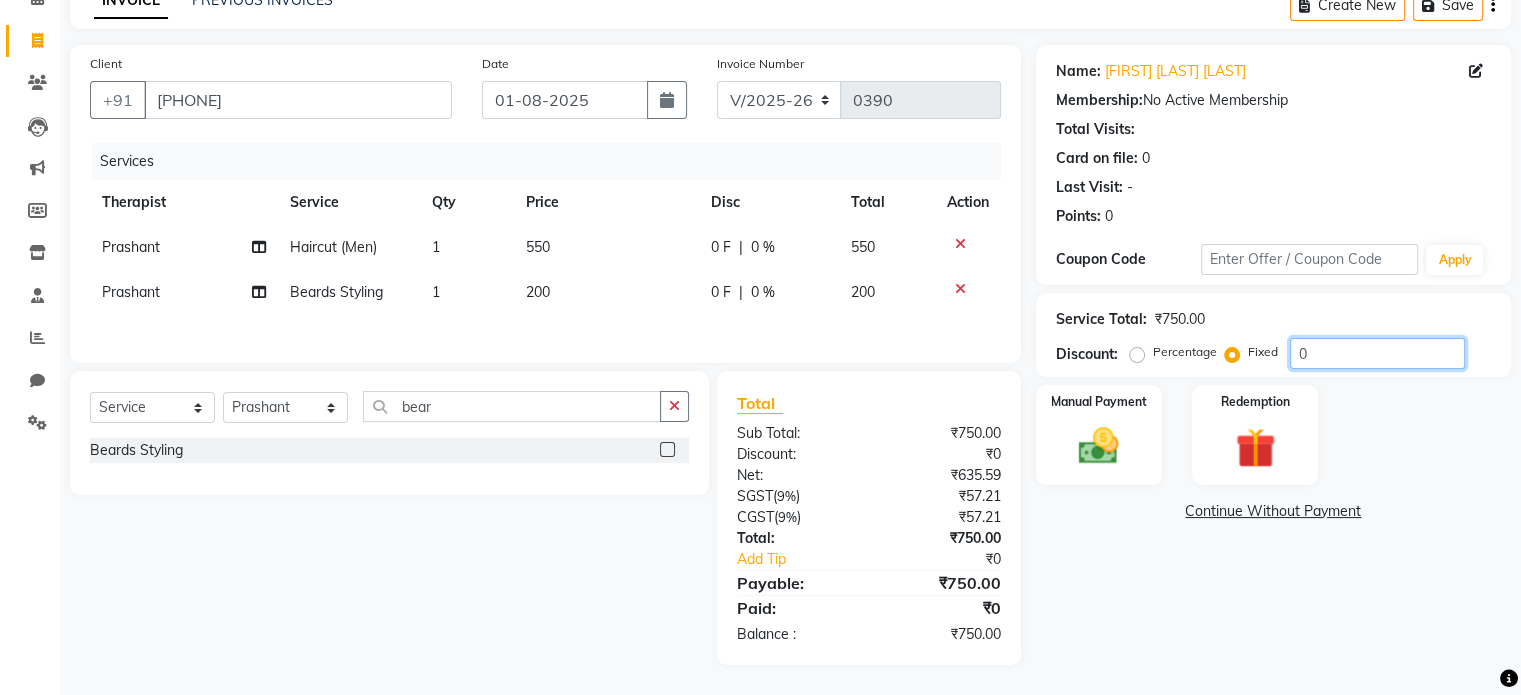 click on "0" 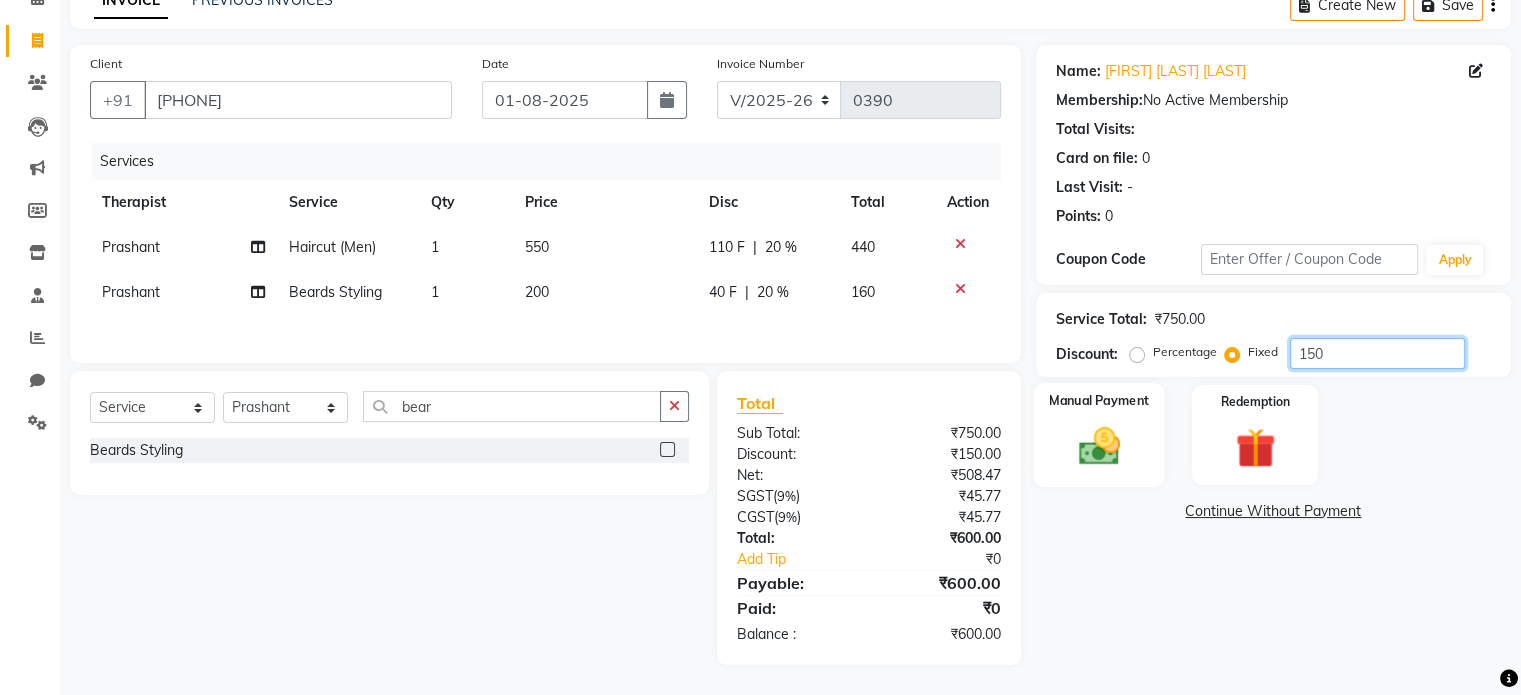 type on "150" 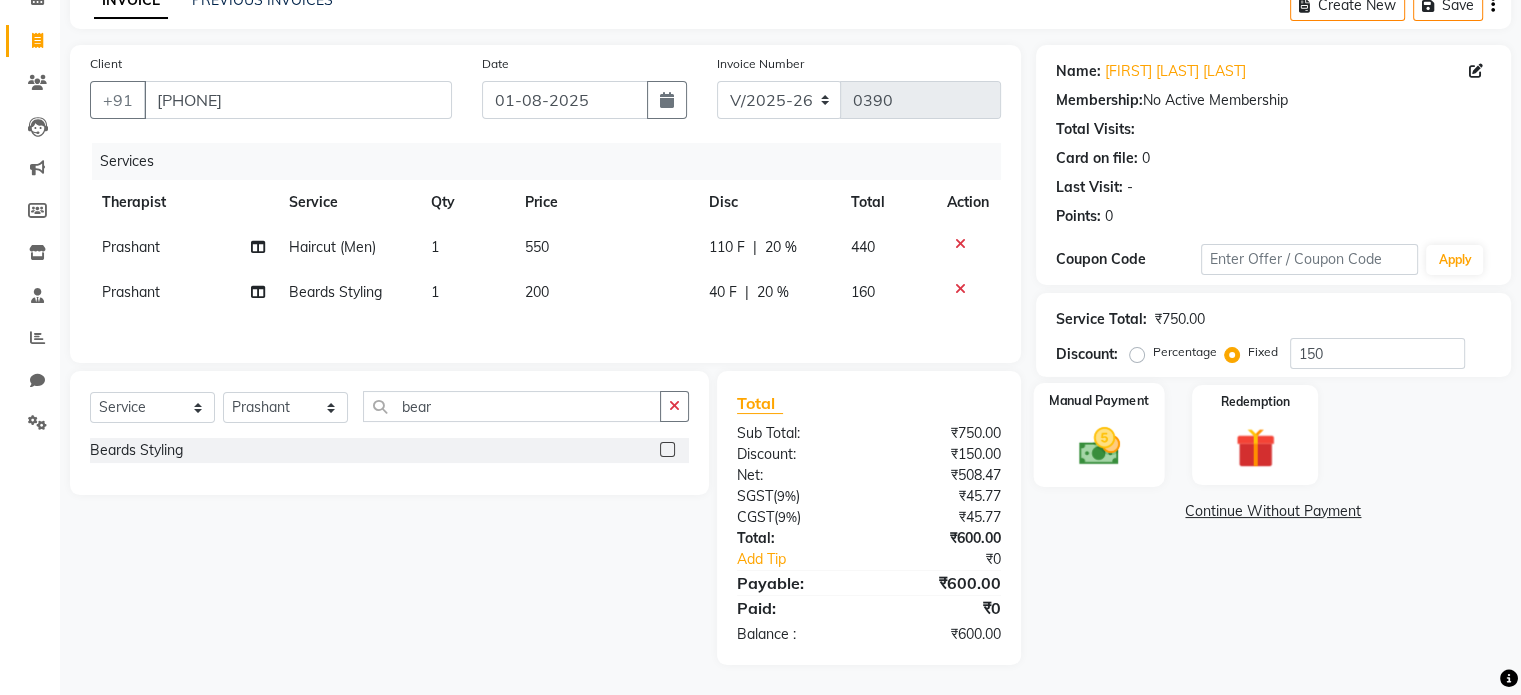 click 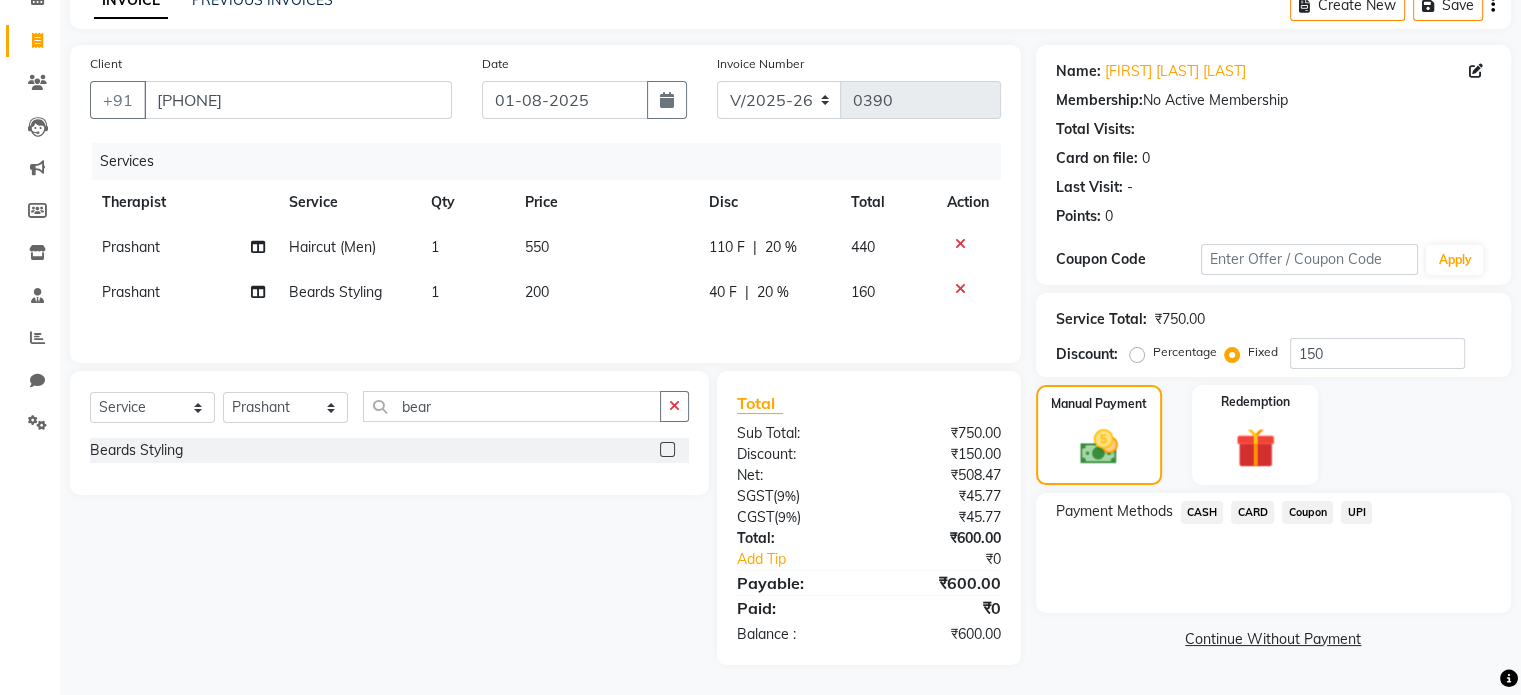 click on "UPI" 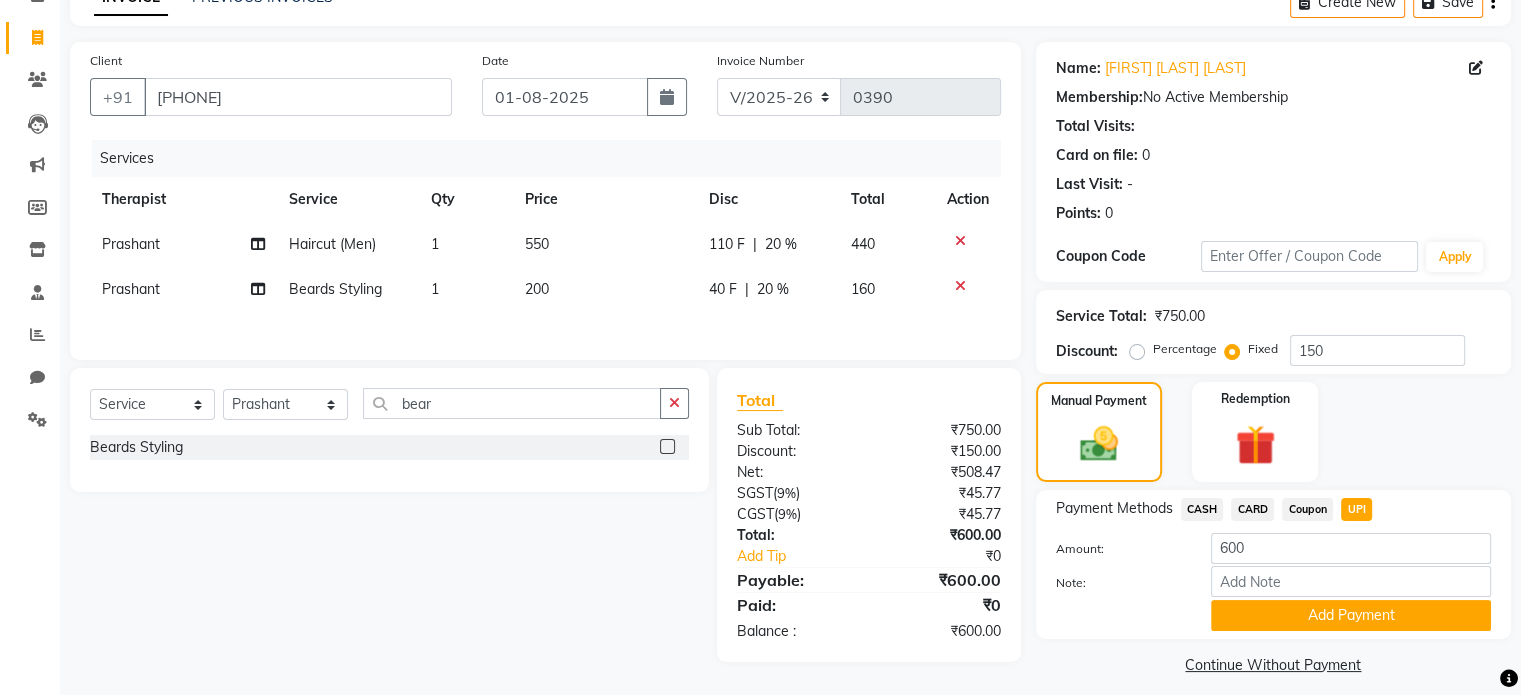 scroll, scrollTop: 124, scrollLeft: 0, axis: vertical 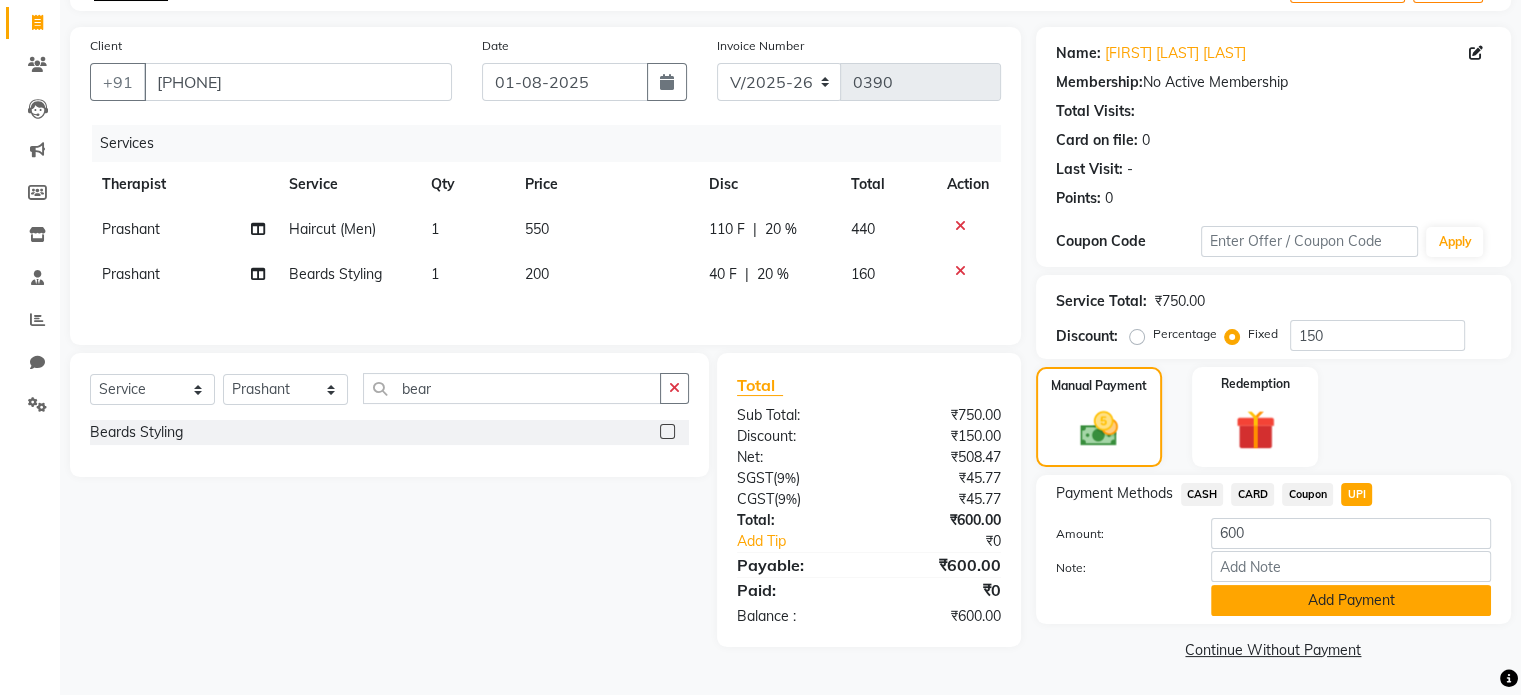 click on "Add Payment" 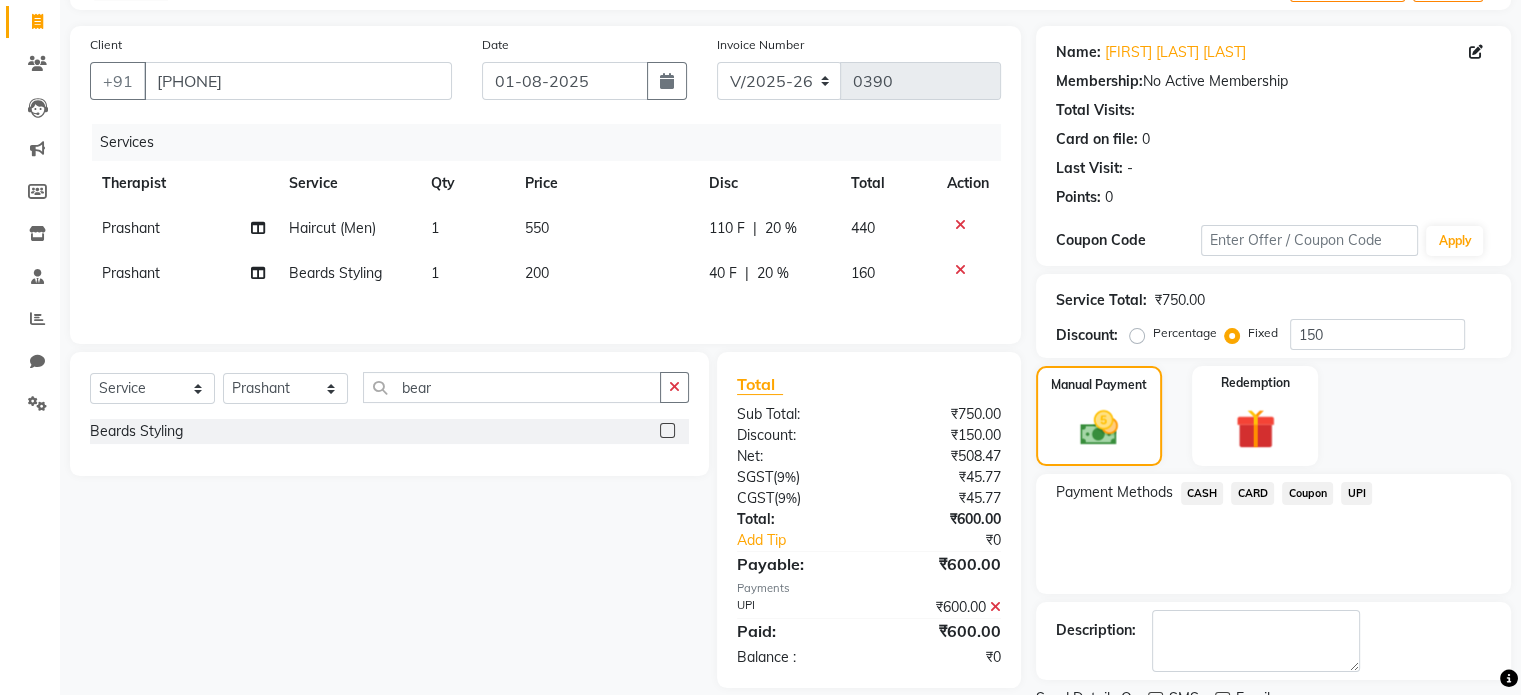 scroll, scrollTop: 205, scrollLeft: 0, axis: vertical 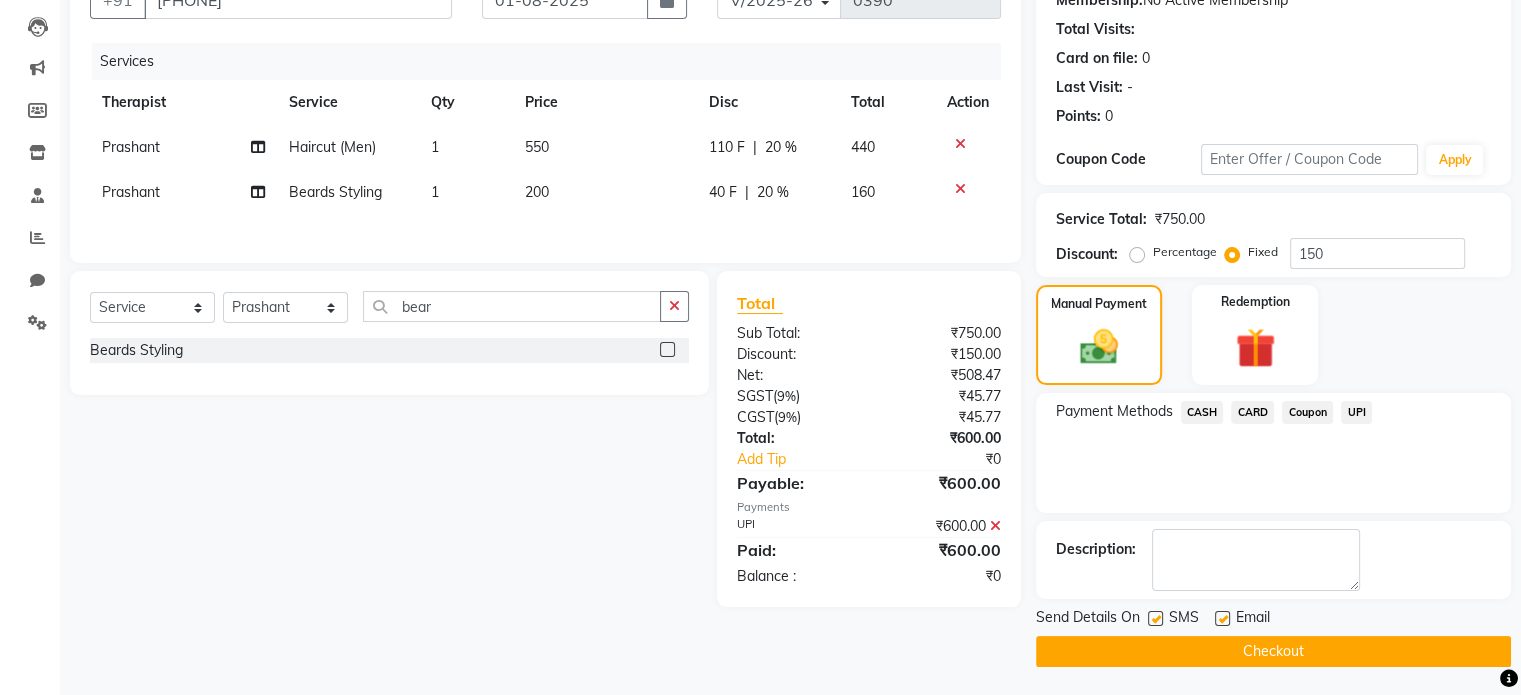 click on "Checkout" 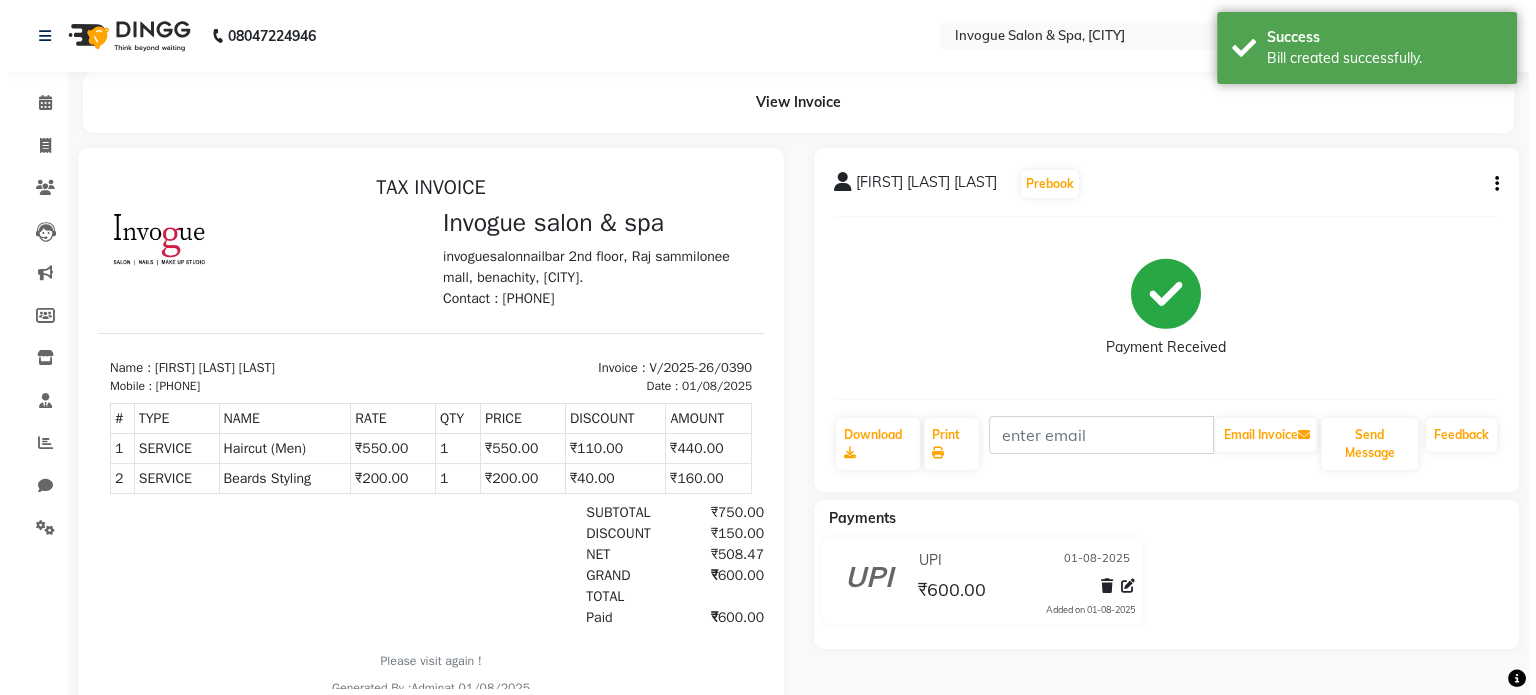 scroll, scrollTop: 0, scrollLeft: 0, axis: both 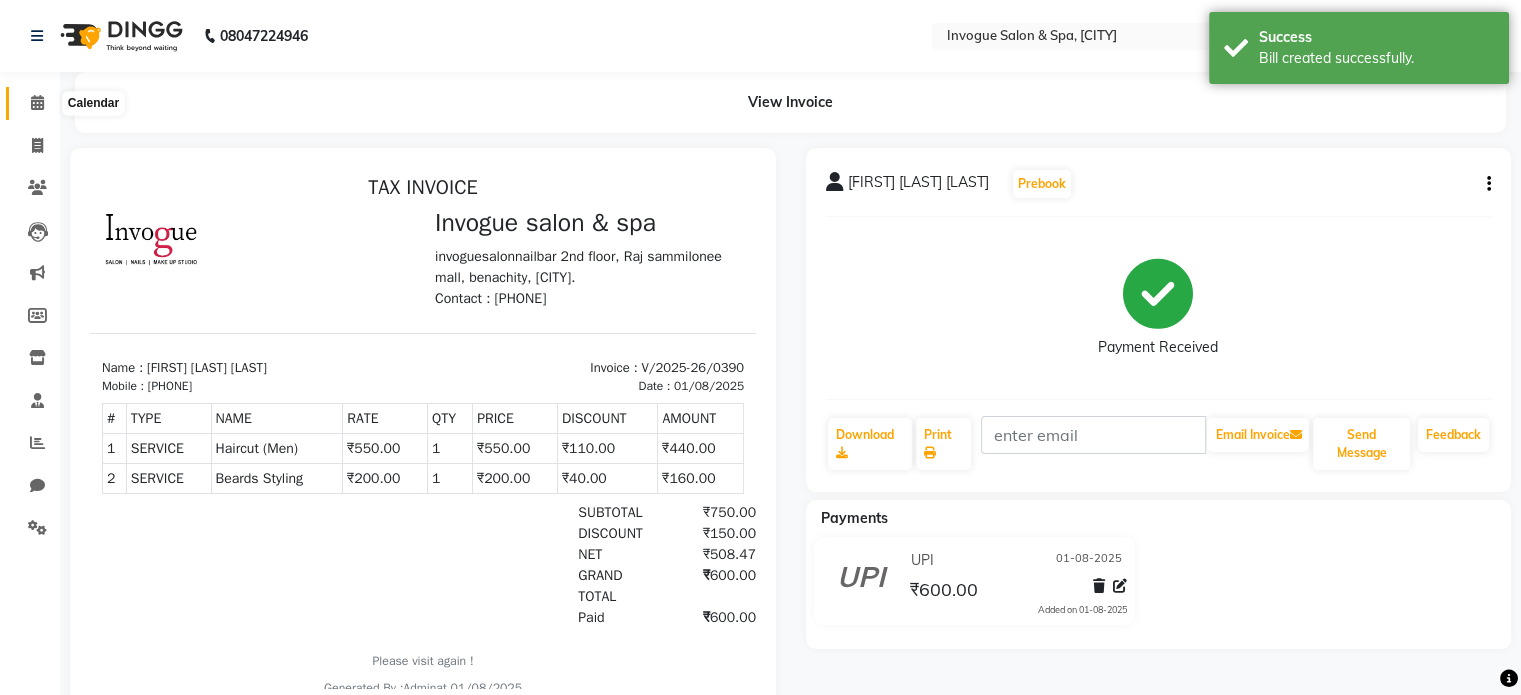 click 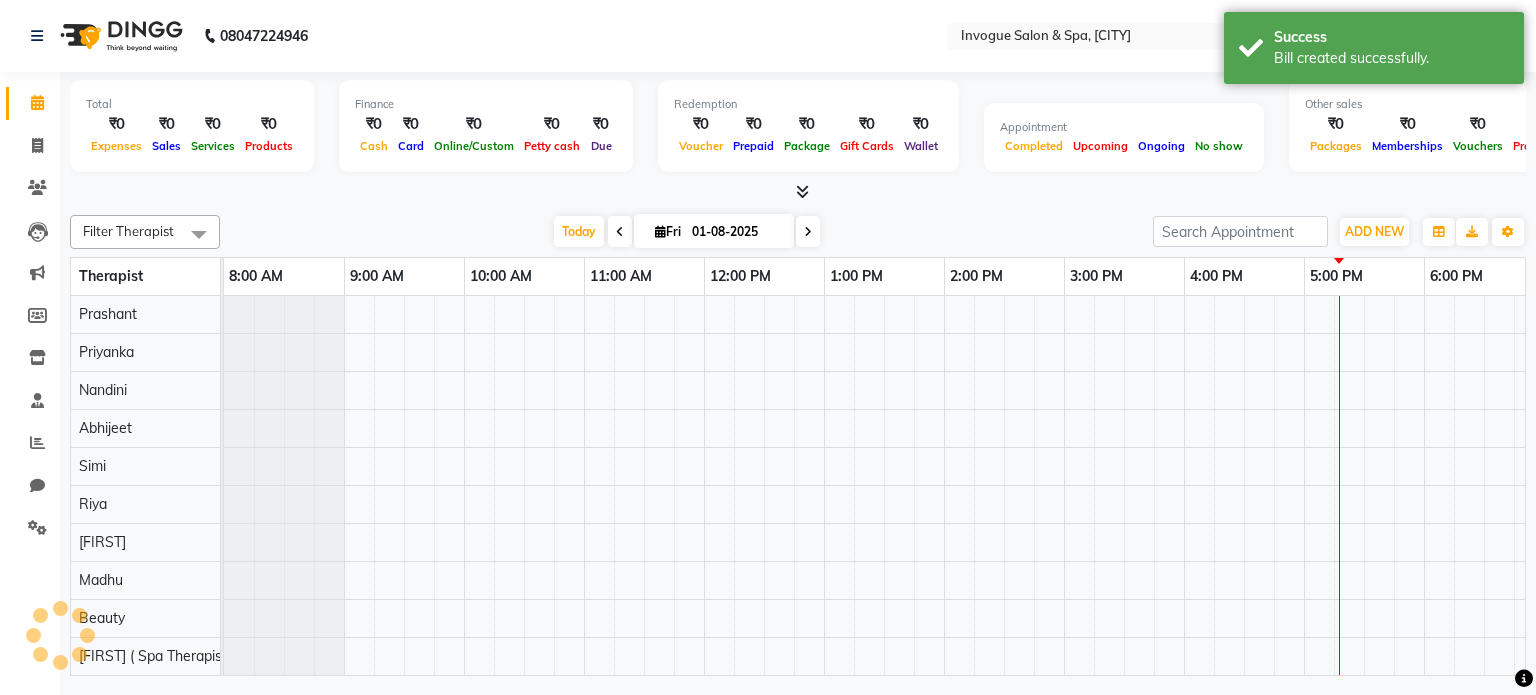 scroll, scrollTop: 0, scrollLeft: 138, axis: horizontal 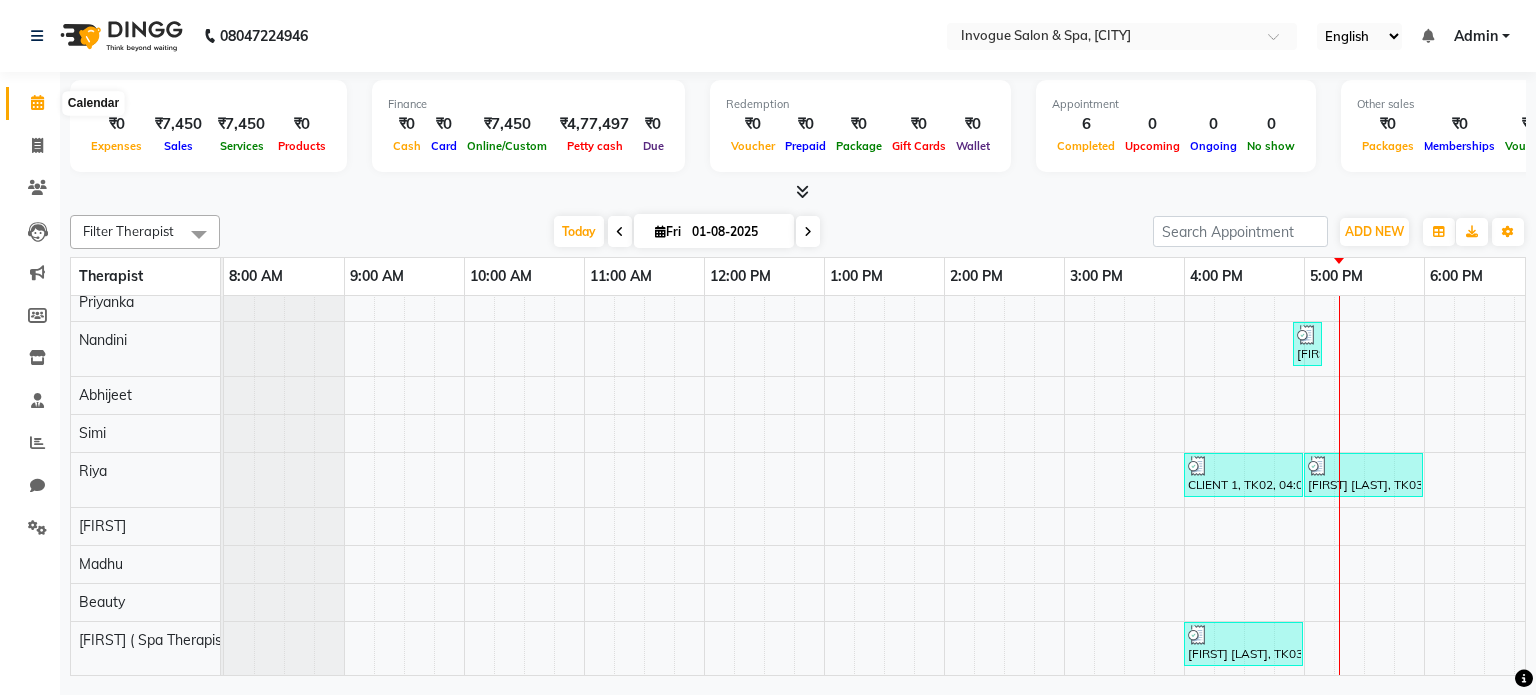click 